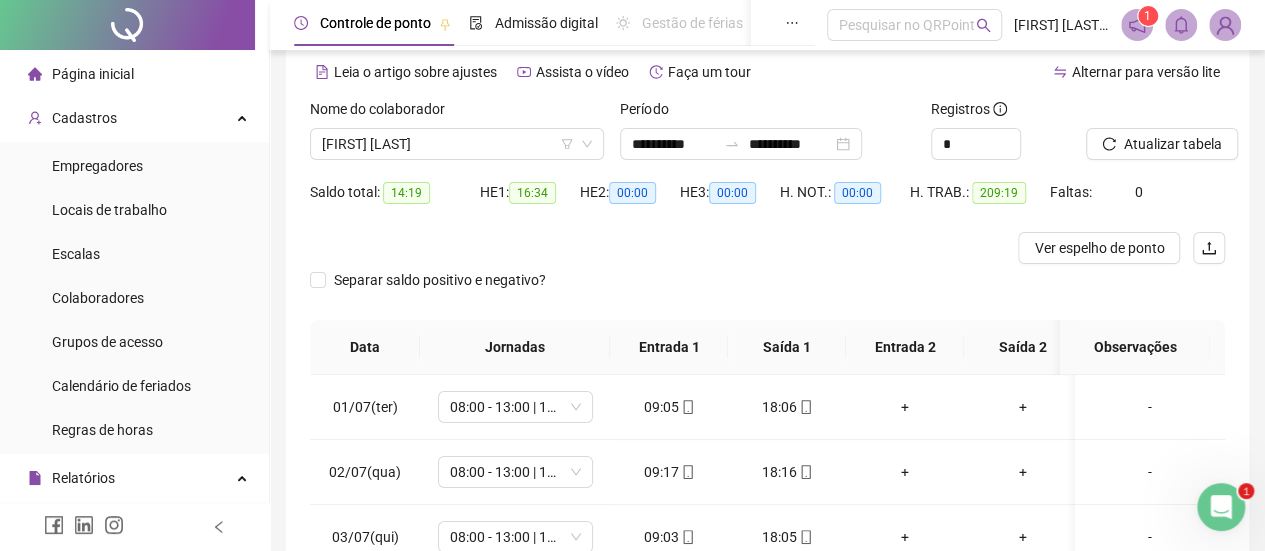 scroll, scrollTop: 0, scrollLeft: 0, axis: both 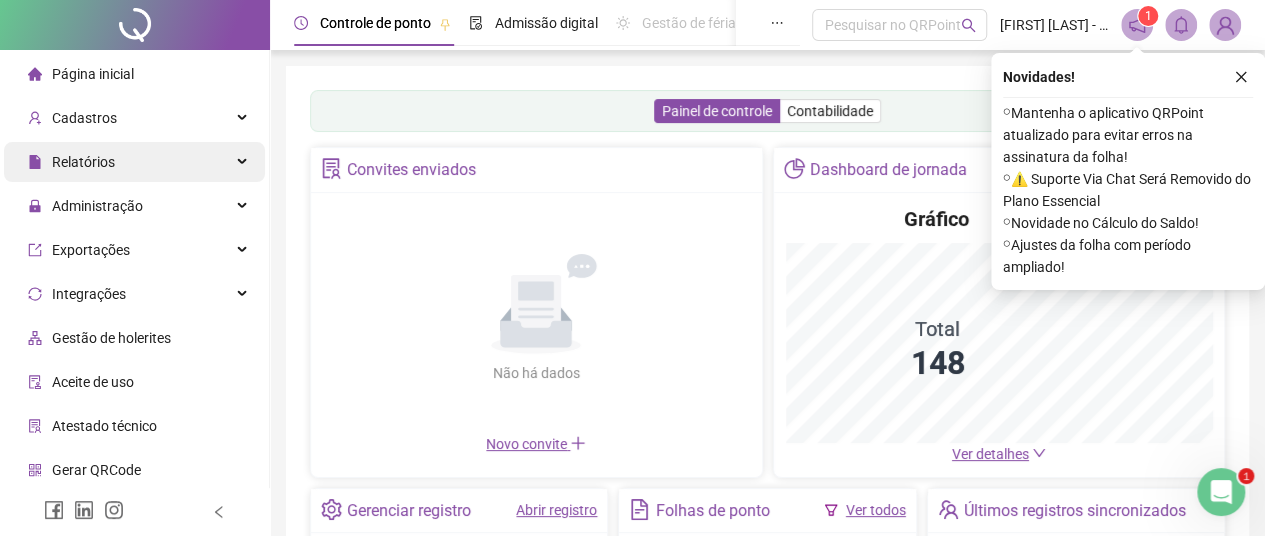 click on "Relatórios" at bounding box center (83, 162) 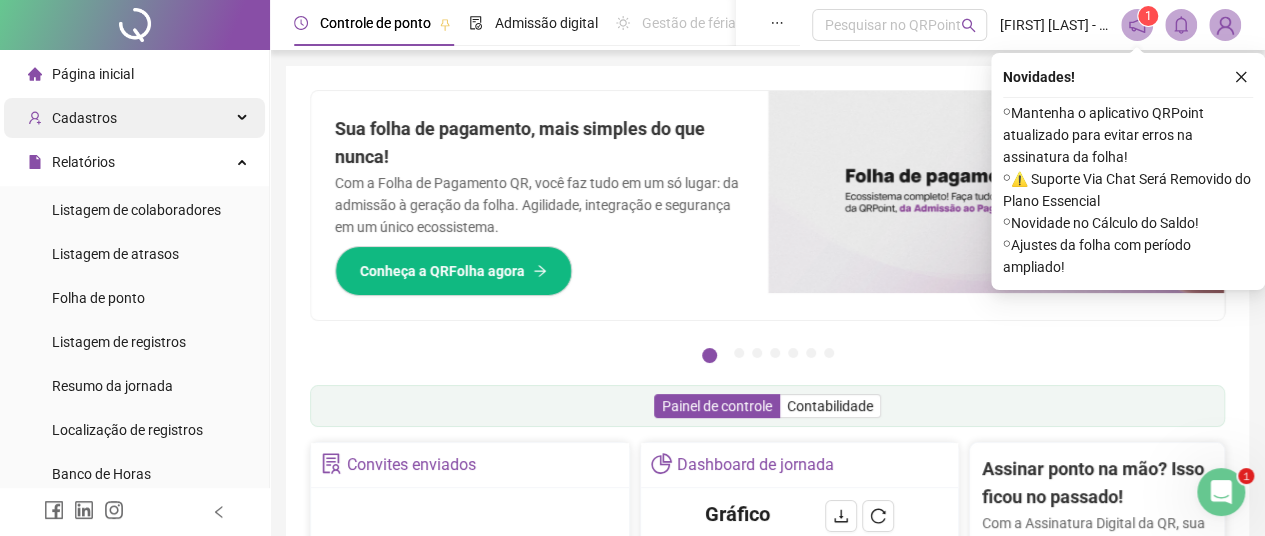 click on "Cadastros" at bounding box center (84, 118) 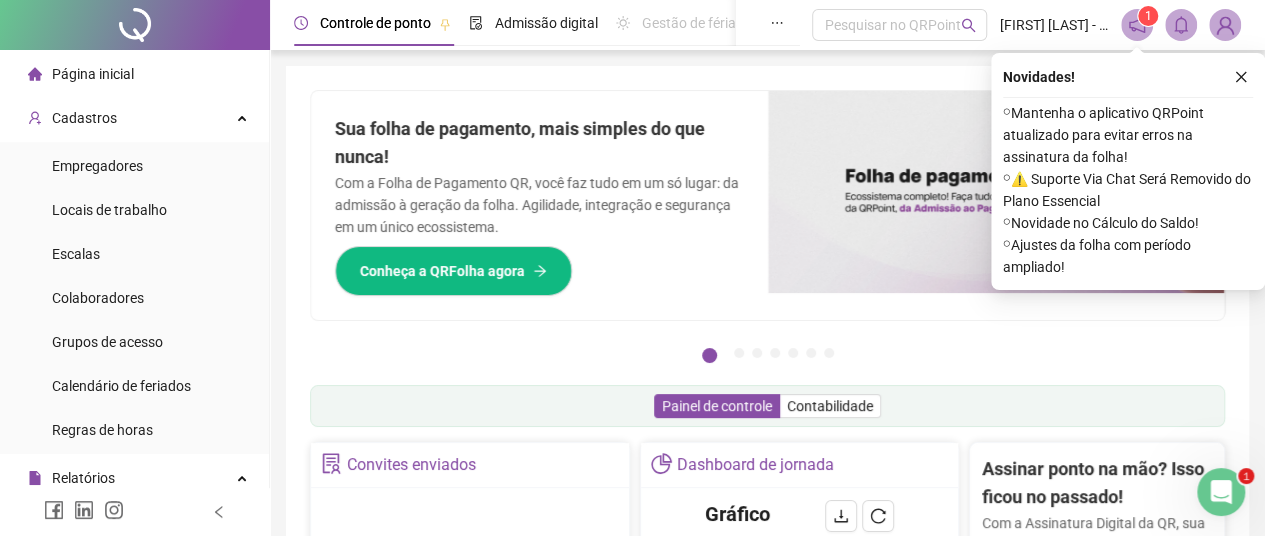 click on "Empregadores" at bounding box center [97, 166] 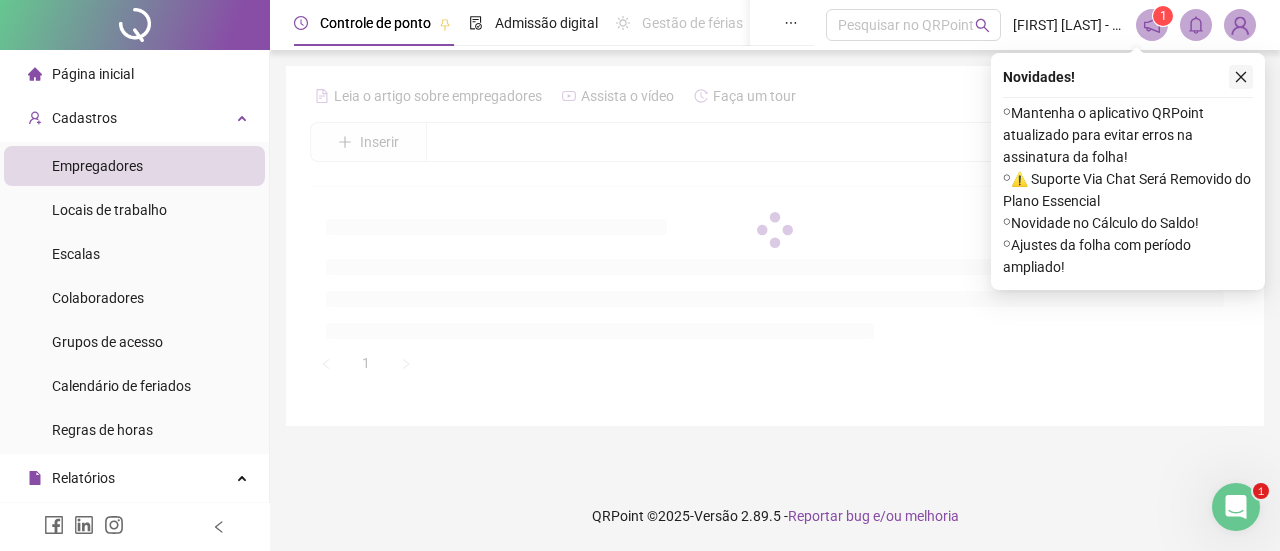 click 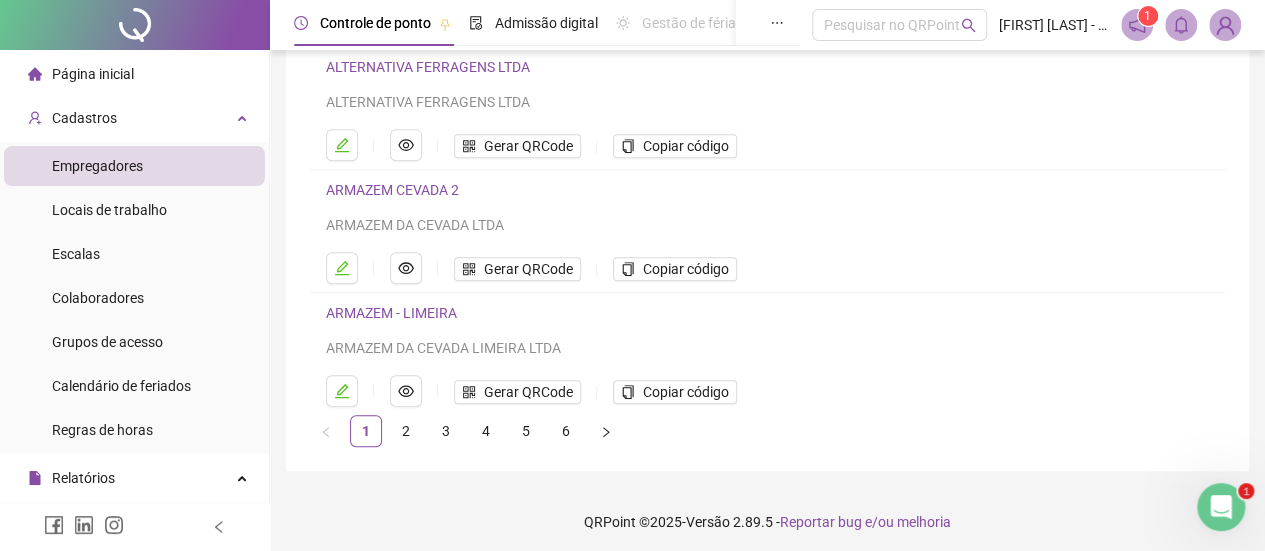 scroll, scrollTop: 414, scrollLeft: 0, axis: vertical 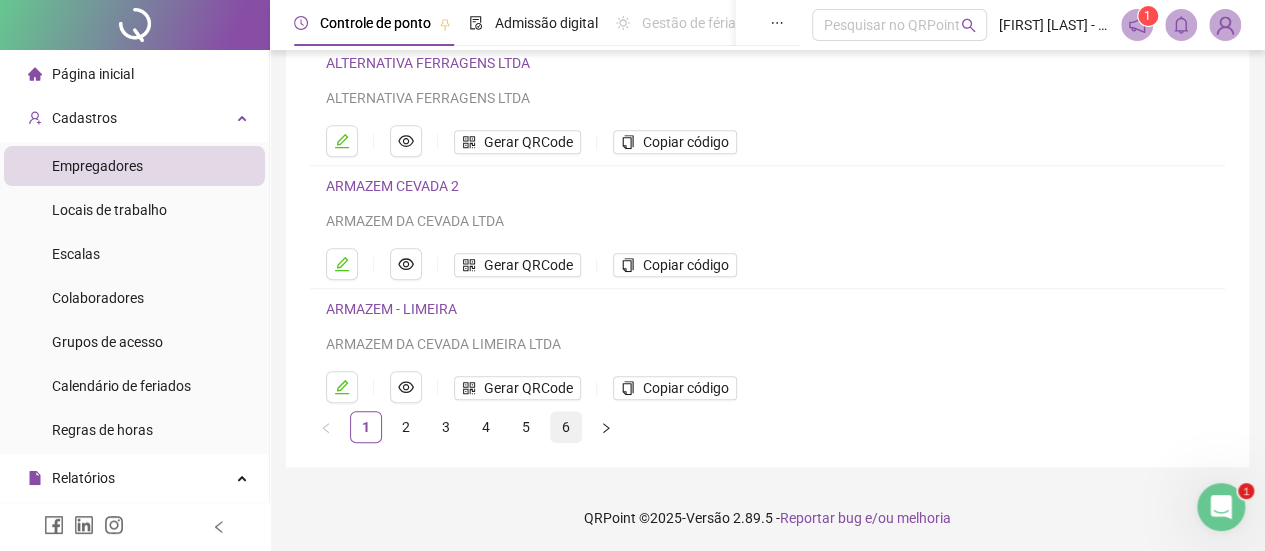 click on "6" at bounding box center (566, 427) 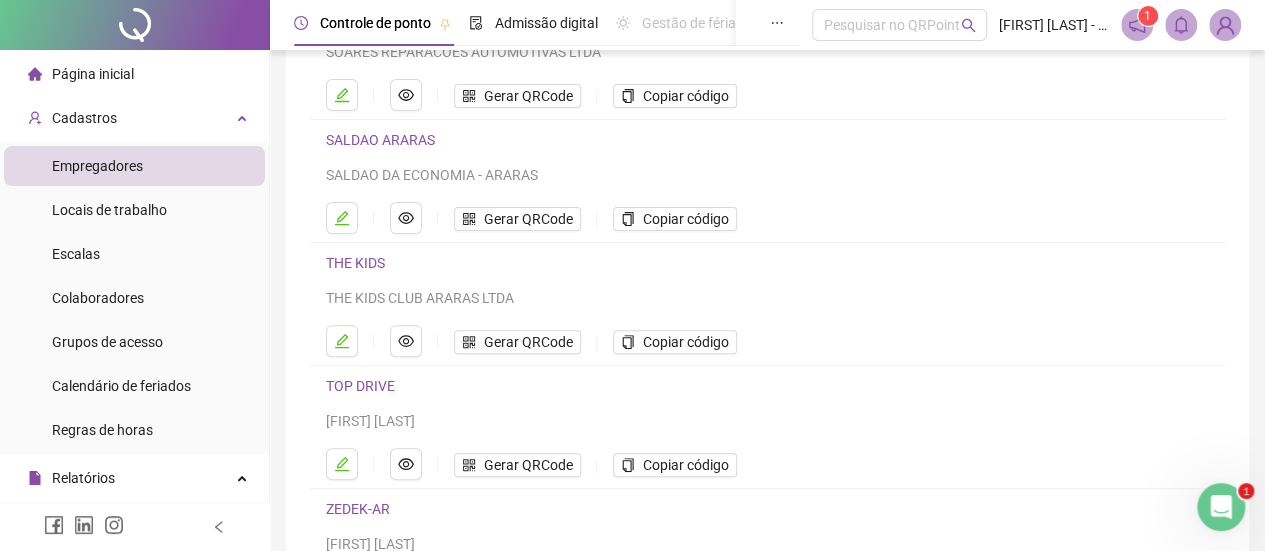 scroll, scrollTop: 114, scrollLeft: 0, axis: vertical 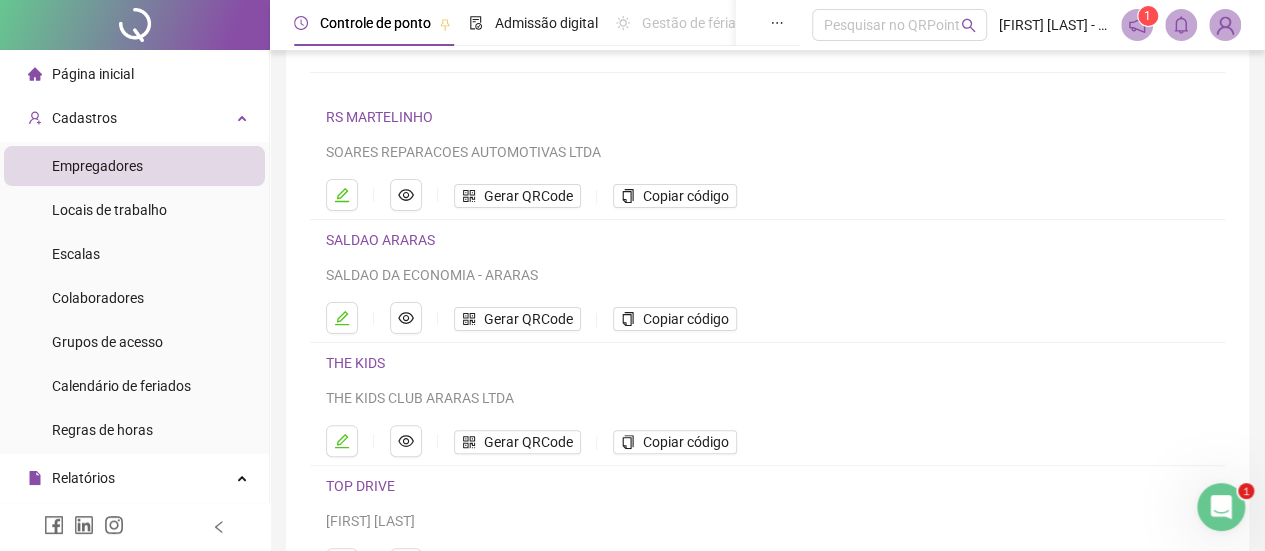 click on "SALDAO ARARAS" at bounding box center (380, 240) 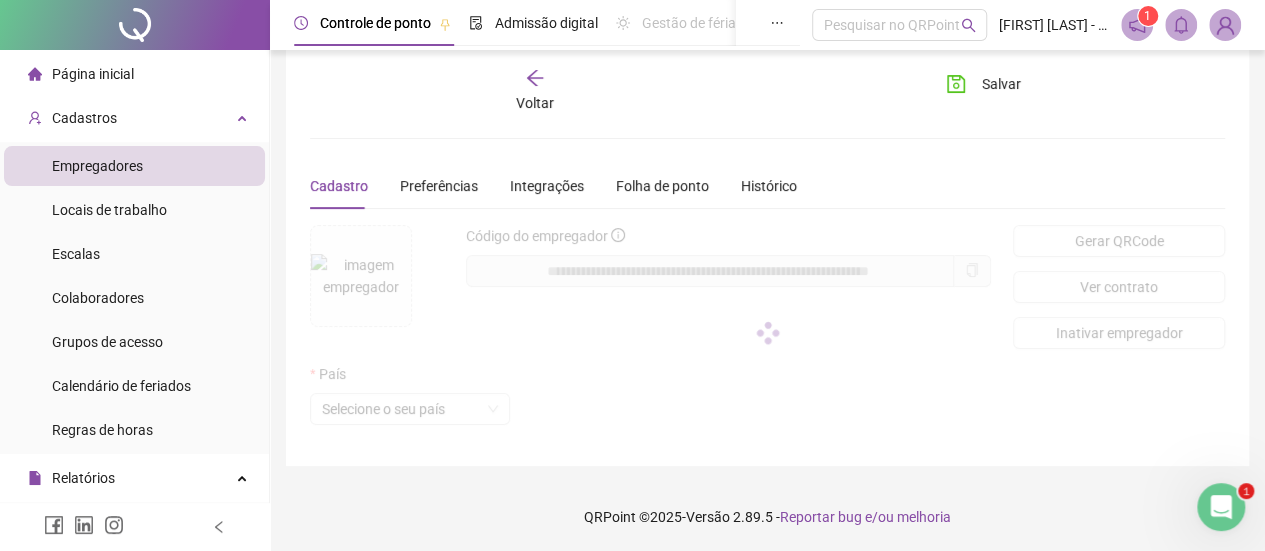 scroll, scrollTop: 124, scrollLeft: 0, axis: vertical 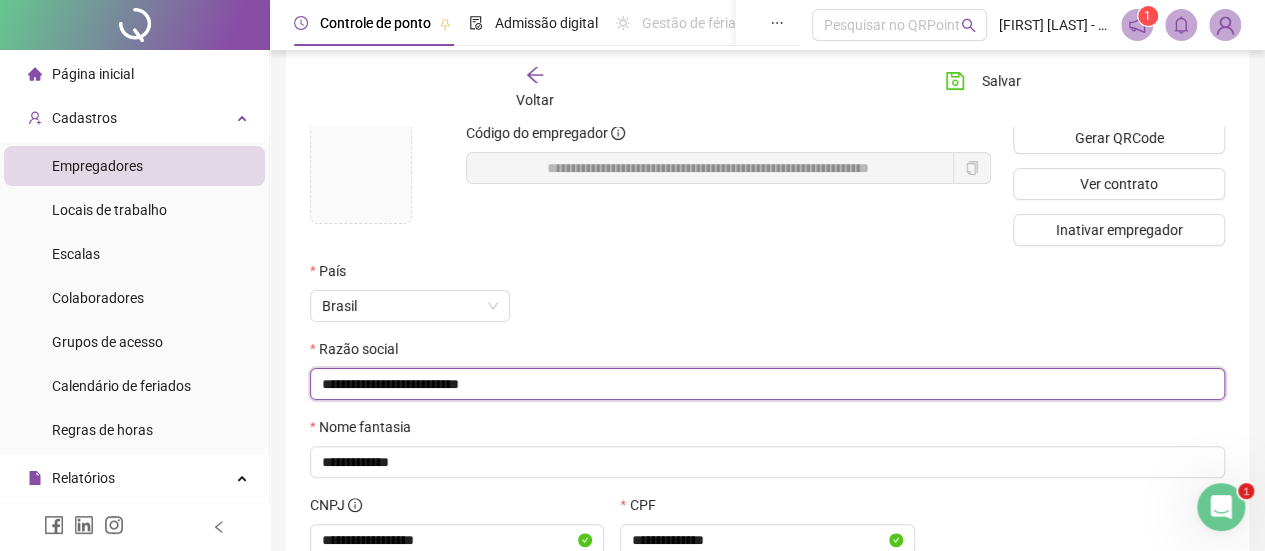 drag, startPoint x: 572, startPoint y: 384, endPoint x: 303, endPoint y: 385, distance: 269.00186 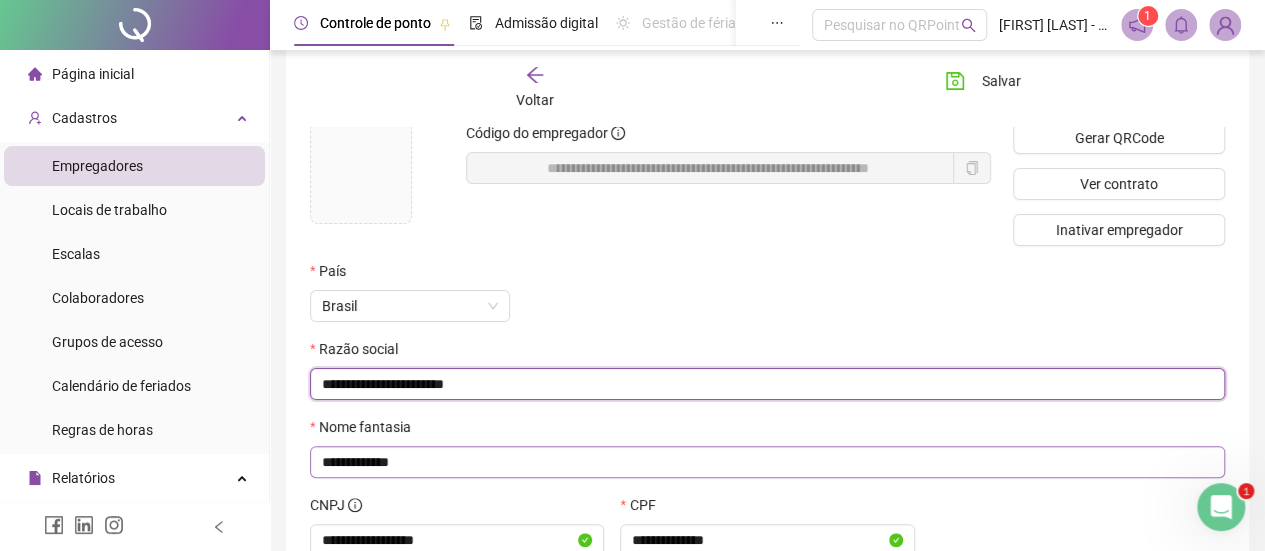 type on "**********" 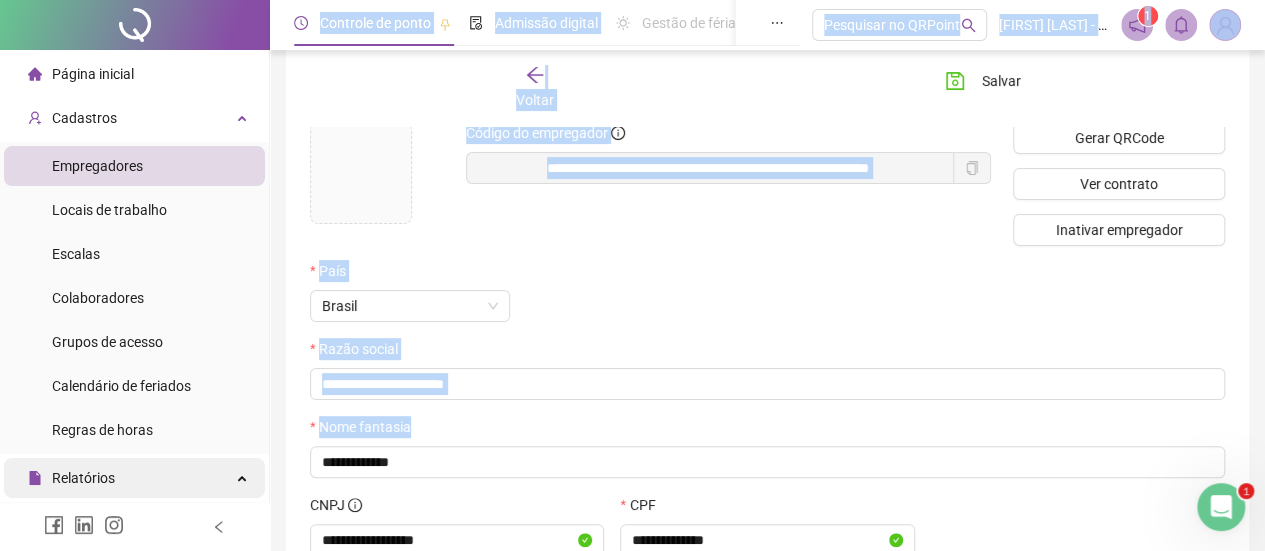 drag, startPoint x: 315, startPoint y: 475, endPoint x: 222, endPoint y: 471, distance: 93.08598 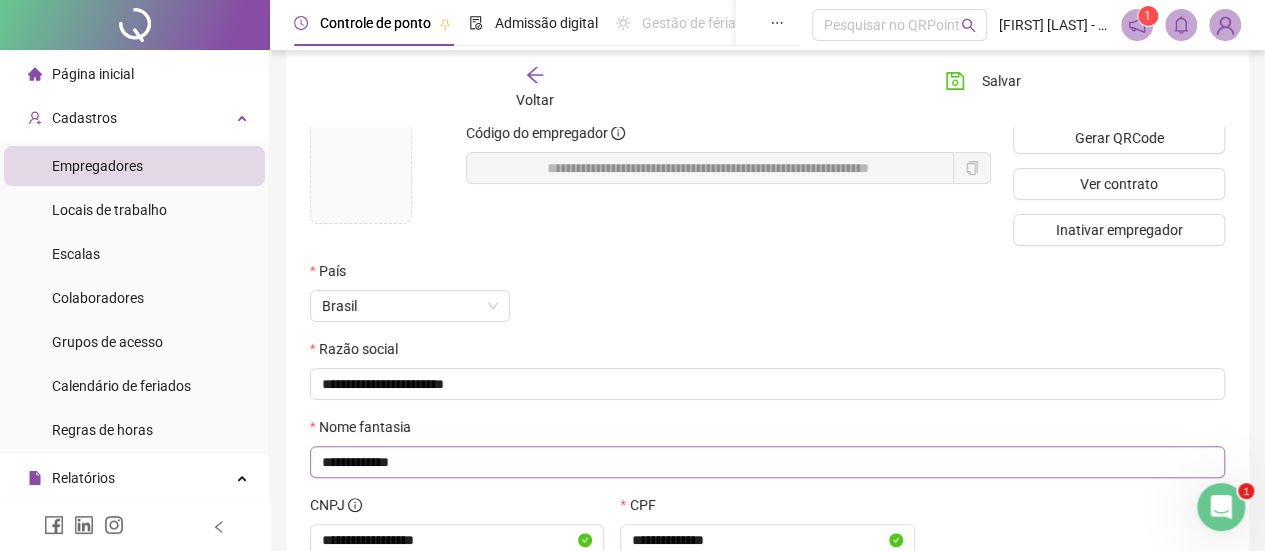 click on "**********" at bounding box center (767, 462) 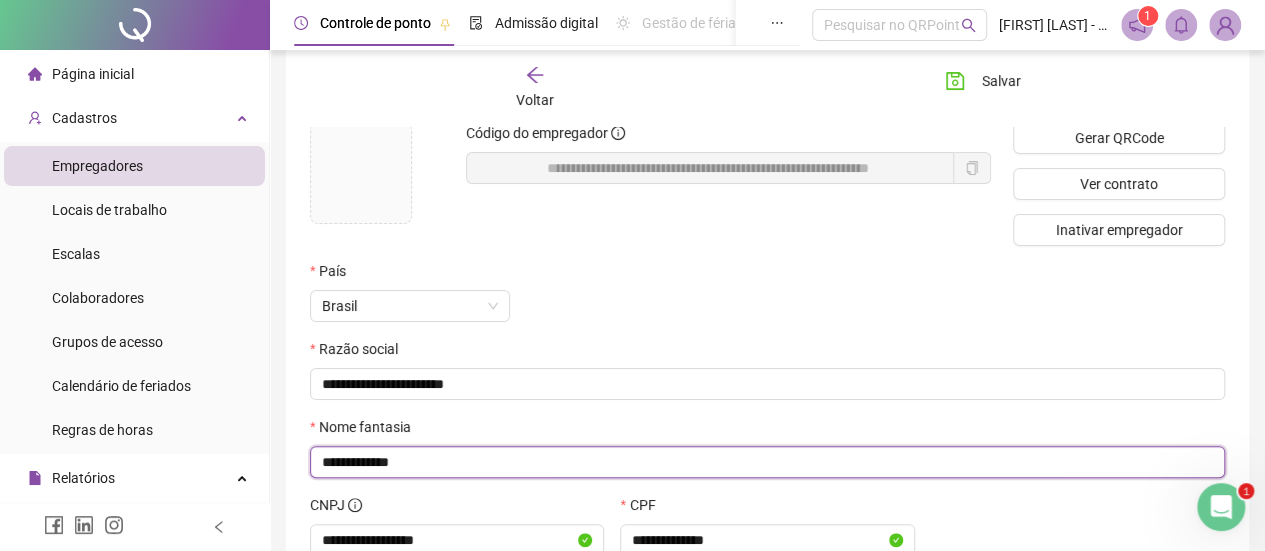 drag, startPoint x: 480, startPoint y: 457, endPoint x: 285, endPoint y: 451, distance: 195.09229 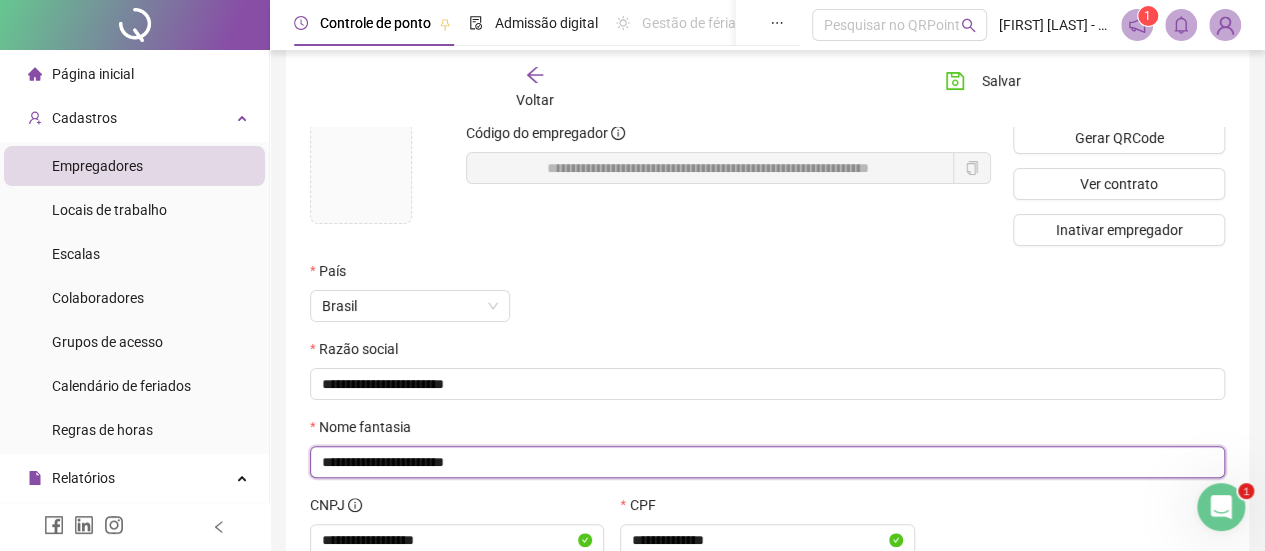 drag, startPoint x: 479, startPoint y: 467, endPoint x: 578, endPoint y: 455, distance: 99.724625 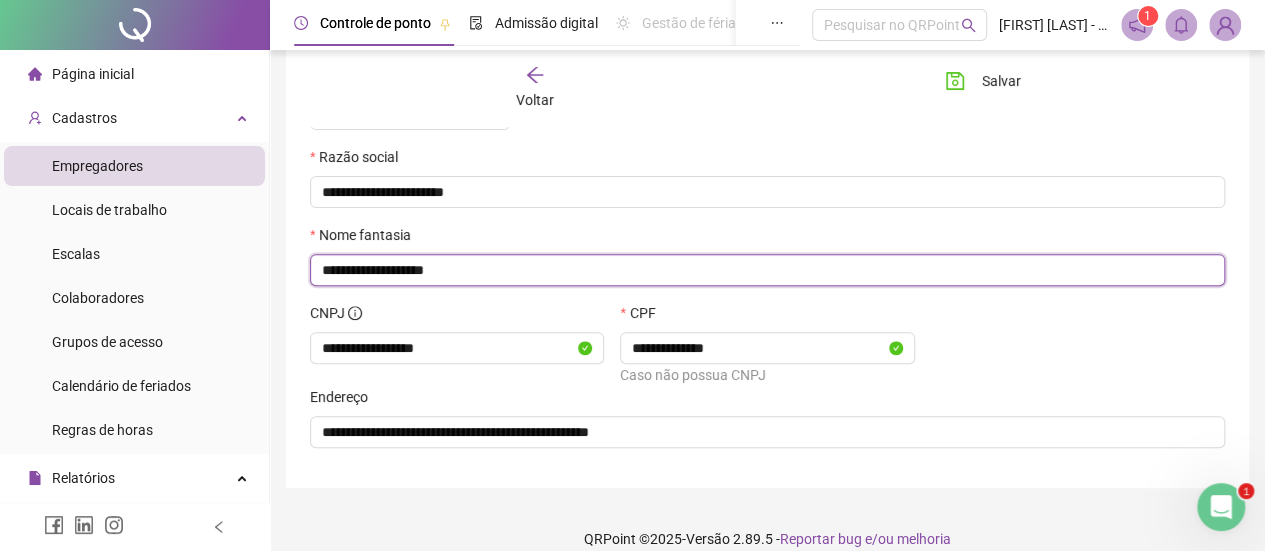 scroll, scrollTop: 324, scrollLeft: 0, axis: vertical 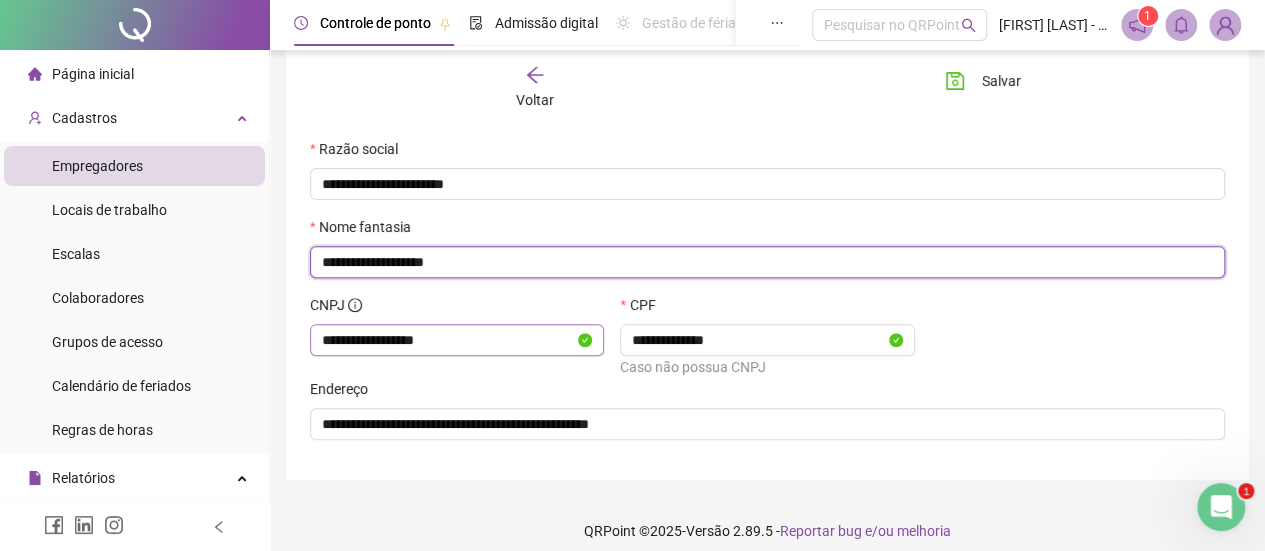 type on "**********" 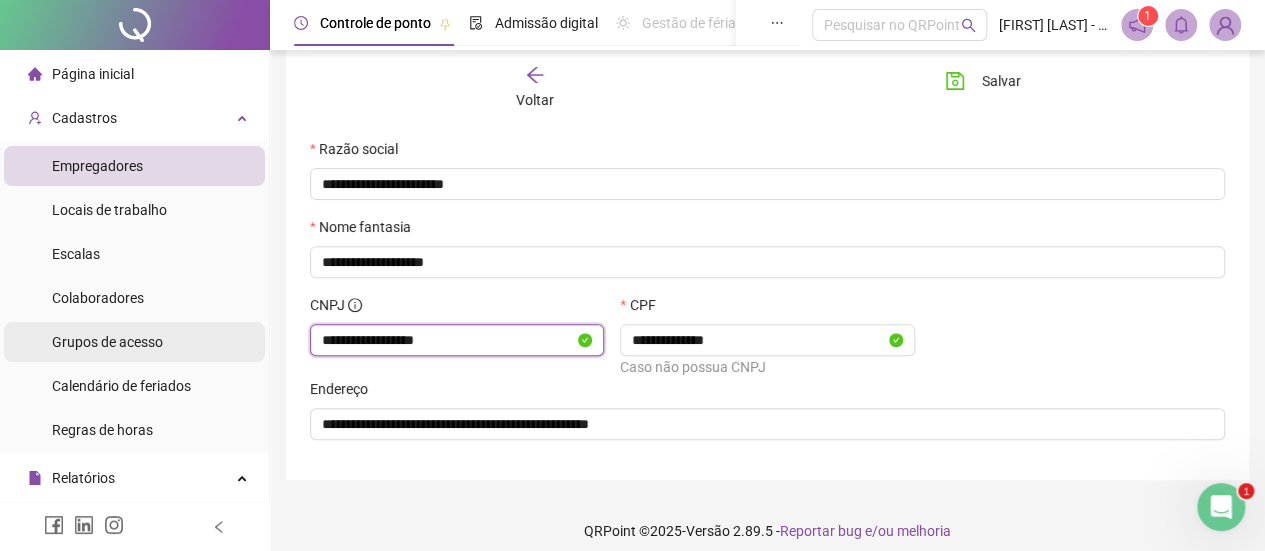 drag, startPoint x: 466, startPoint y: 341, endPoint x: 234, endPoint y: 341, distance: 232 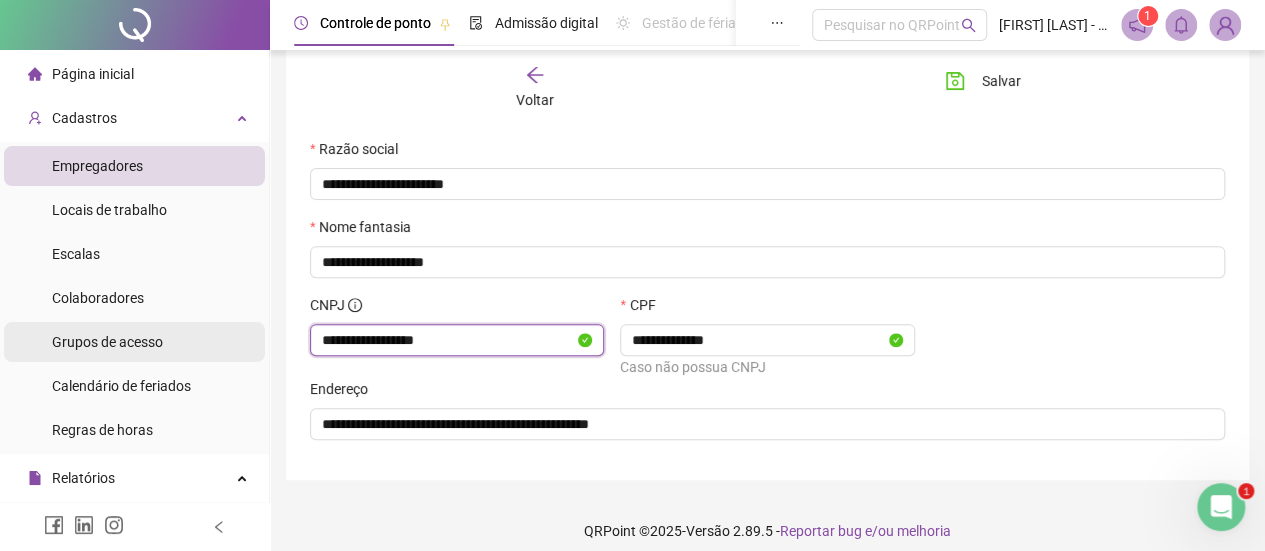 click on "**********" at bounding box center (632, 121) 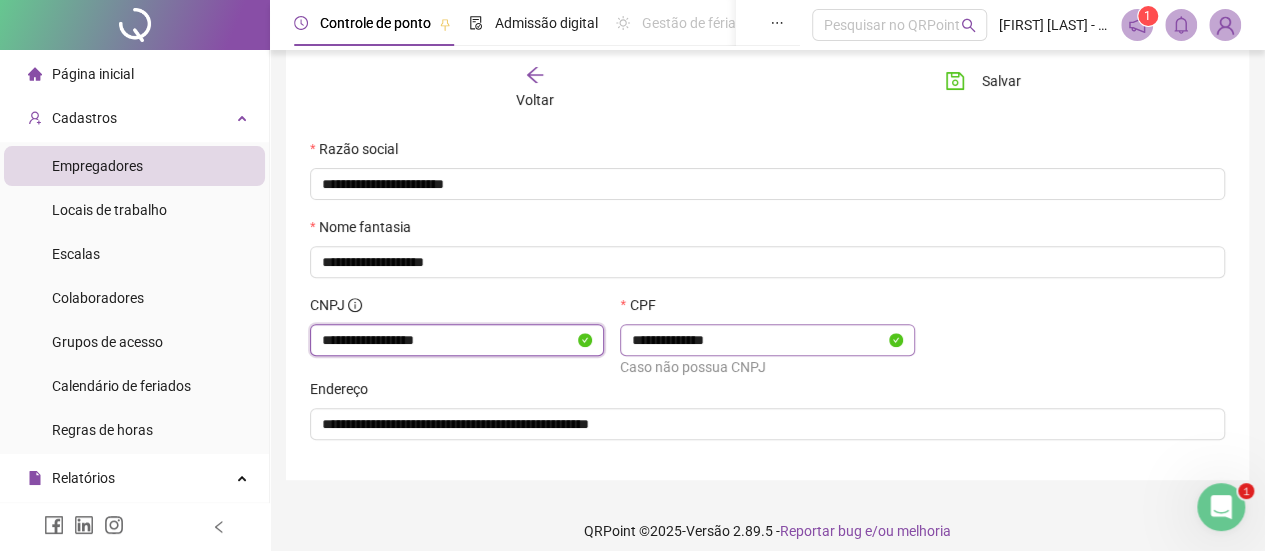 type on "**********" 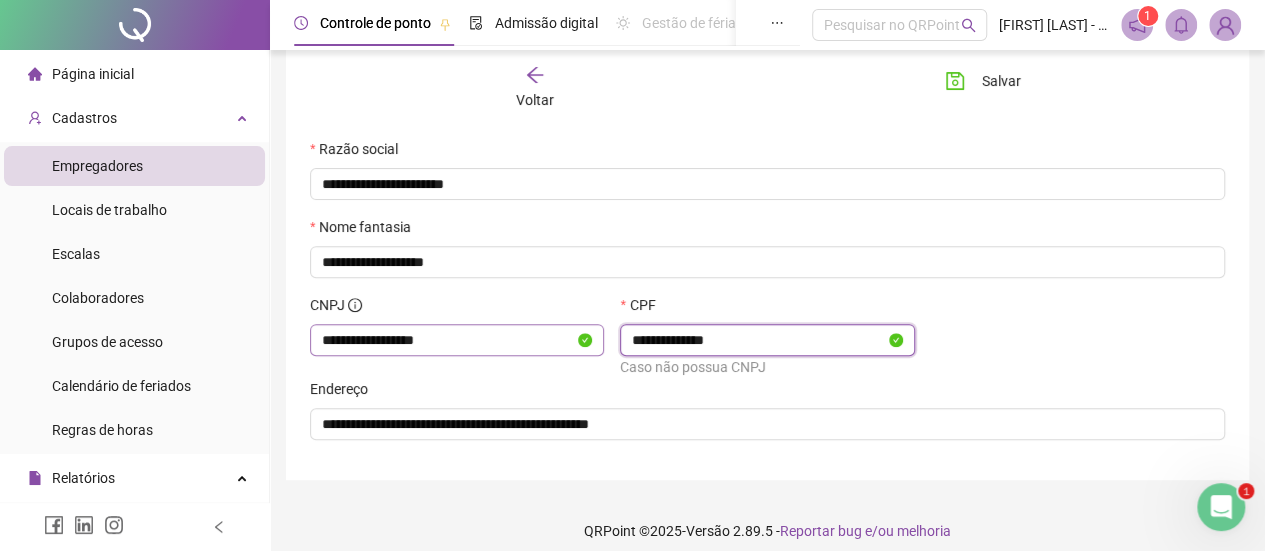 drag, startPoint x: 768, startPoint y: 341, endPoint x: 486, endPoint y: 356, distance: 282.39865 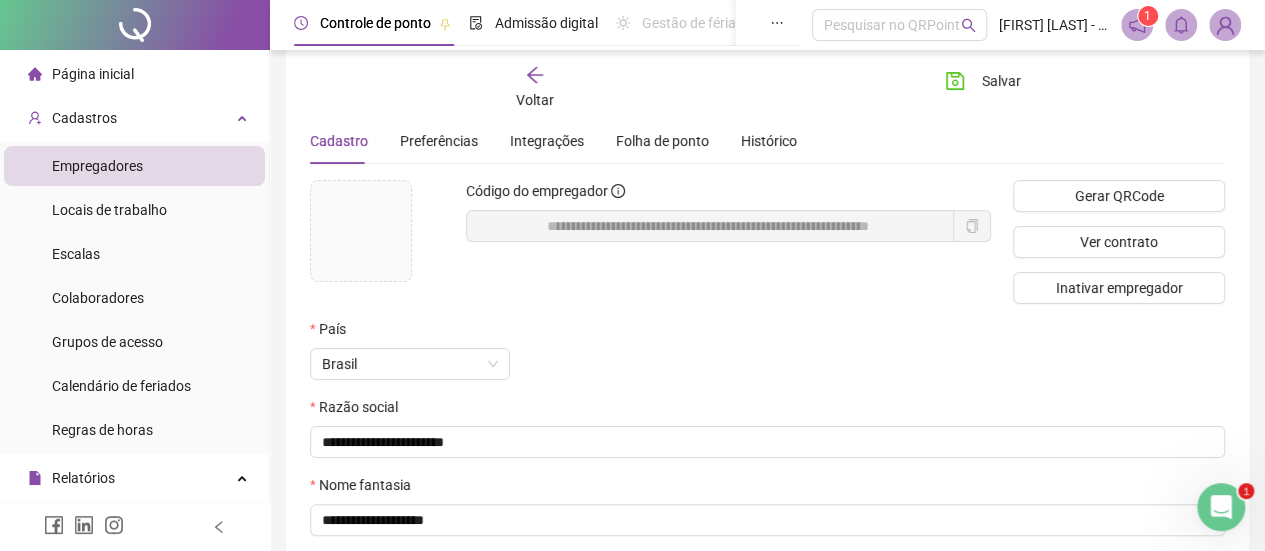 scroll, scrollTop: 24, scrollLeft: 0, axis: vertical 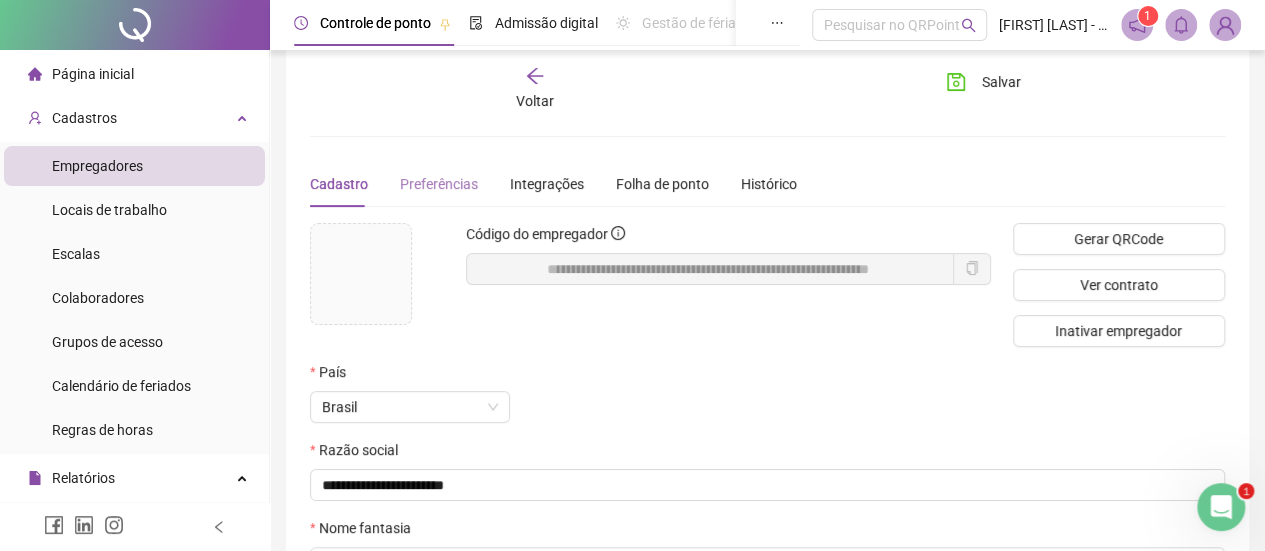 type 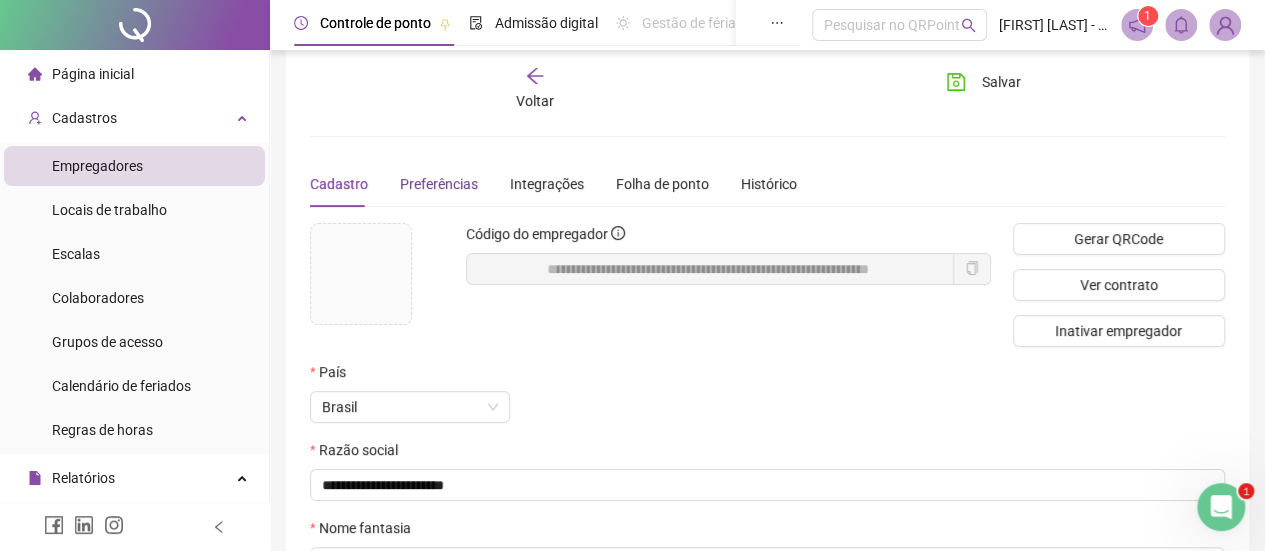 click on "Preferências" at bounding box center [439, 184] 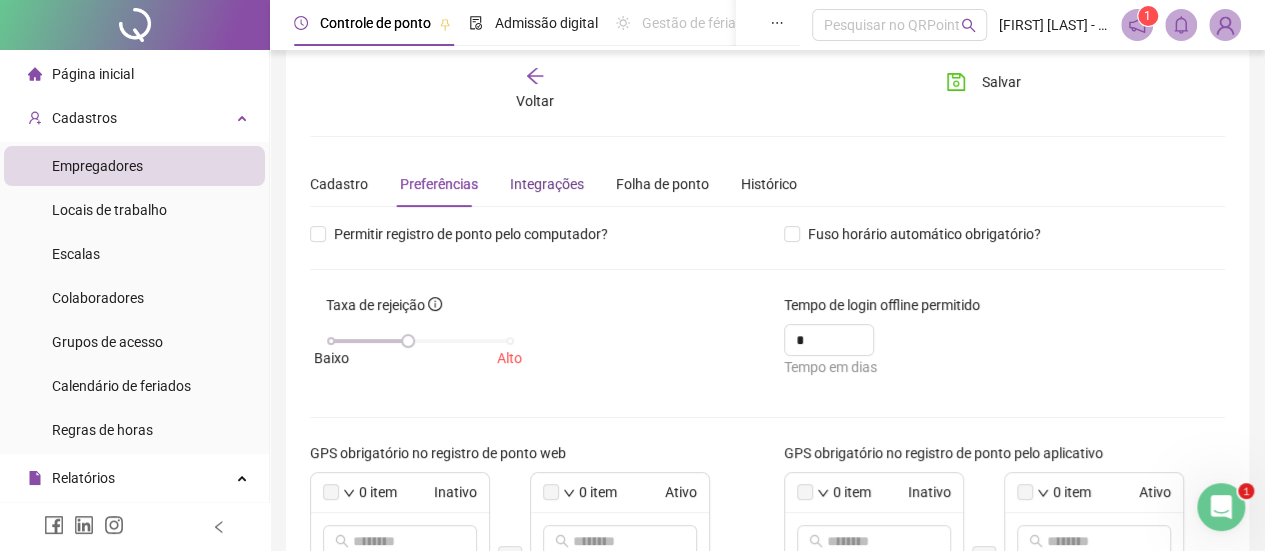 click on "Integrações" at bounding box center (547, 184) 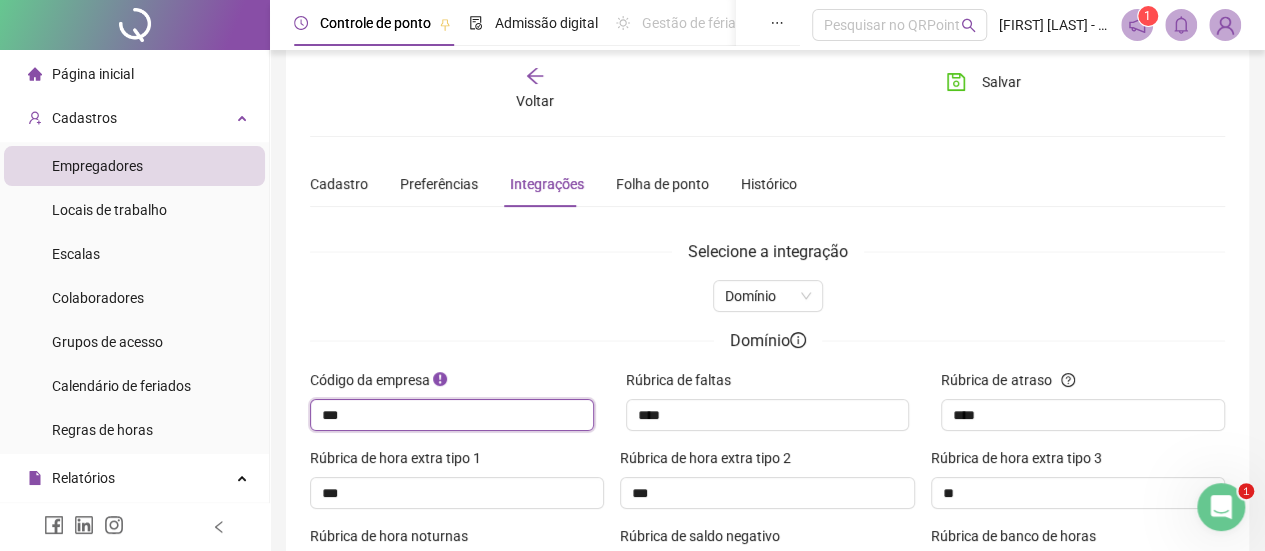 drag, startPoint x: 414, startPoint y: 418, endPoint x: 289, endPoint y: 415, distance: 125.035995 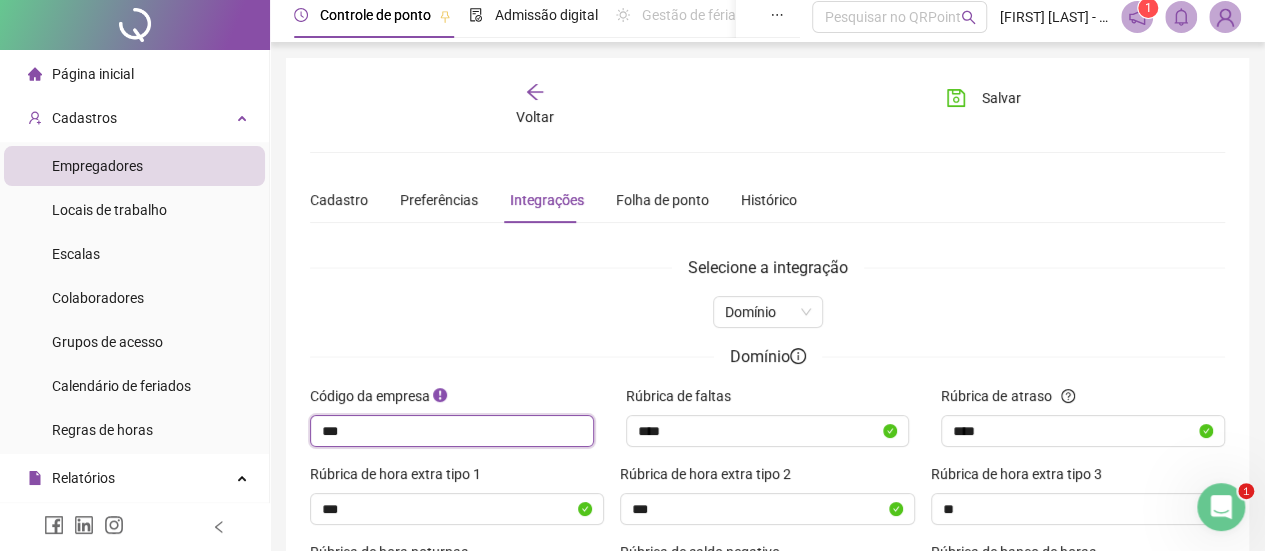 scroll, scrollTop: 0, scrollLeft: 0, axis: both 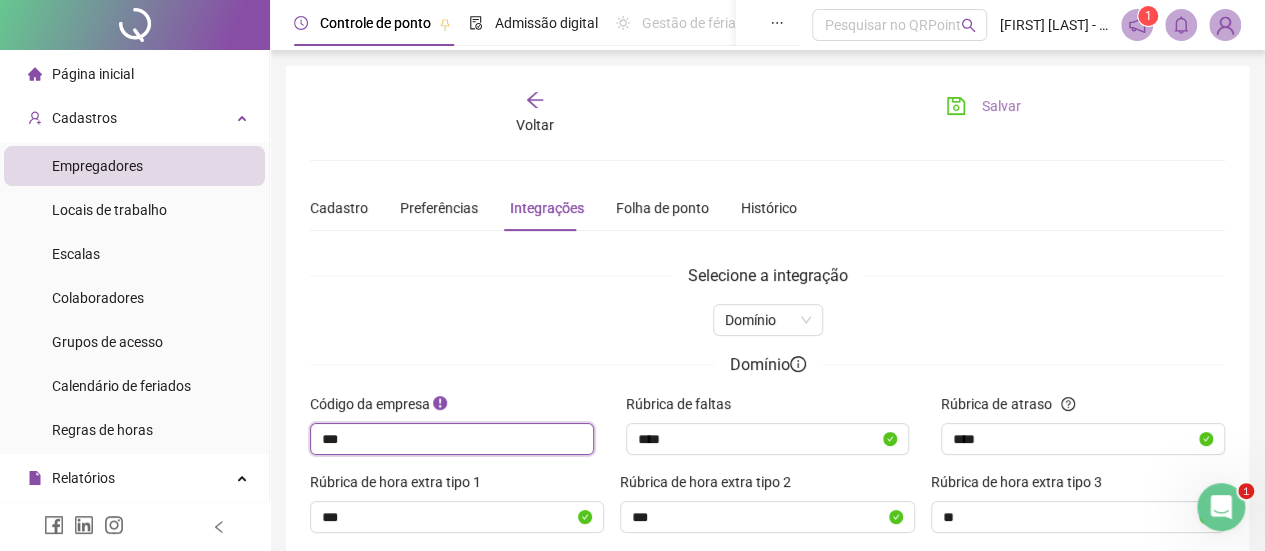 type on "***" 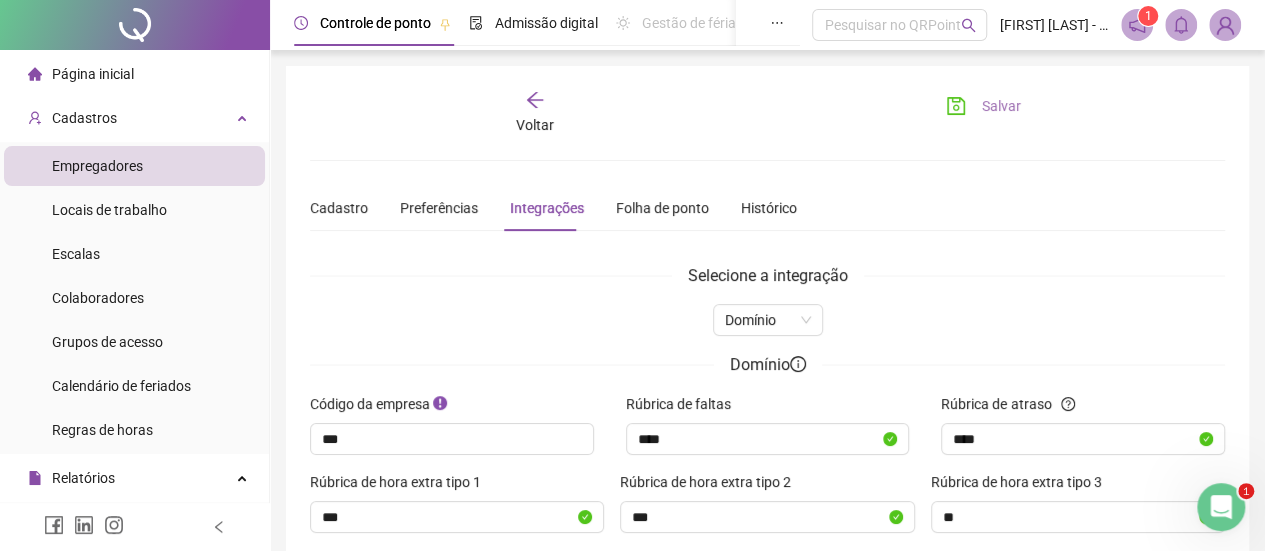 click on "Salvar" at bounding box center [1001, 106] 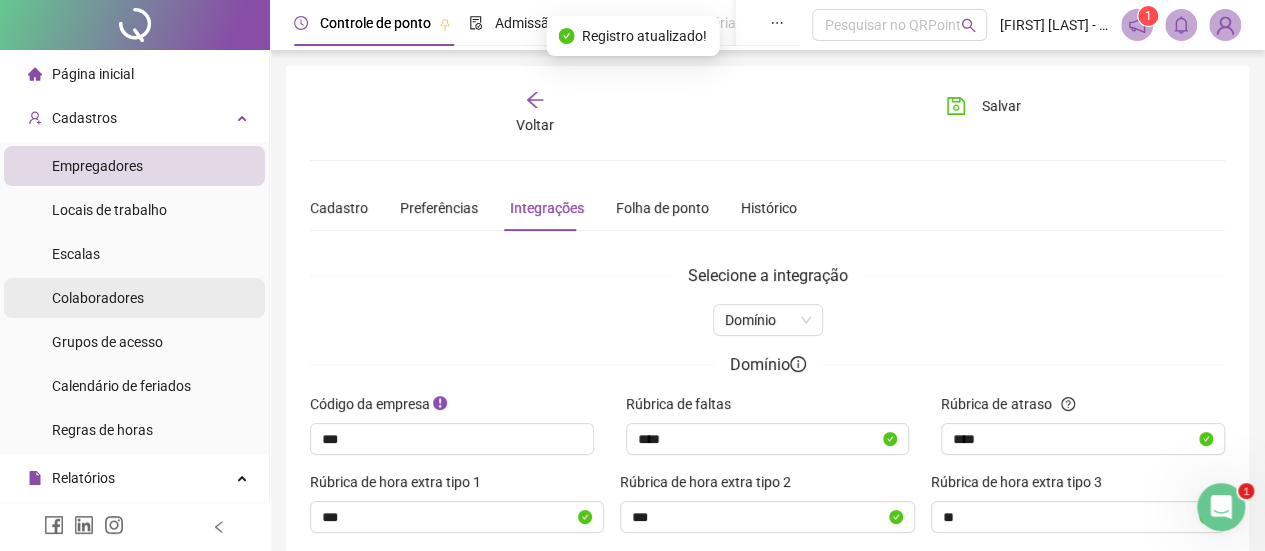 click on "Colaboradores" at bounding box center [98, 298] 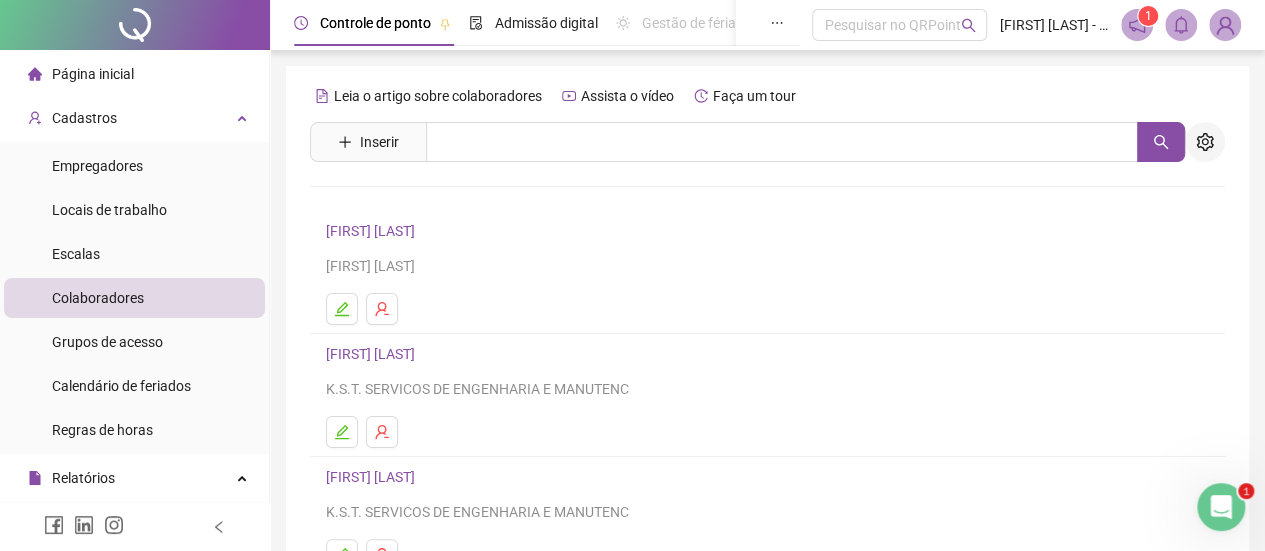 click 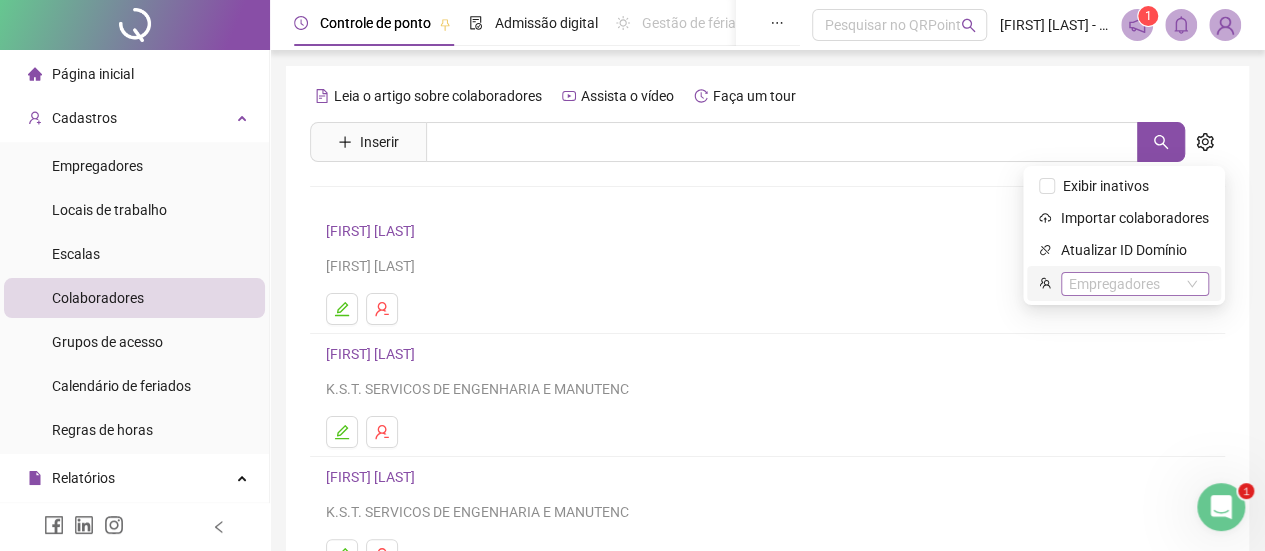 click on "Empregadores" at bounding box center [1135, 284] 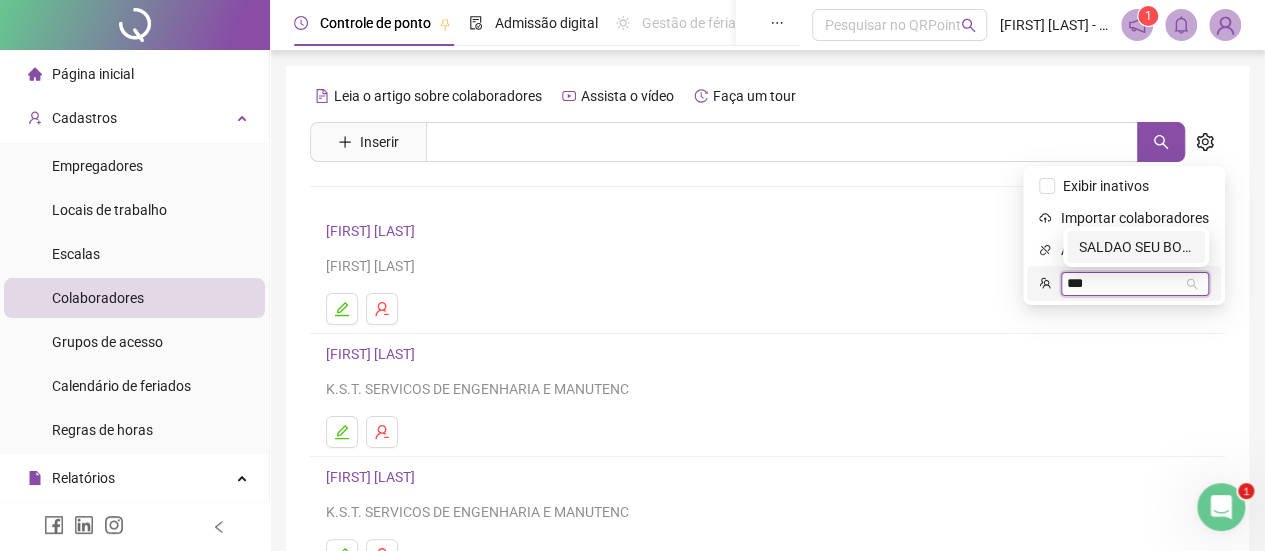 type on "***" 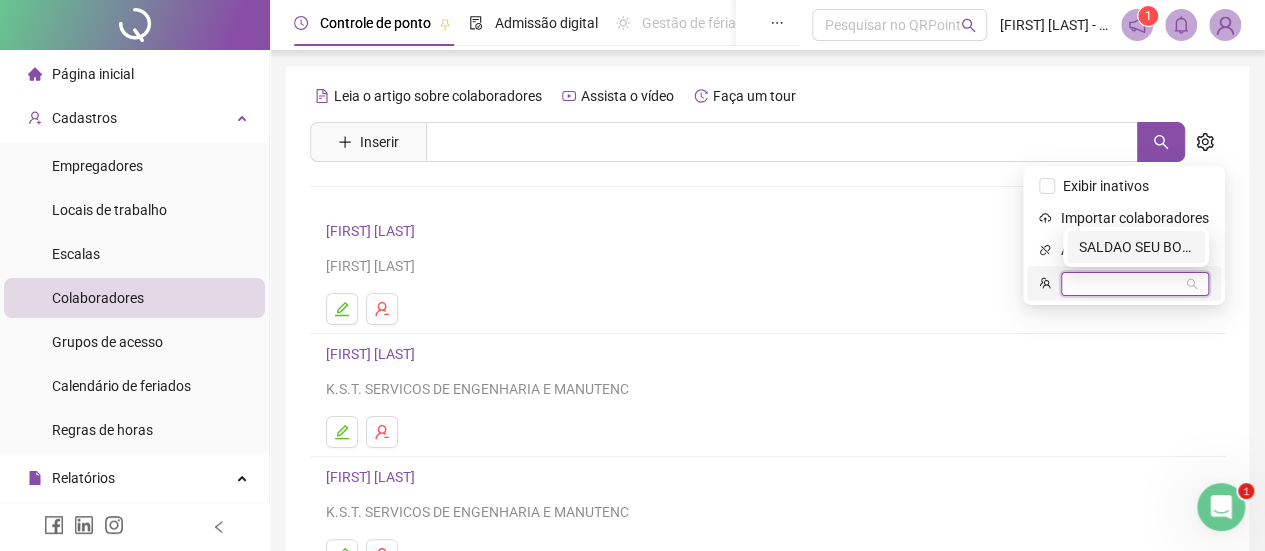click on "SALDAO SEU BOUTIQUO LTDA SALDAO SEU BOUTIQUO LTDA" at bounding box center (1136, 247) 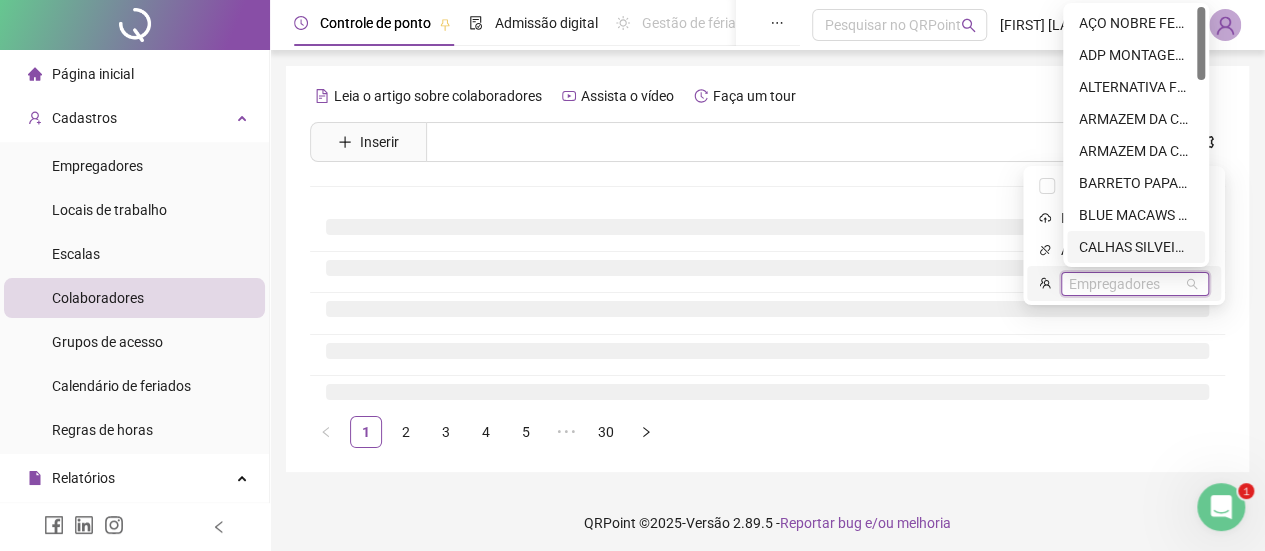 click on "Empregadores" at bounding box center (1135, 284) 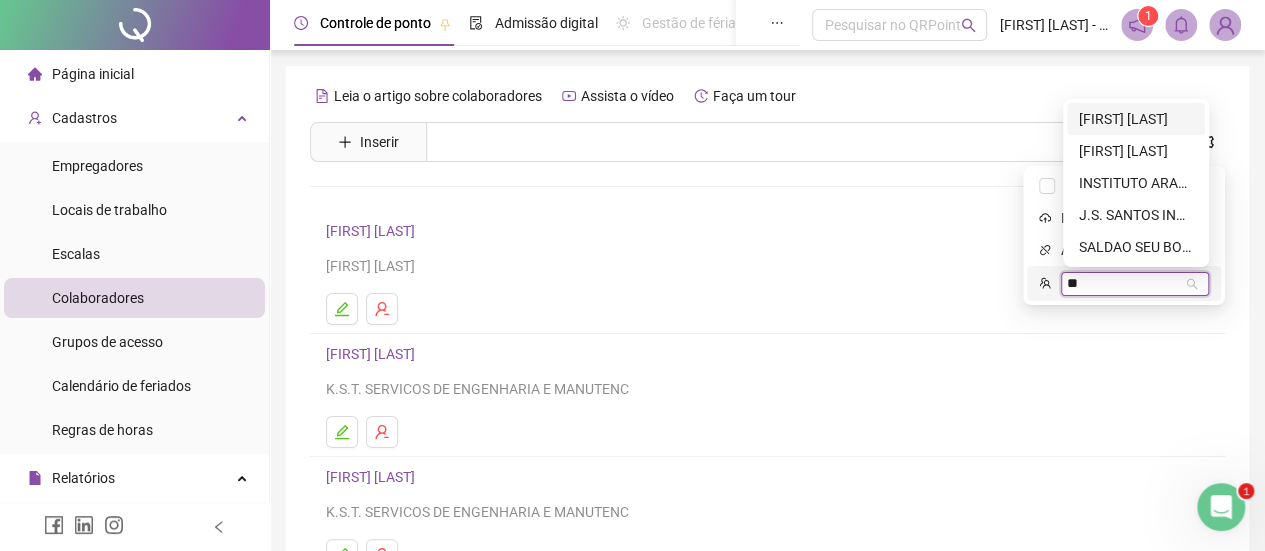 type on "***" 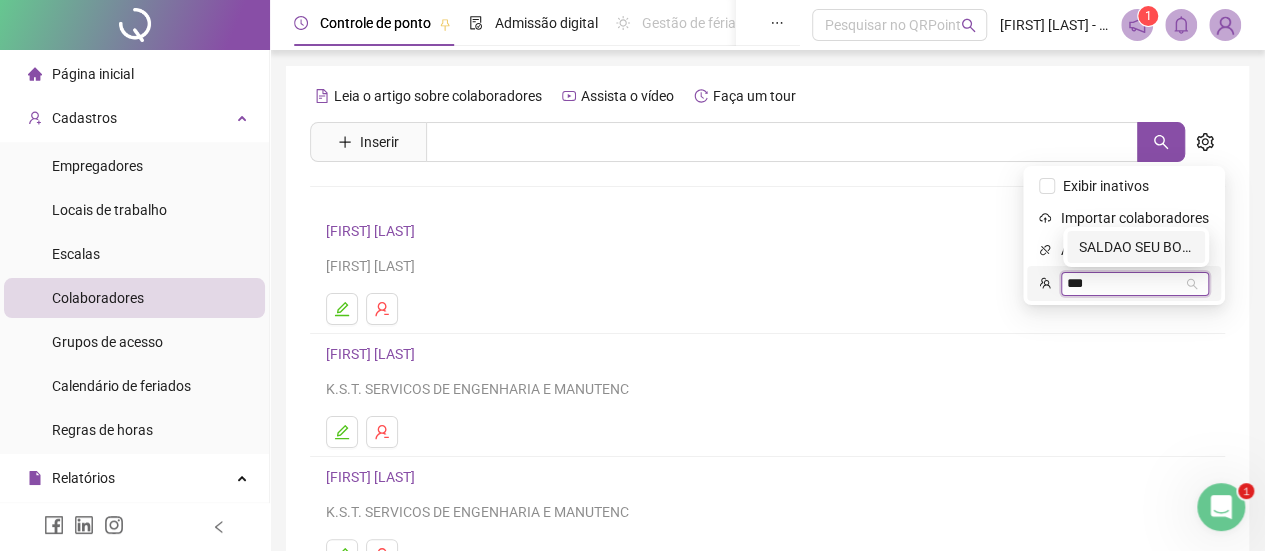 click on "SALDAO SEU BOUTIQUO LTDA" at bounding box center (1136, 247) 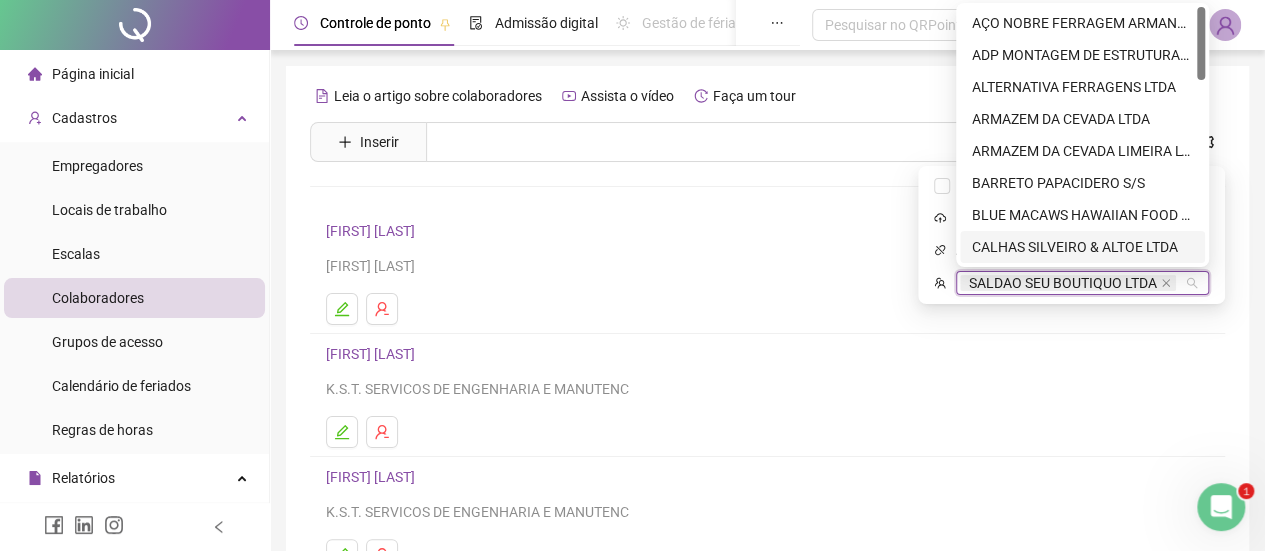 click on "**********" at bounding box center [767, 473] 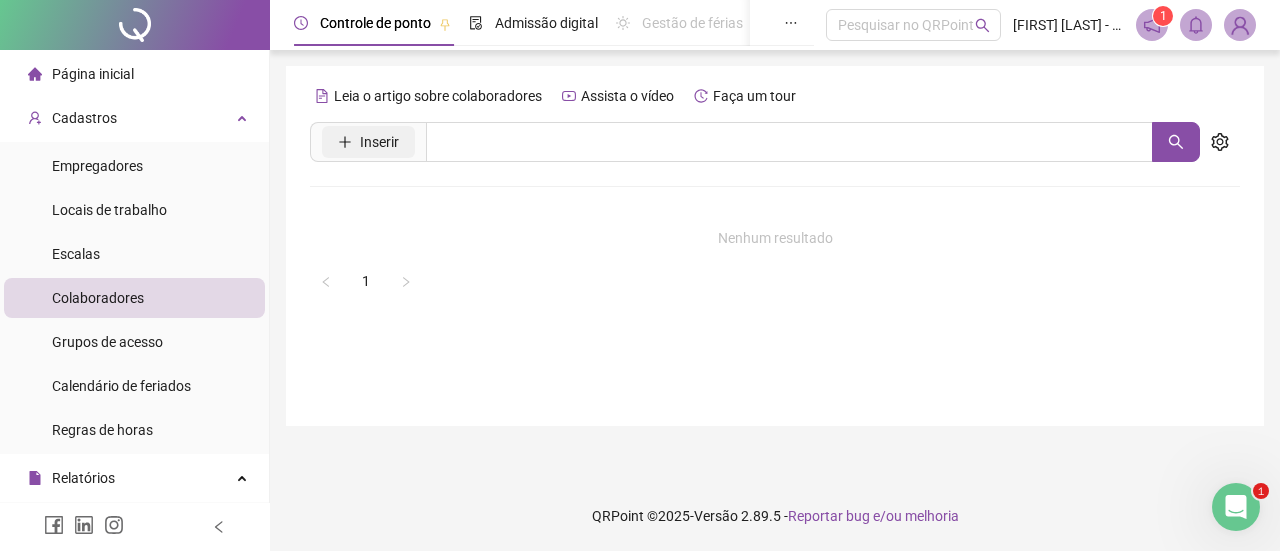click on "Inserir" at bounding box center [379, 142] 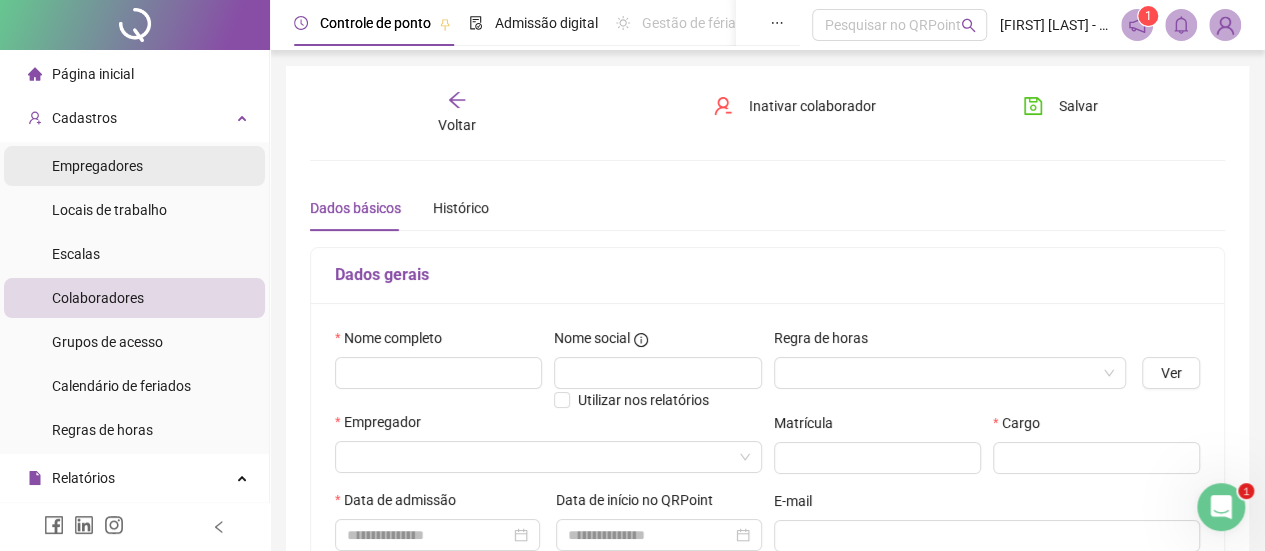 type on "*****" 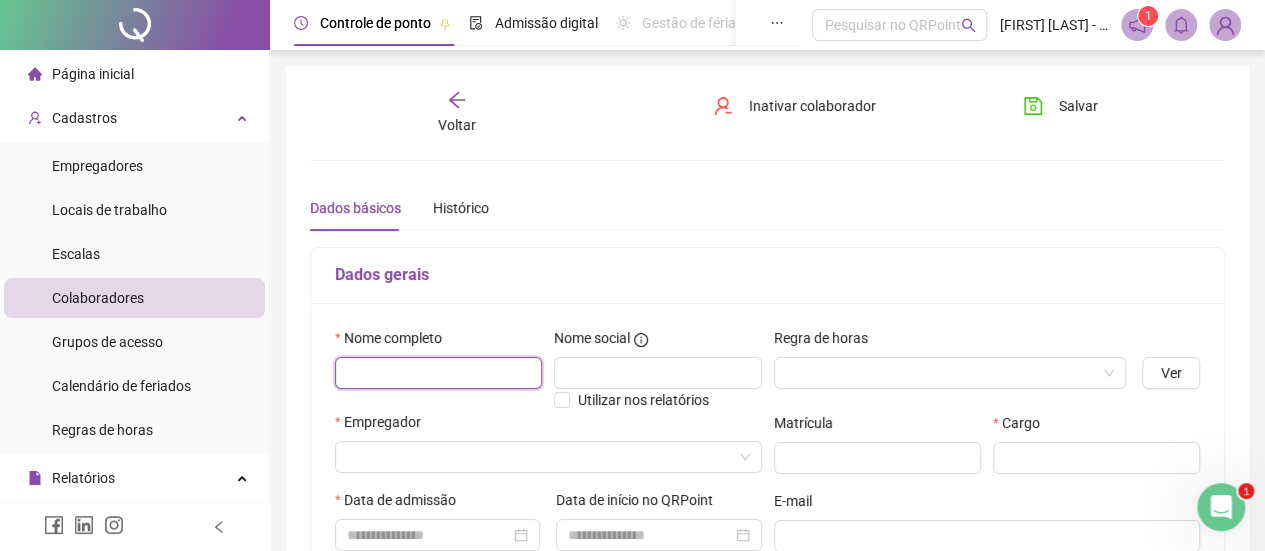 click at bounding box center (438, 373) 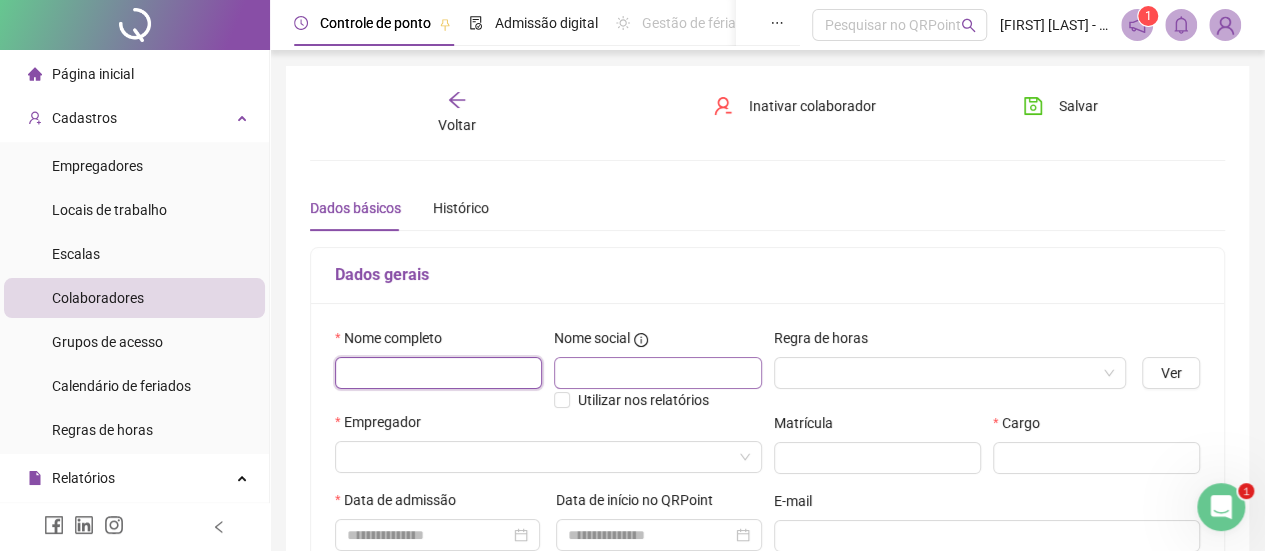paste on "**********" 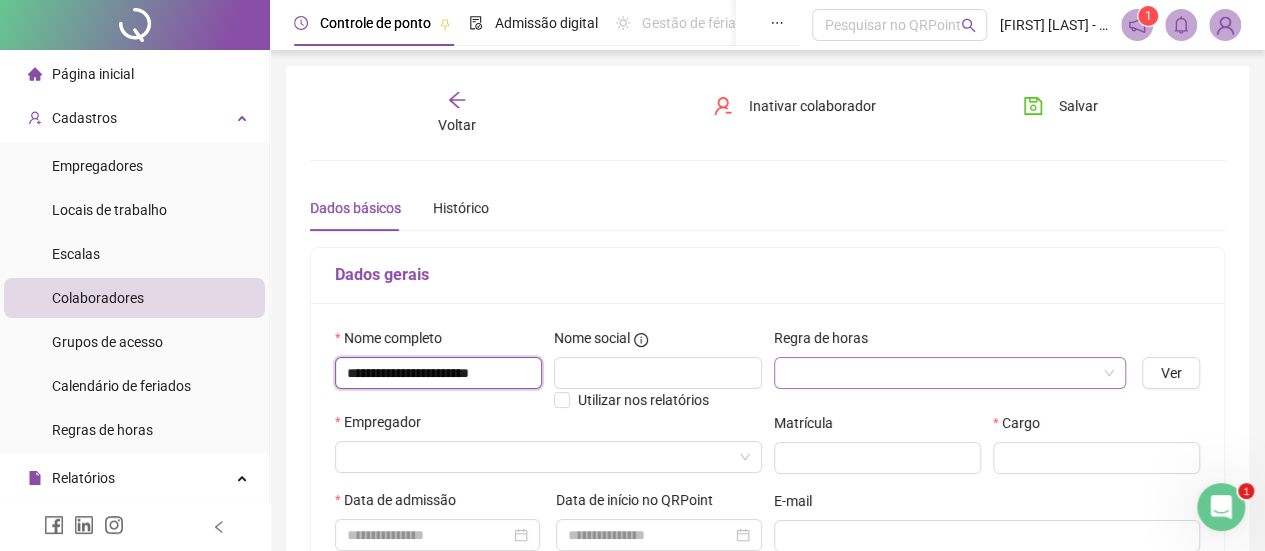 type on "**********" 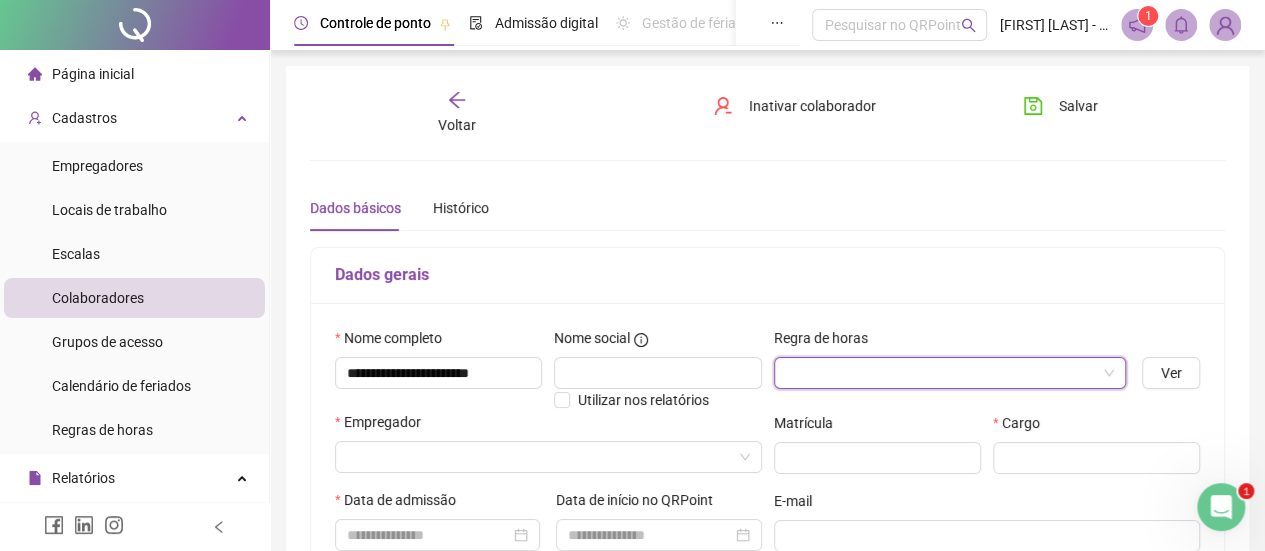 click at bounding box center [941, 373] 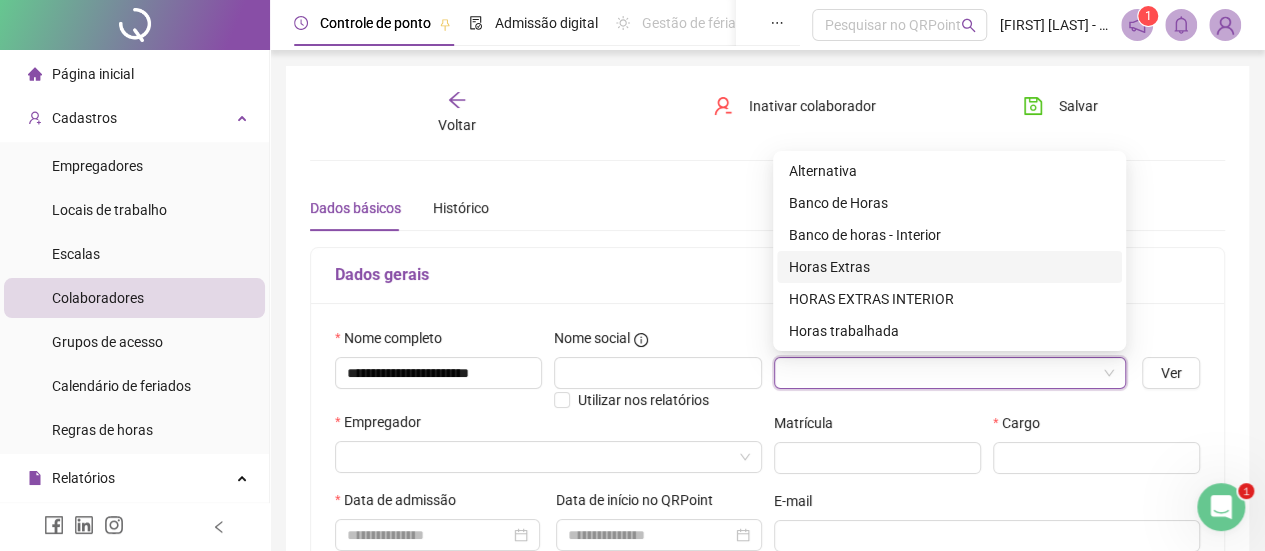 click on "Horas Extras" at bounding box center [949, 267] 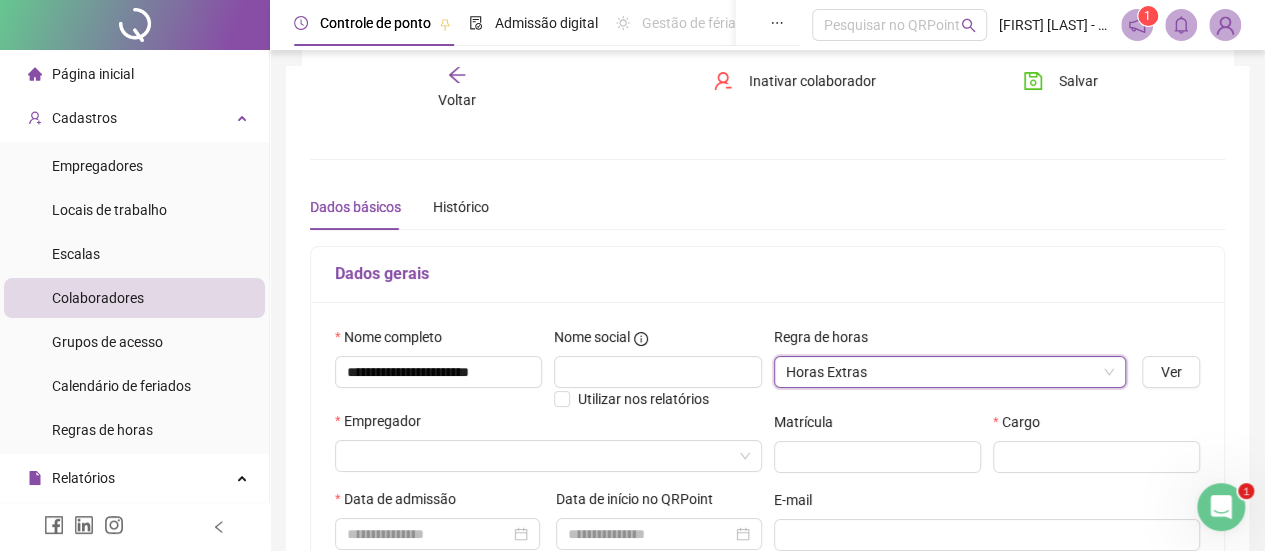 scroll, scrollTop: 100, scrollLeft: 0, axis: vertical 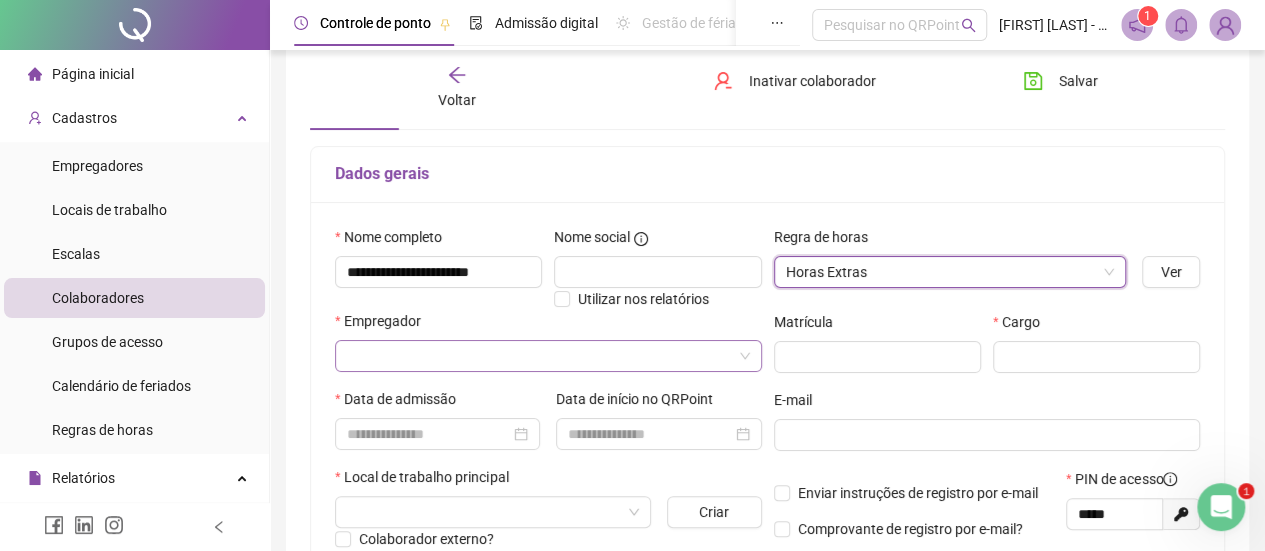 click at bounding box center (539, 356) 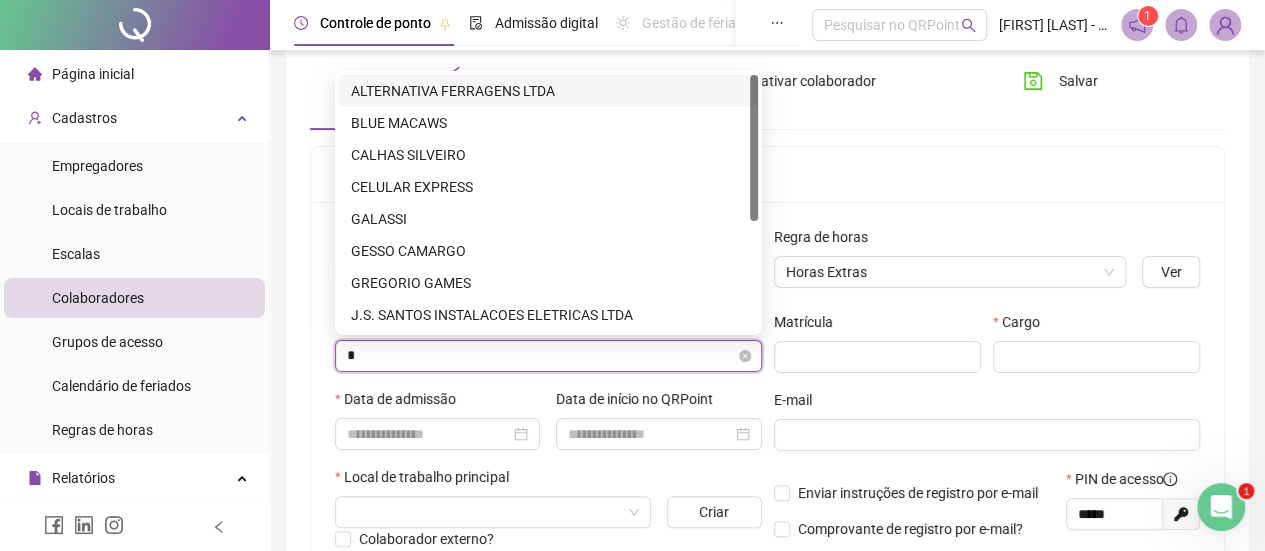 type on "**" 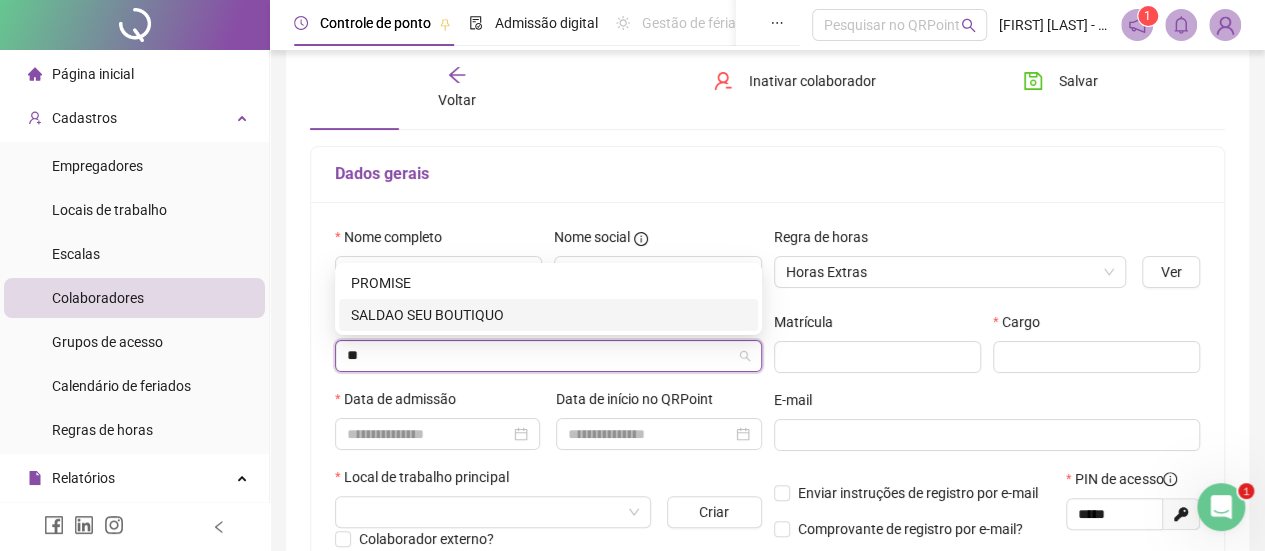 click on "SALDAO SEU BOUTIQUO" at bounding box center [548, 315] 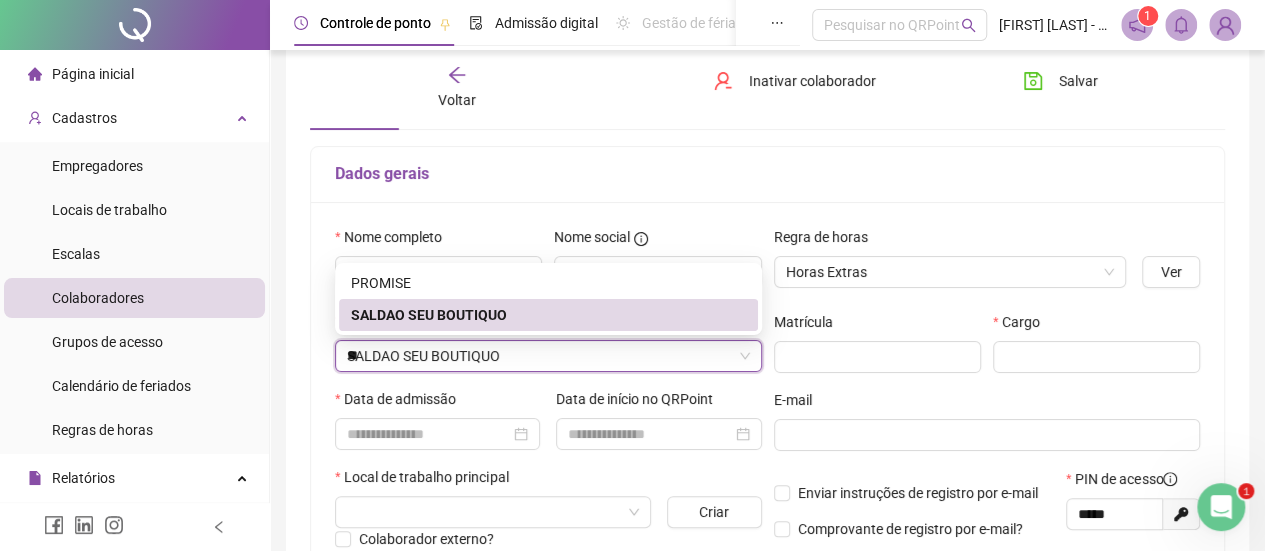 type 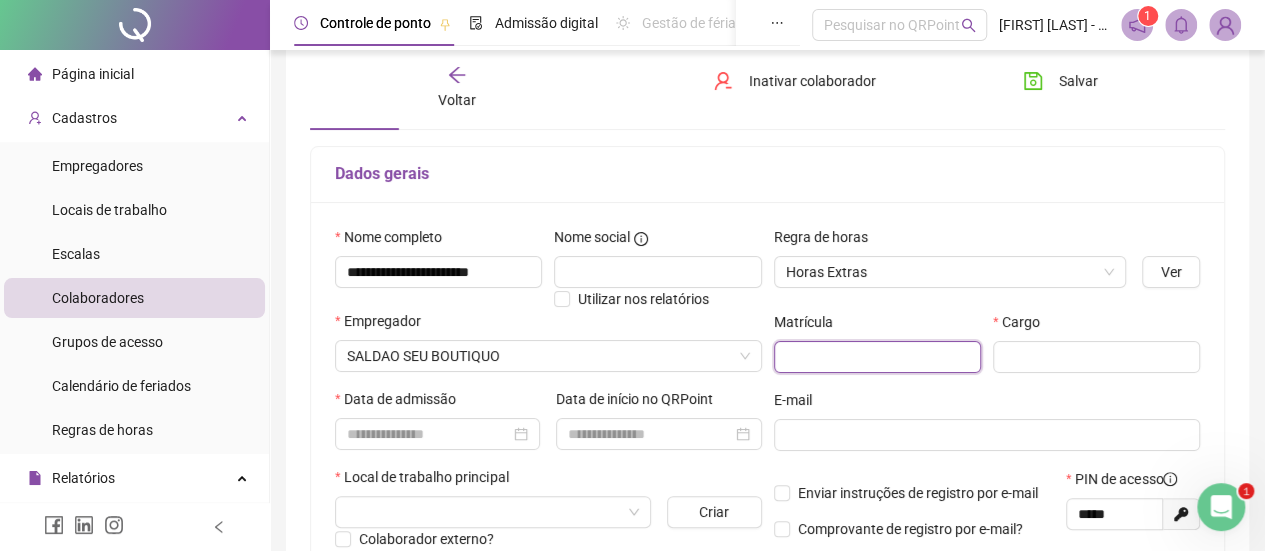 click at bounding box center (877, 357) 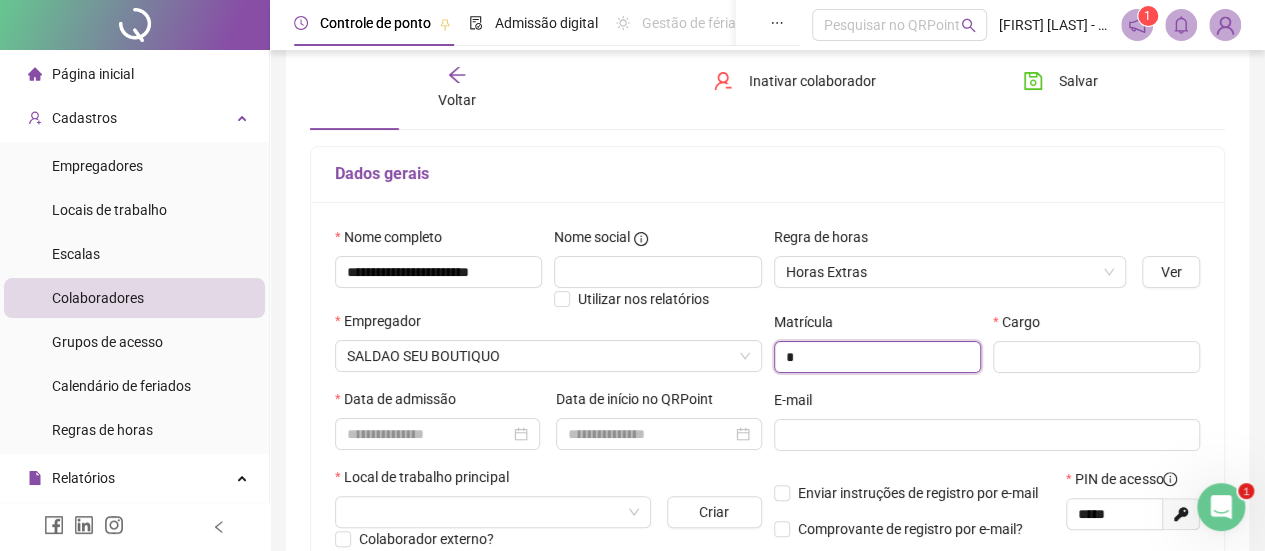 type on "*" 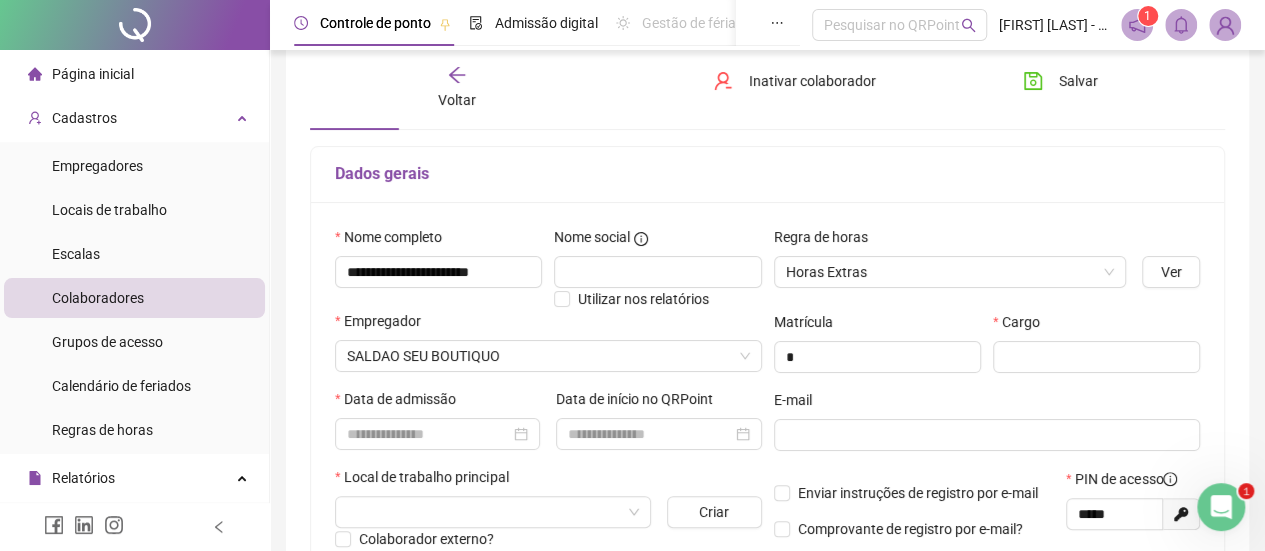 click on "Cargo" at bounding box center [1096, 326] 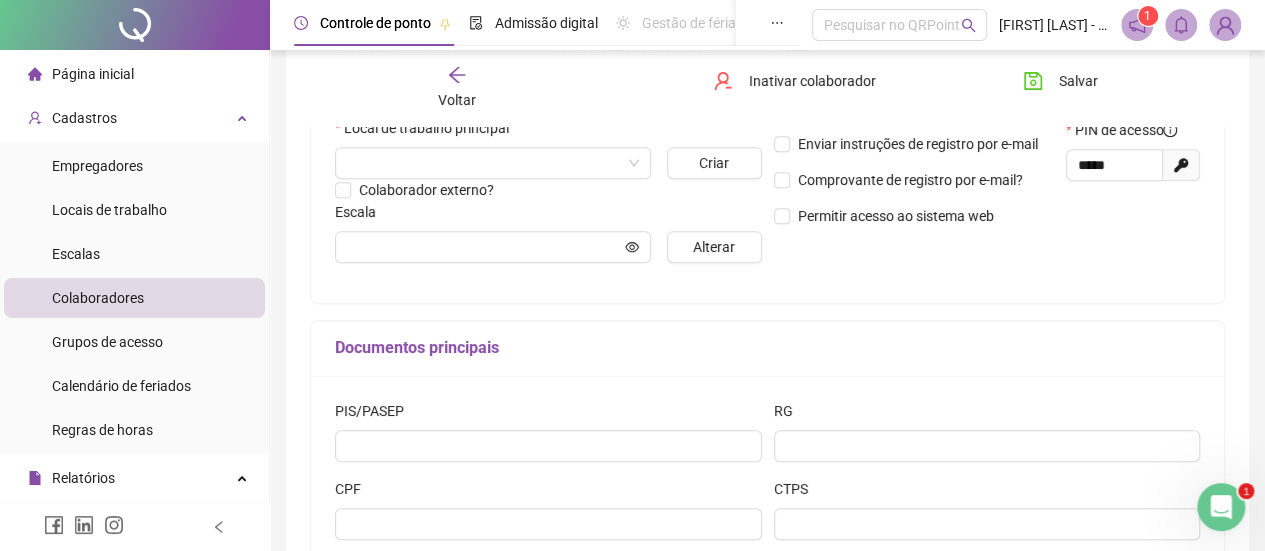 scroll, scrollTop: 388, scrollLeft: 0, axis: vertical 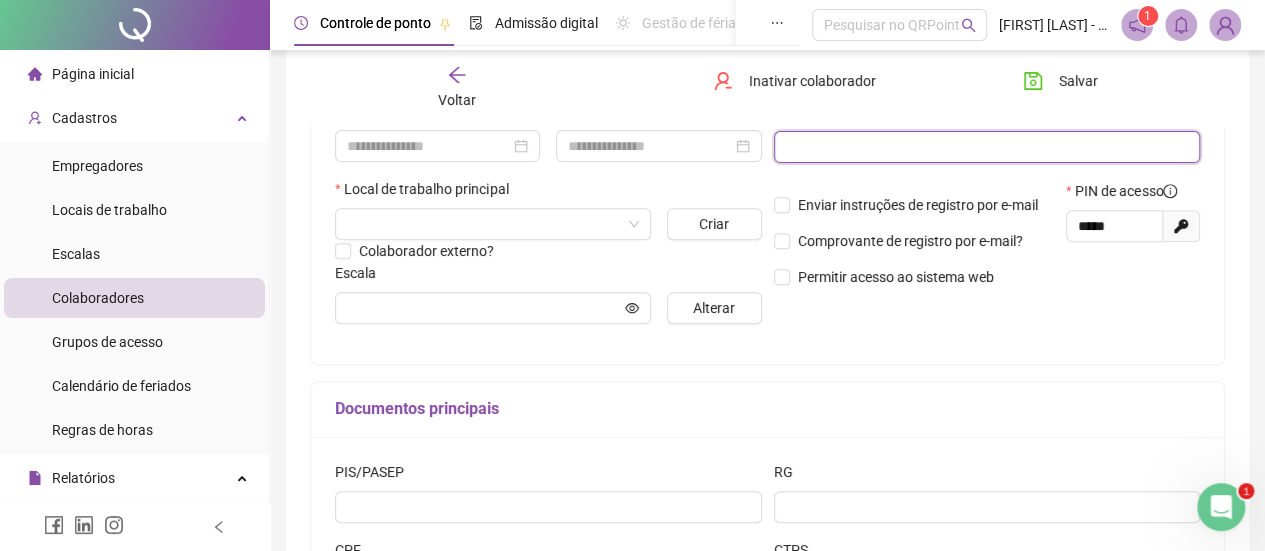 drag, startPoint x: 1025, startPoint y: 335, endPoint x: 1134, endPoint y: 154, distance: 211.28653 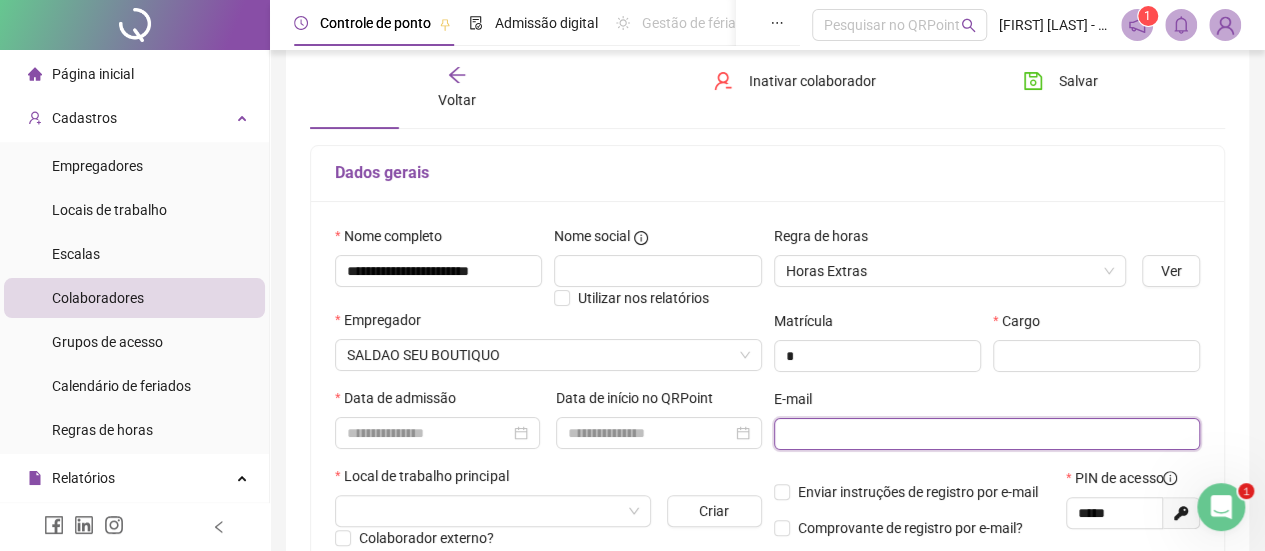 scroll, scrollTop: 88, scrollLeft: 0, axis: vertical 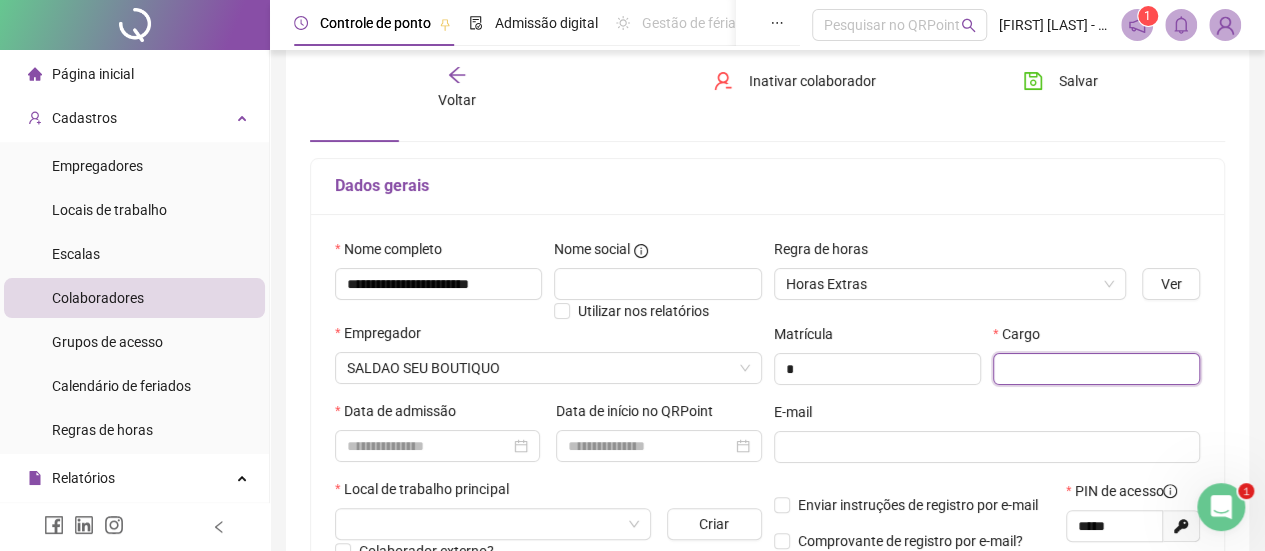 click at bounding box center (1096, 369) 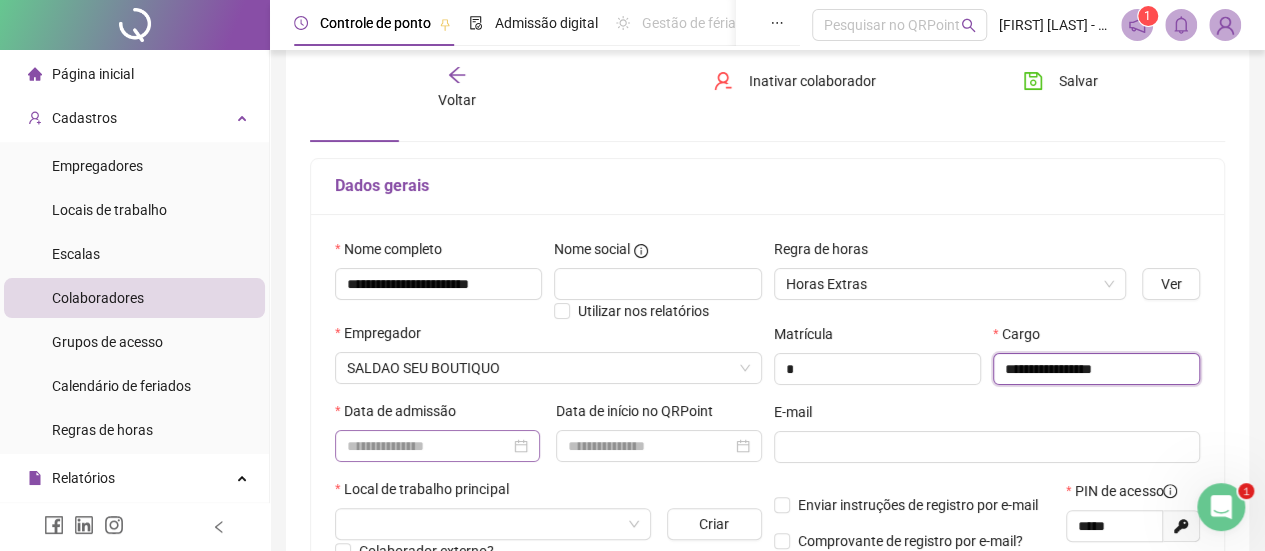 type on "**********" 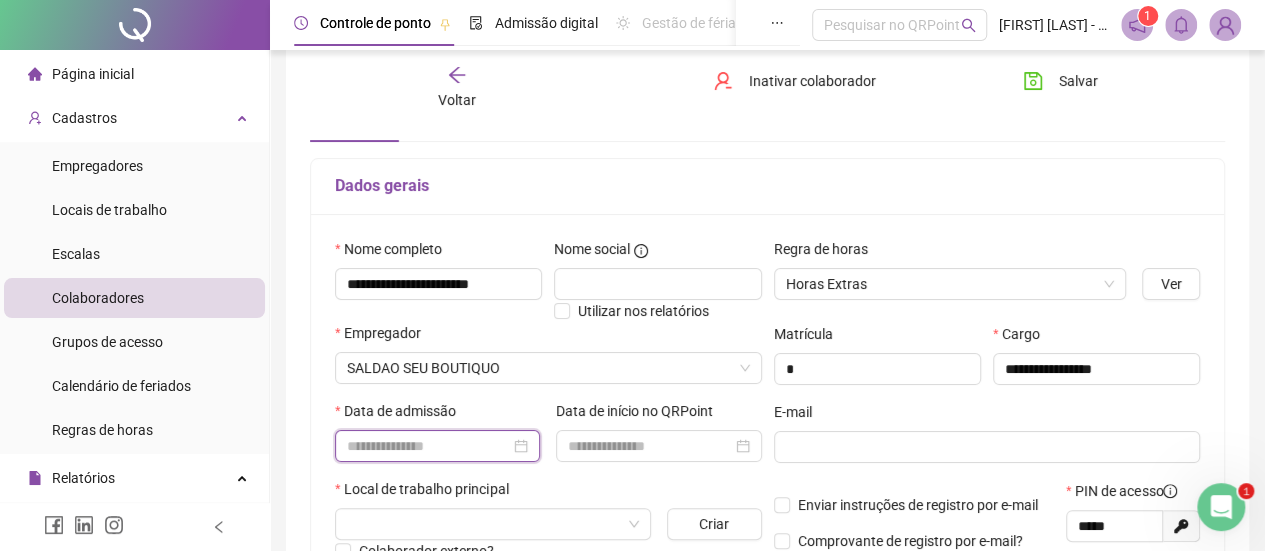 click at bounding box center [428, 446] 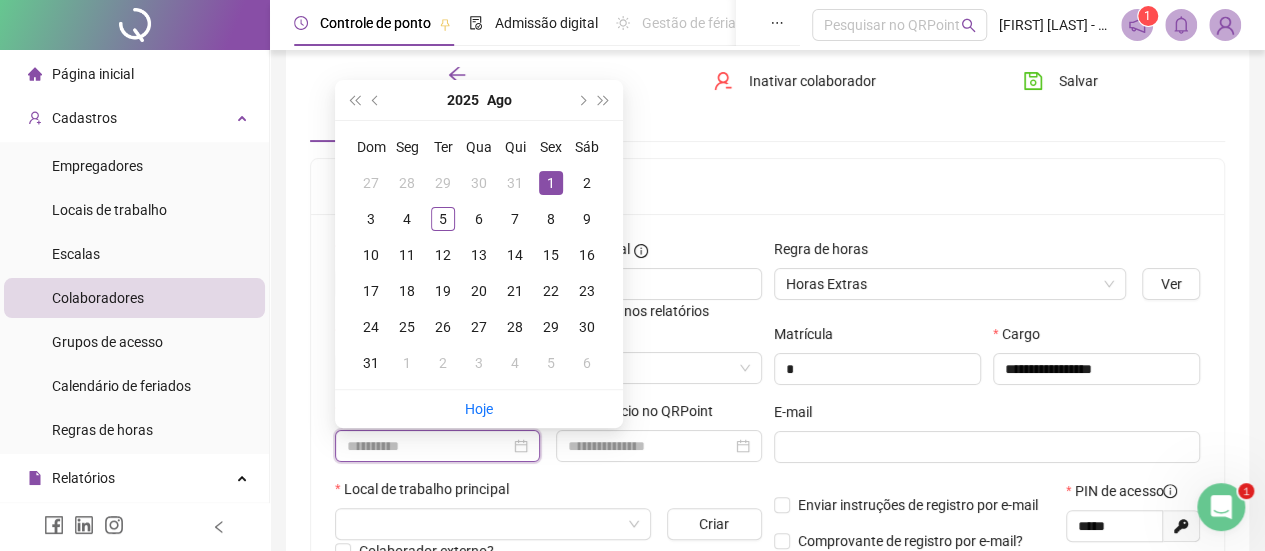 type on "**********" 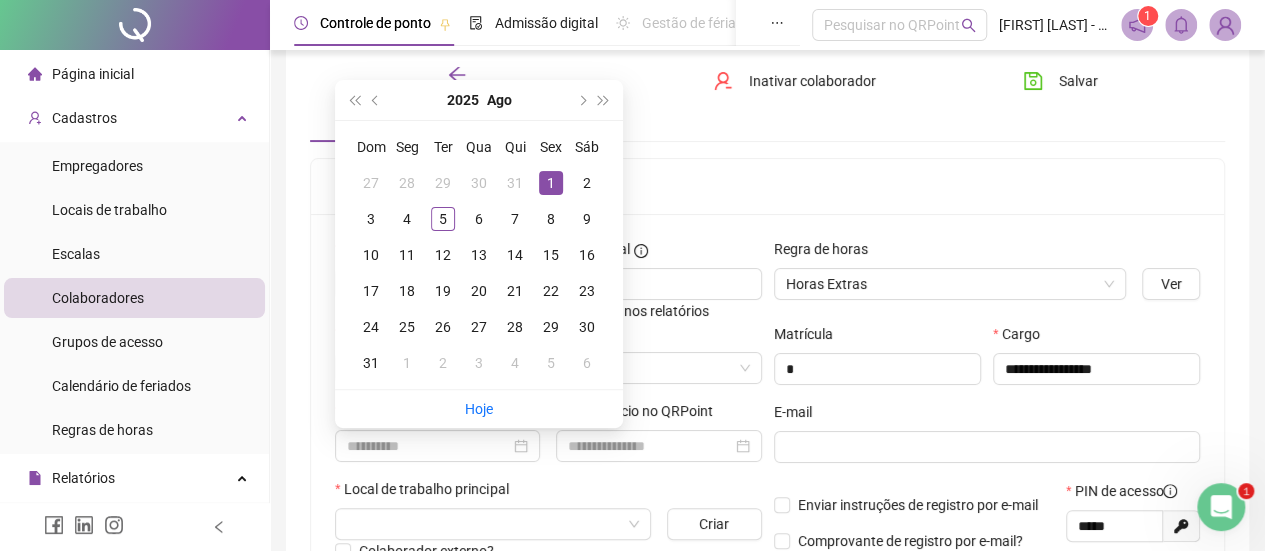 click on "1" at bounding box center [551, 183] 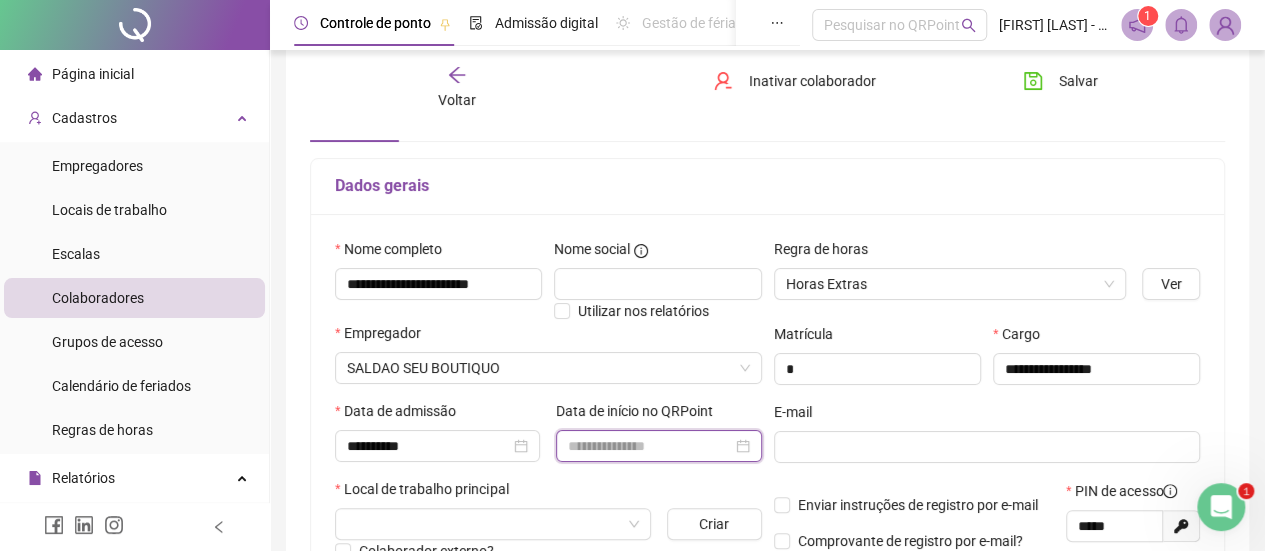 click at bounding box center [649, 446] 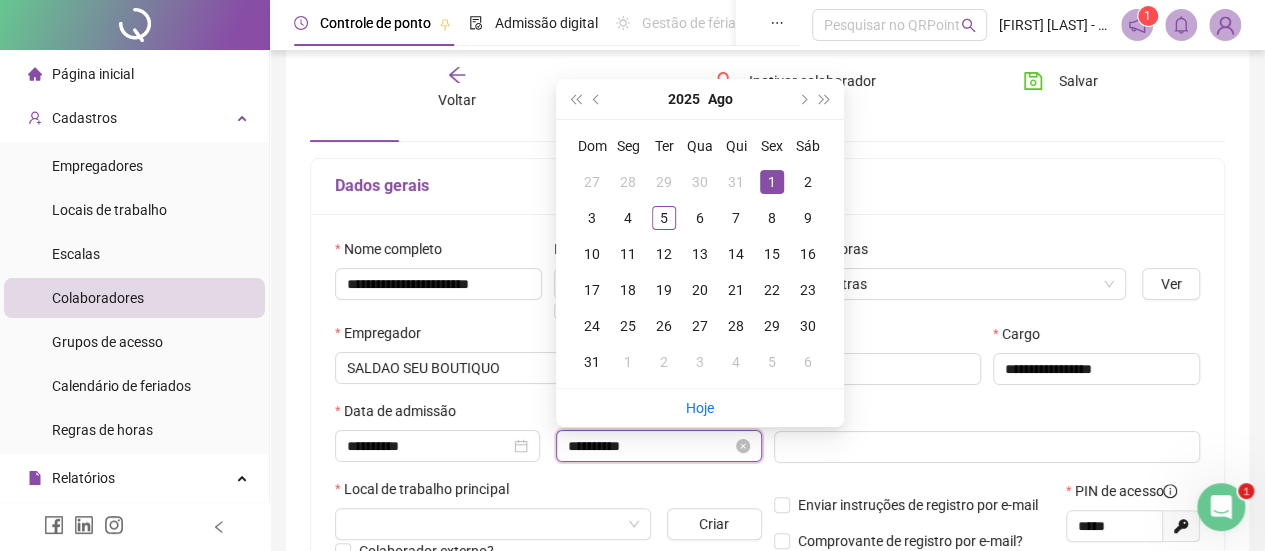type on "**********" 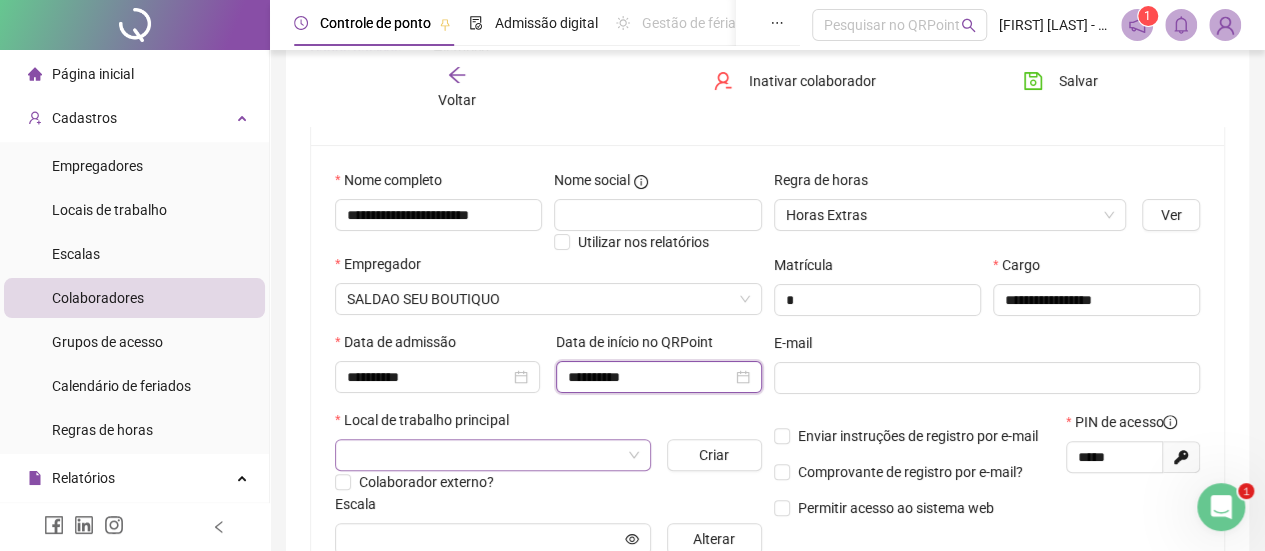 scroll, scrollTop: 188, scrollLeft: 0, axis: vertical 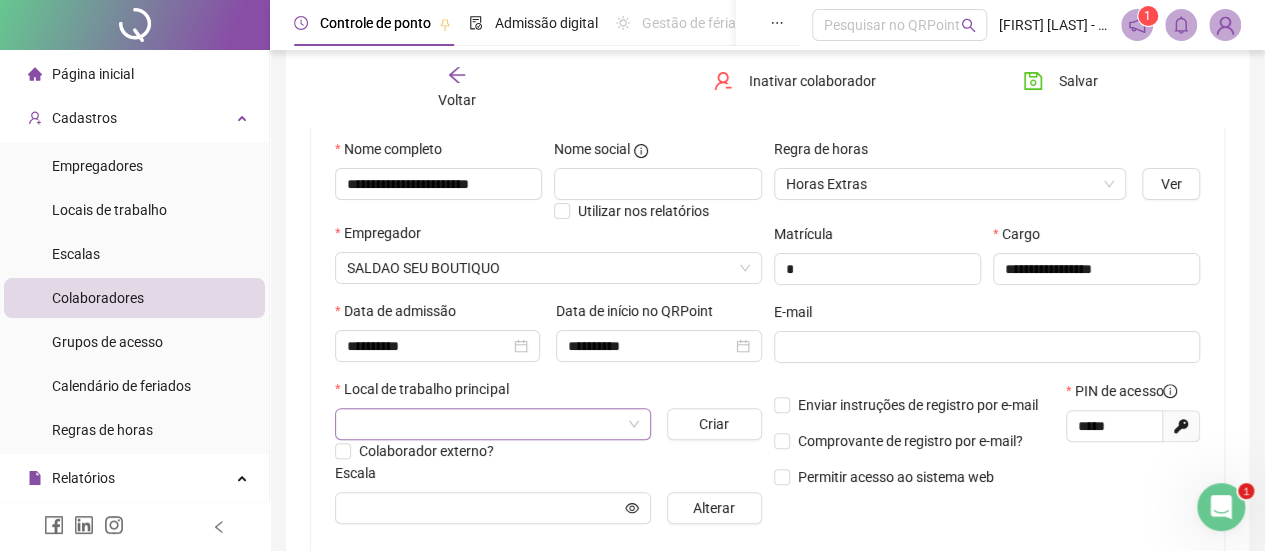 click at bounding box center (484, 424) 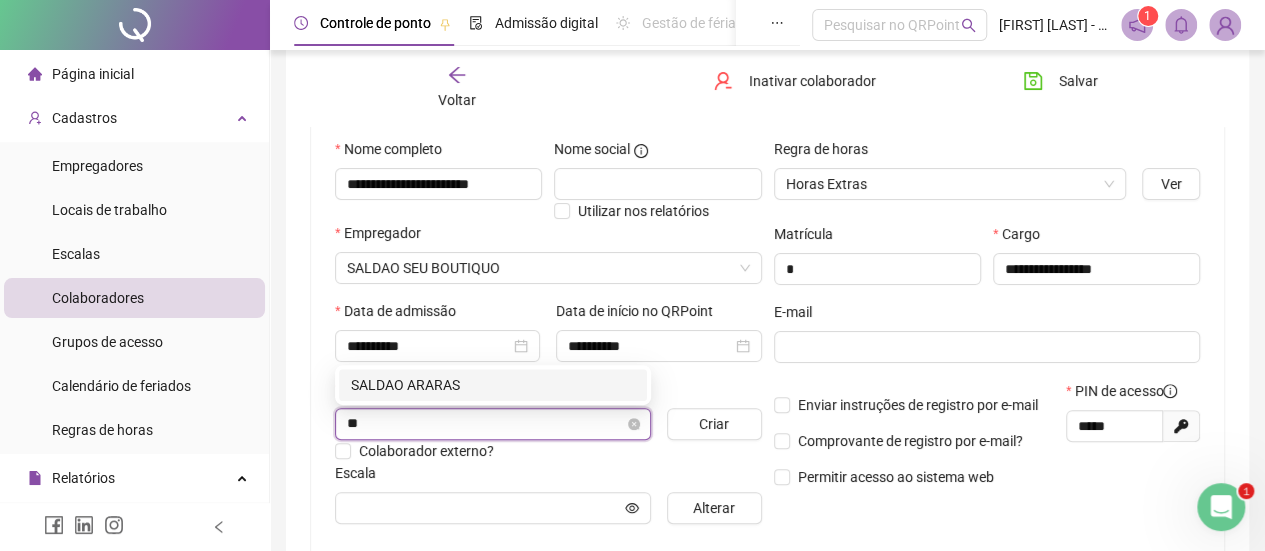type on "***" 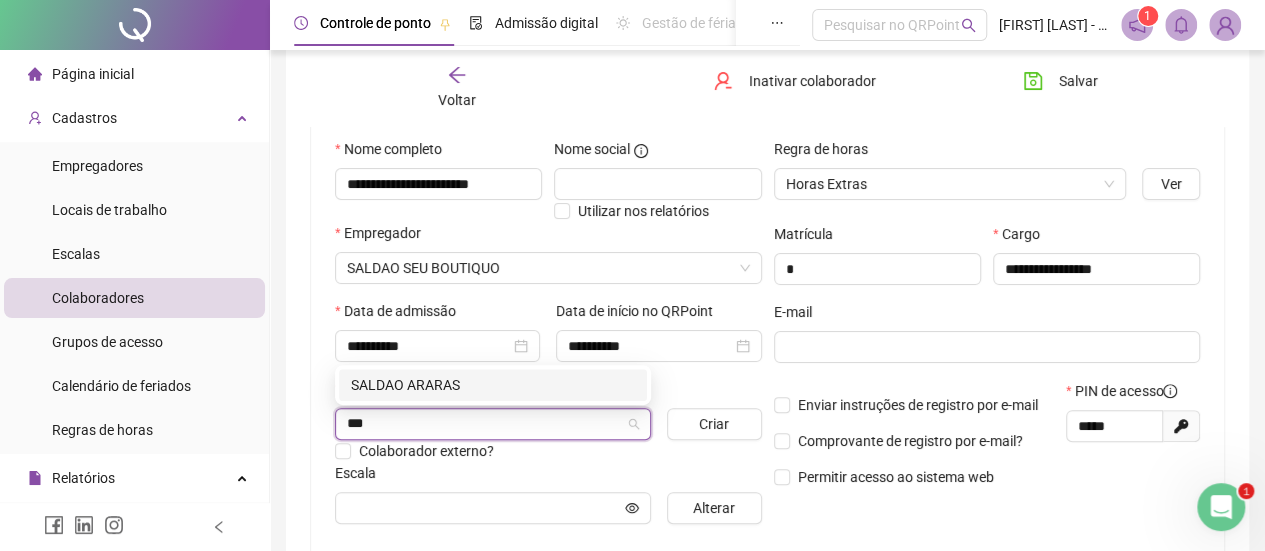 click on "SALDAO ARARAS" at bounding box center [493, 385] 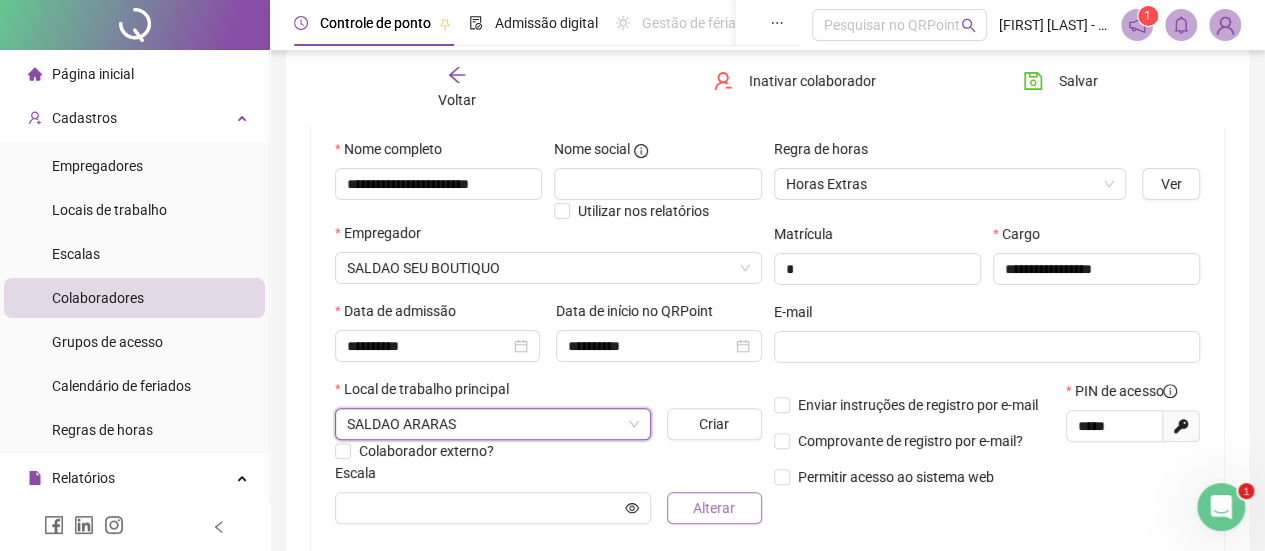 click on "Alterar" at bounding box center (714, 508) 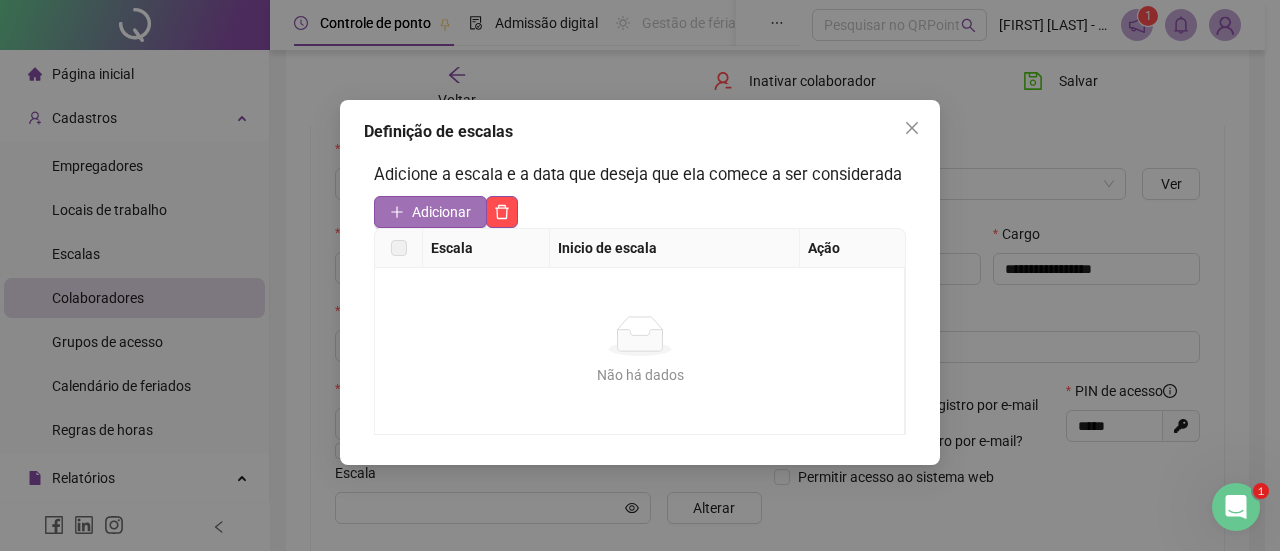 click on "Adicionar" at bounding box center [441, 212] 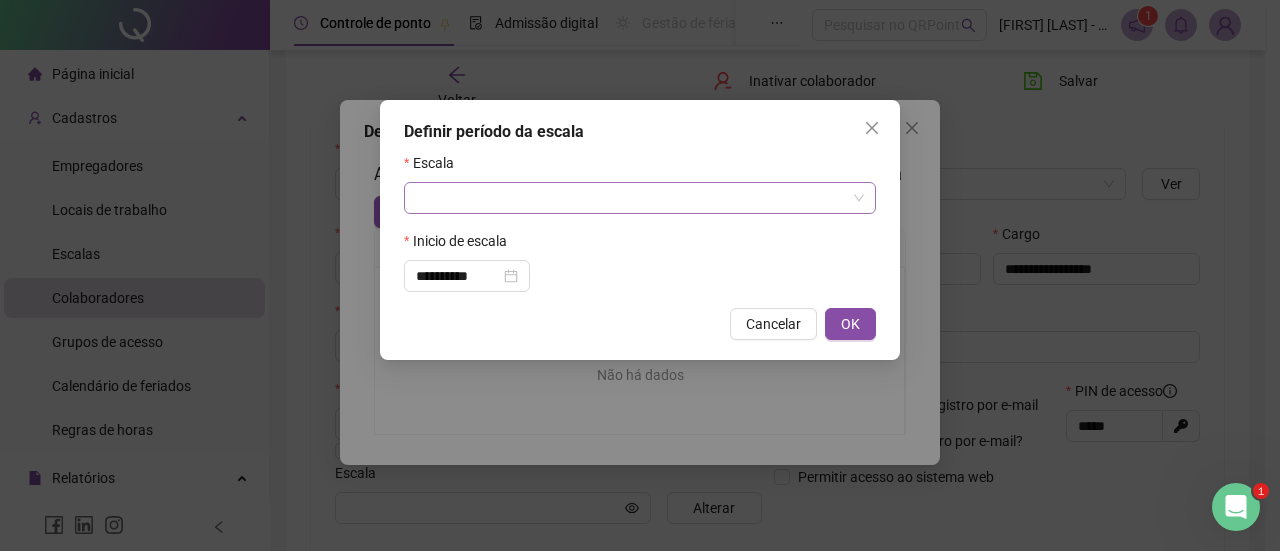 click at bounding box center [631, 198] 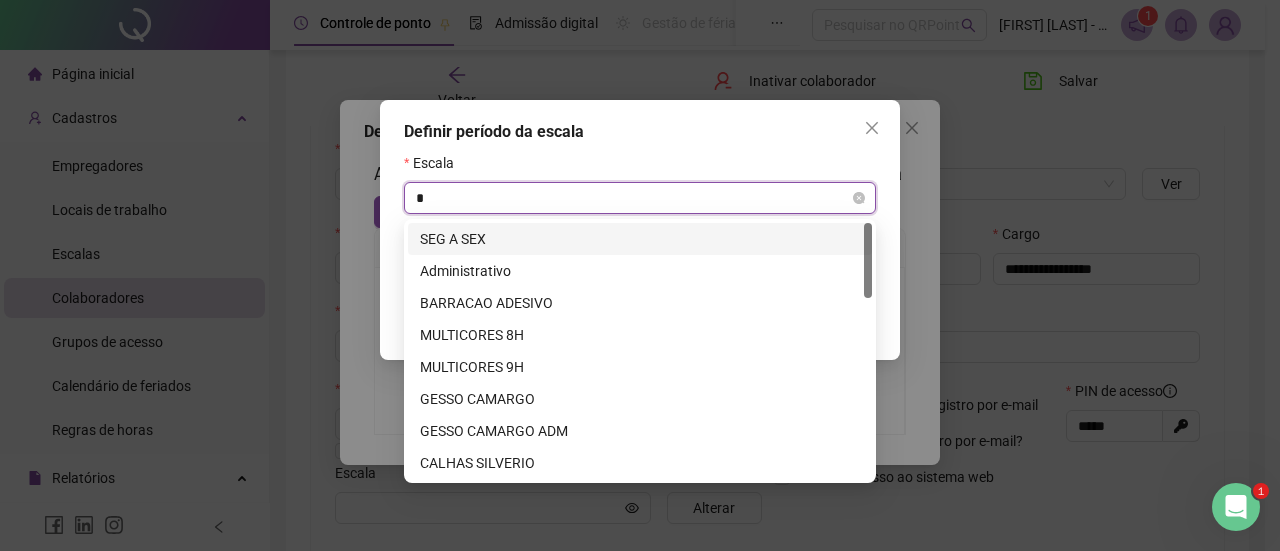 type on "**" 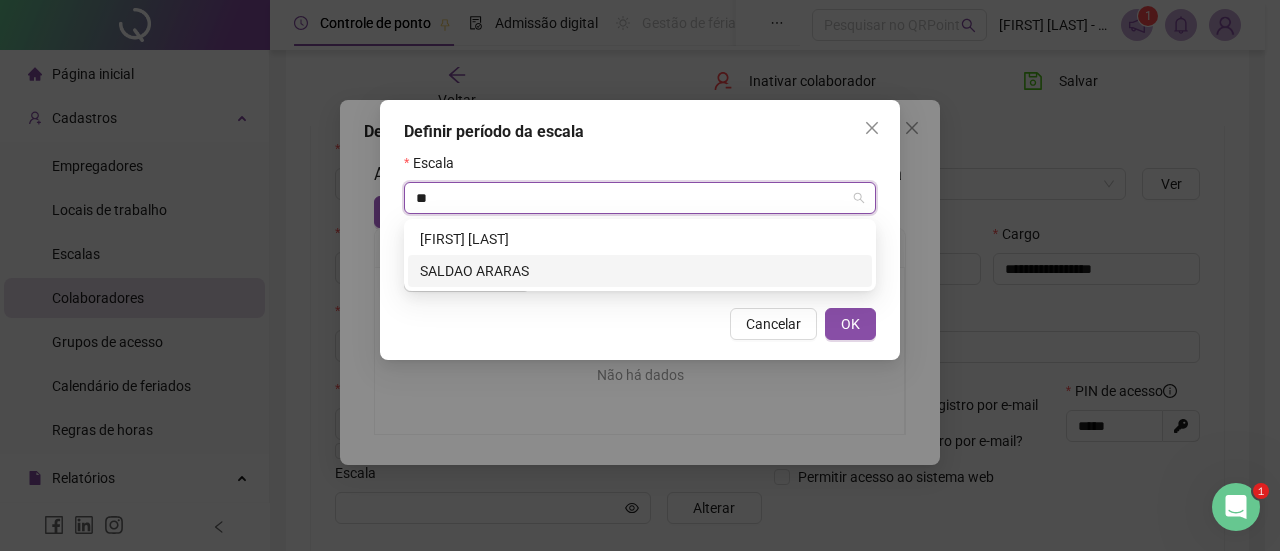 click on "SALDAO ARARAS" at bounding box center [640, 271] 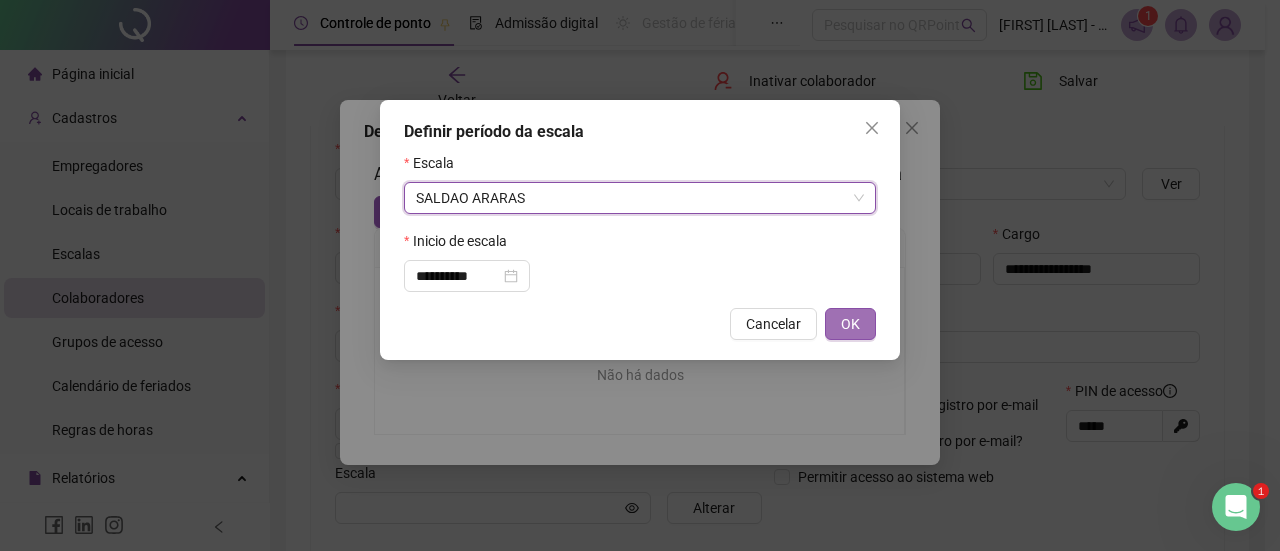 click on "OK" at bounding box center (850, 324) 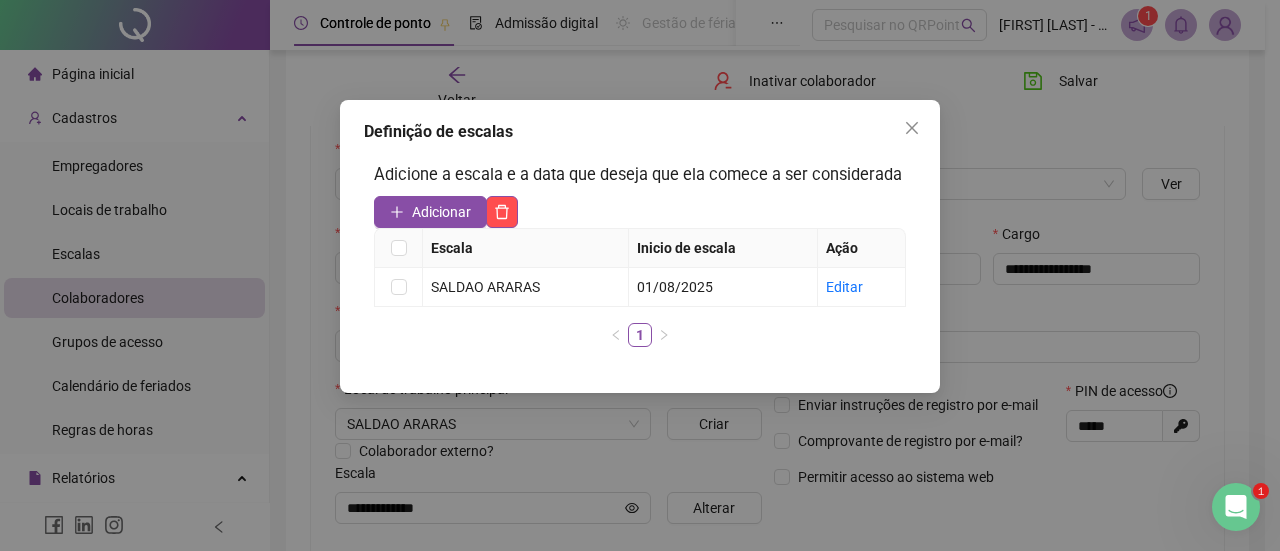 click at bounding box center (912, 128) 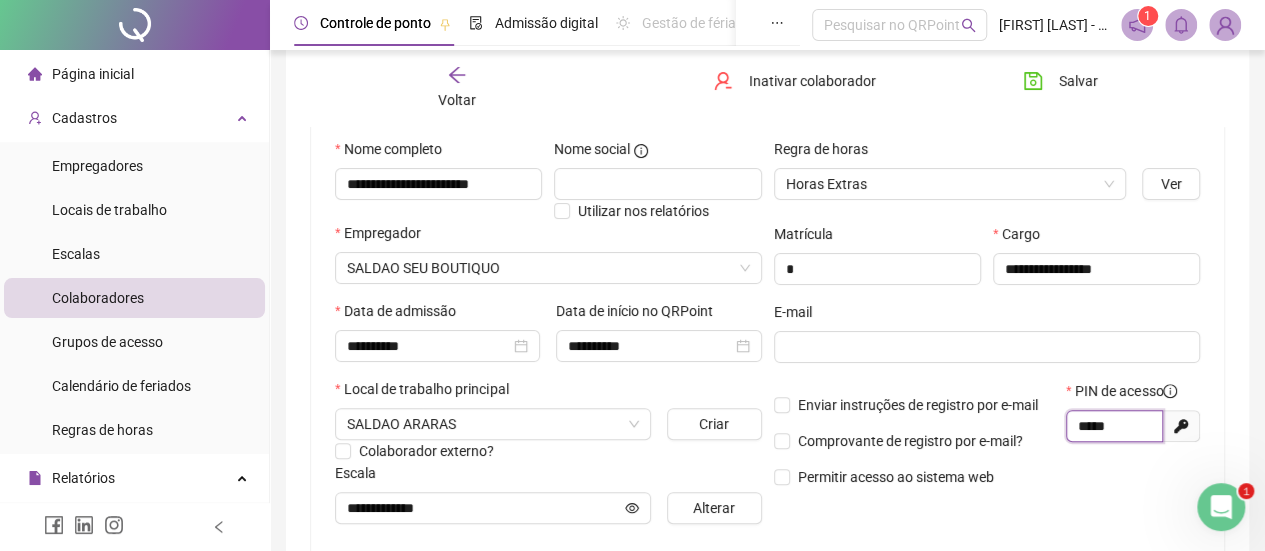 click on "*****" at bounding box center [1112, 426] 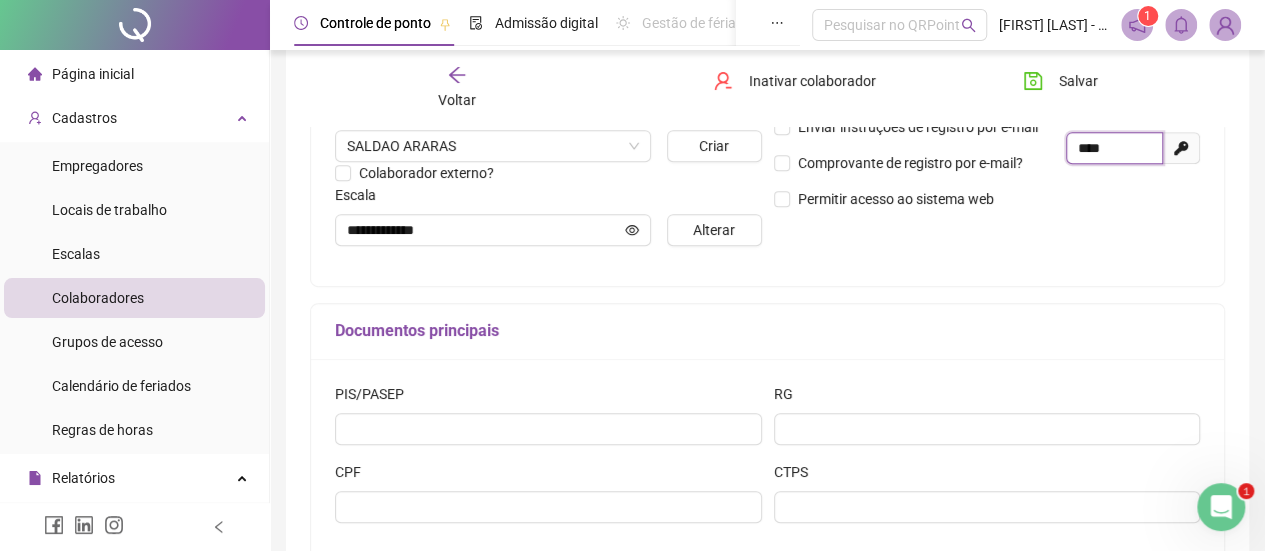 scroll, scrollTop: 488, scrollLeft: 0, axis: vertical 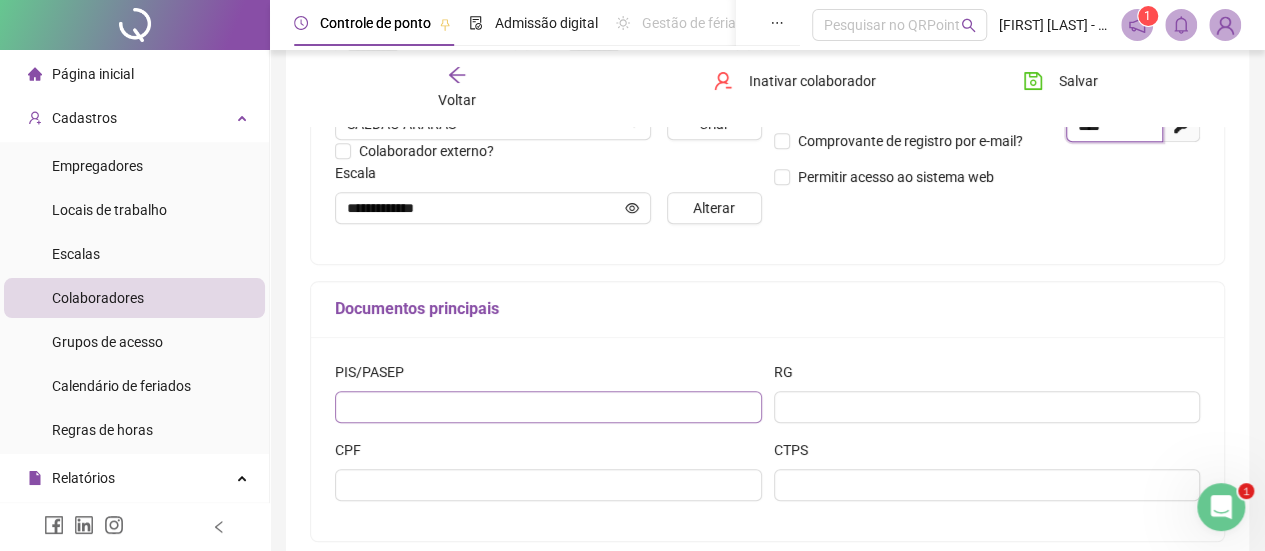 type on "****" 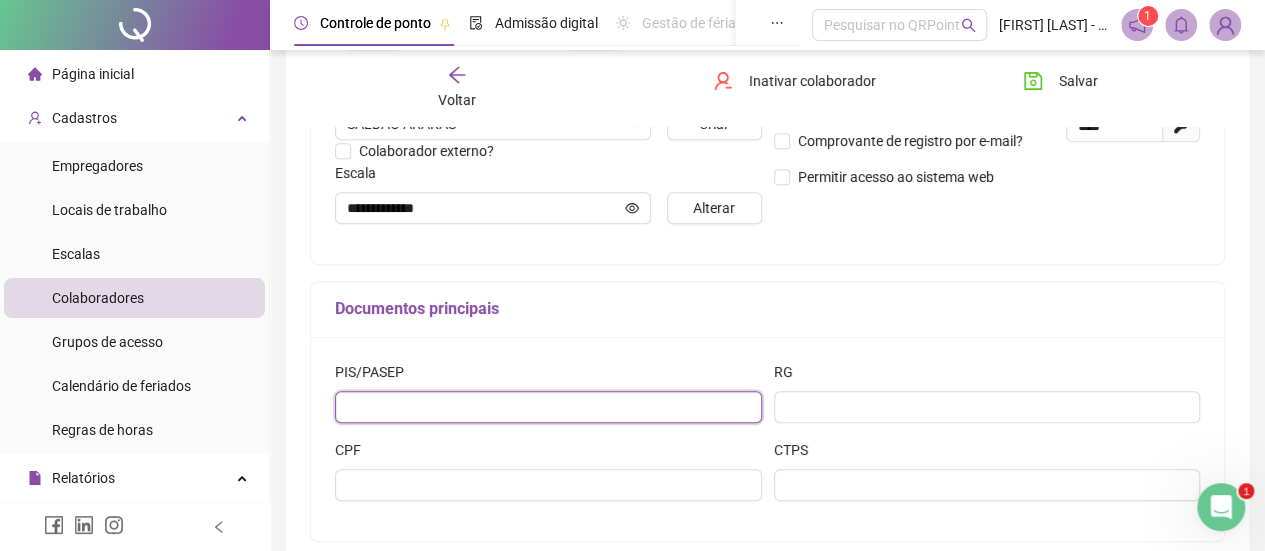 click at bounding box center (548, 407) 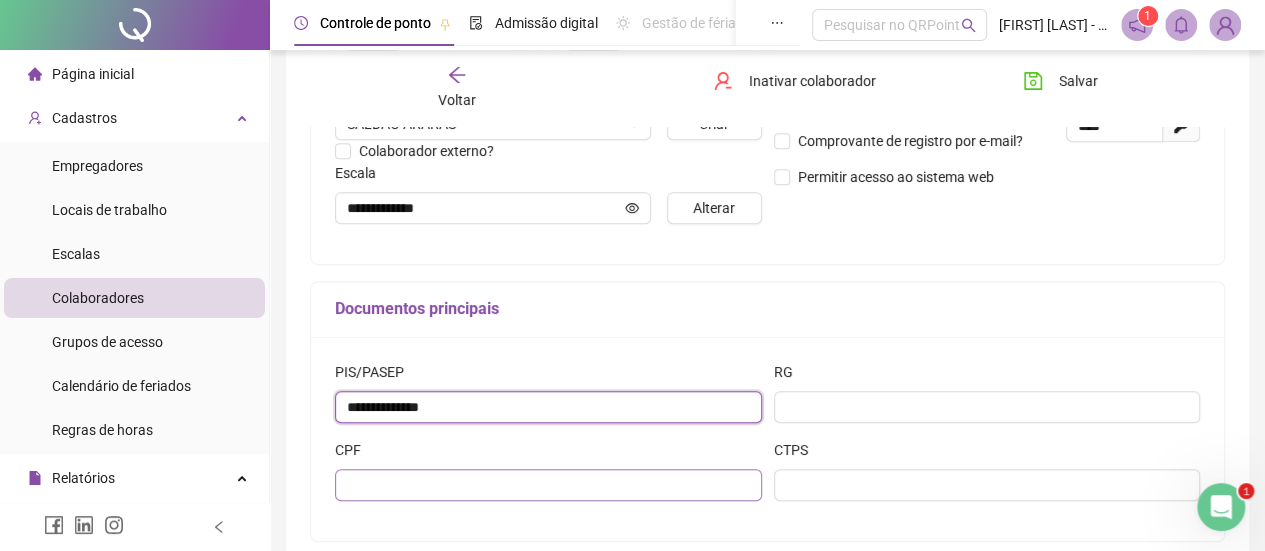 type on "**********" 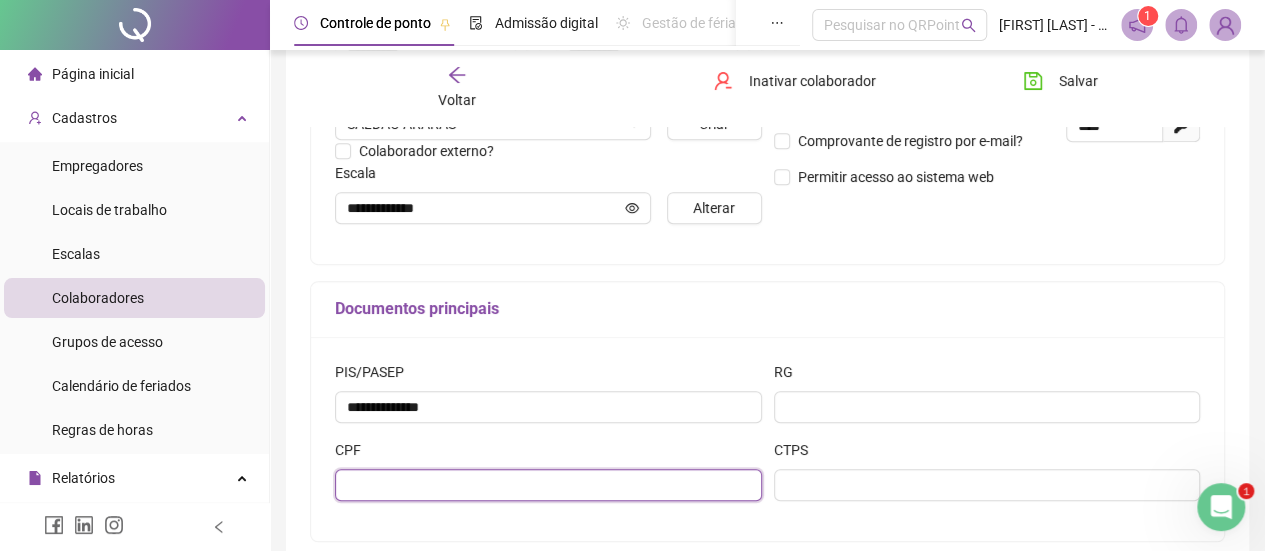 click at bounding box center (548, 485) 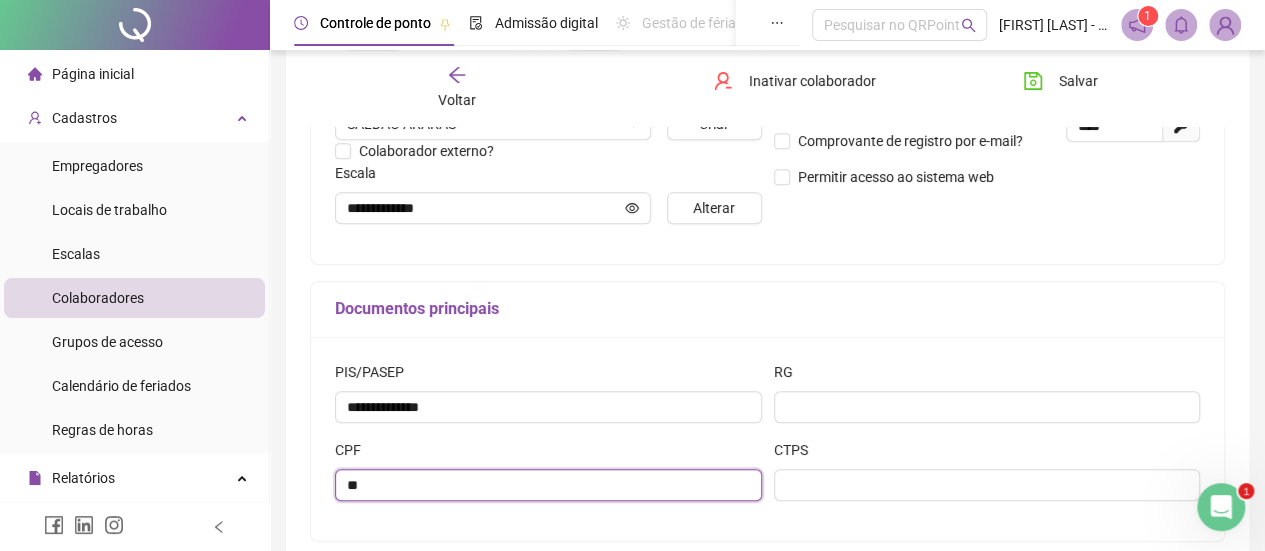 type on "*" 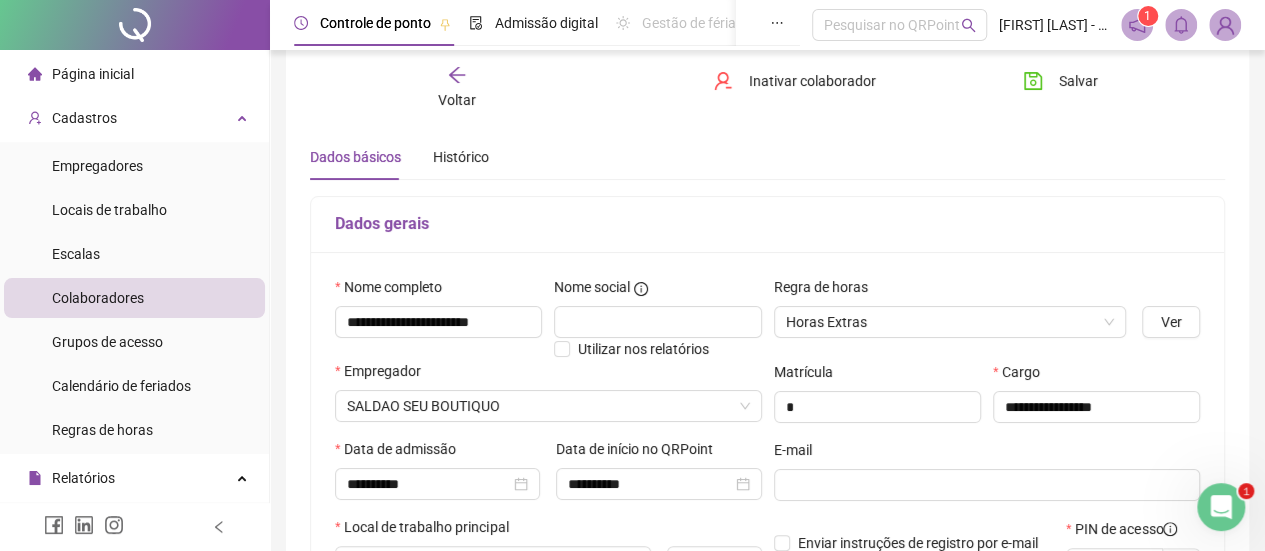 scroll, scrollTop: 0, scrollLeft: 0, axis: both 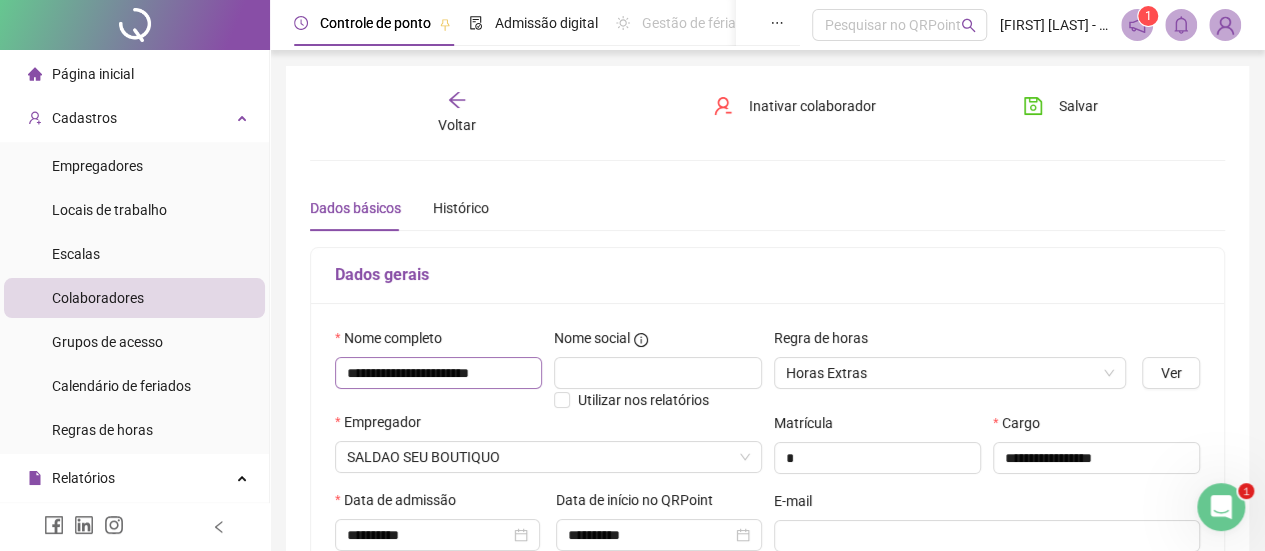 type on "**********" 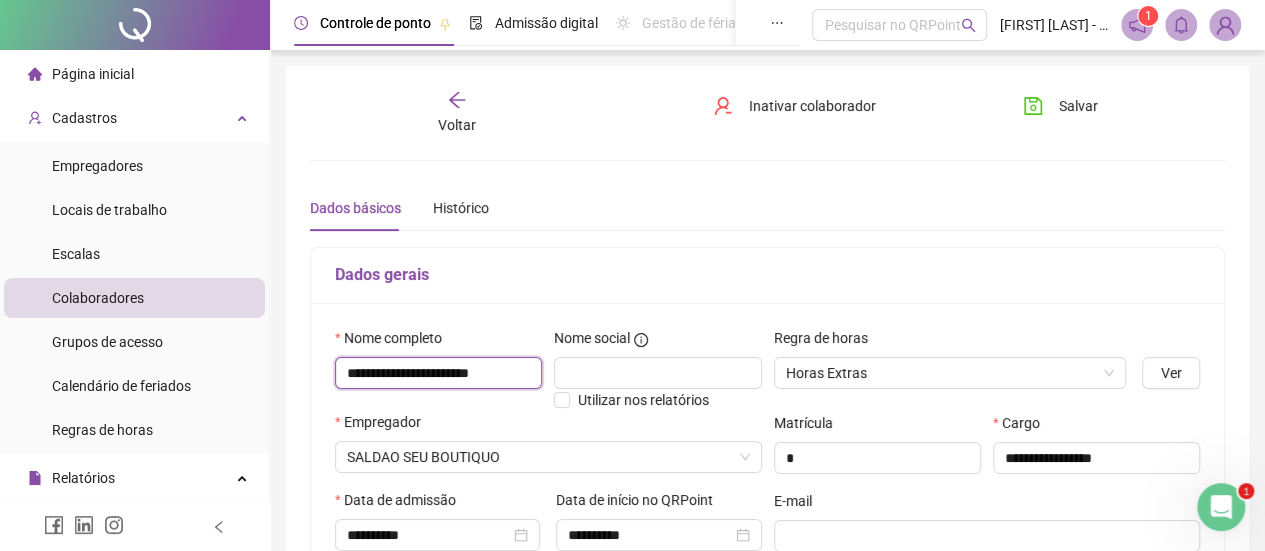 click on "**********" at bounding box center (438, 373) 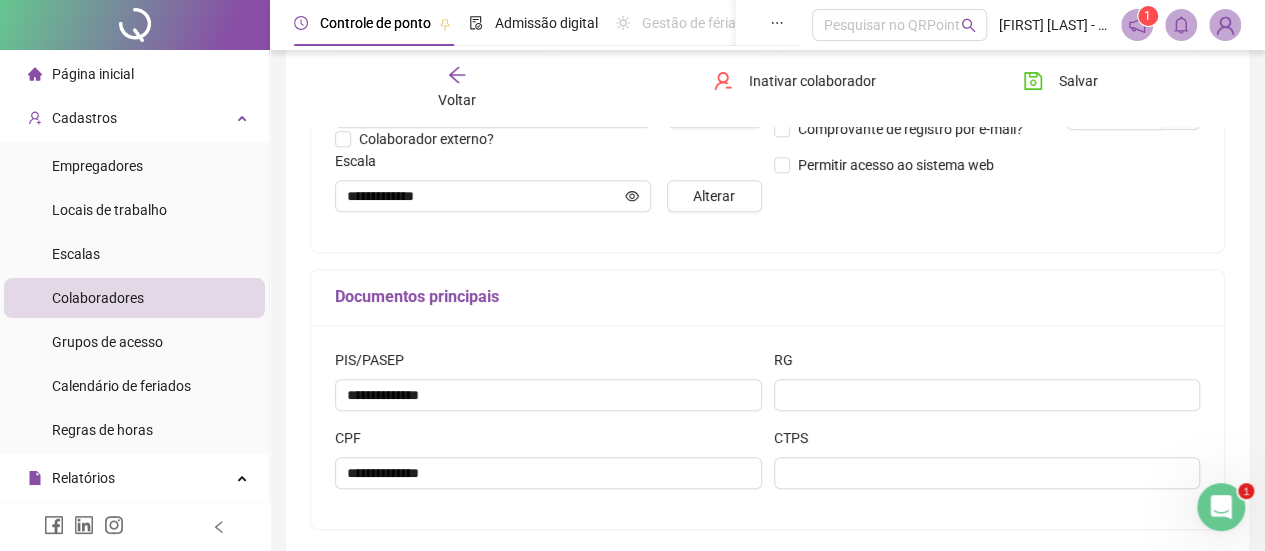 scroll, scrollTop: 400, scrollLeft: 0, axis: vertical 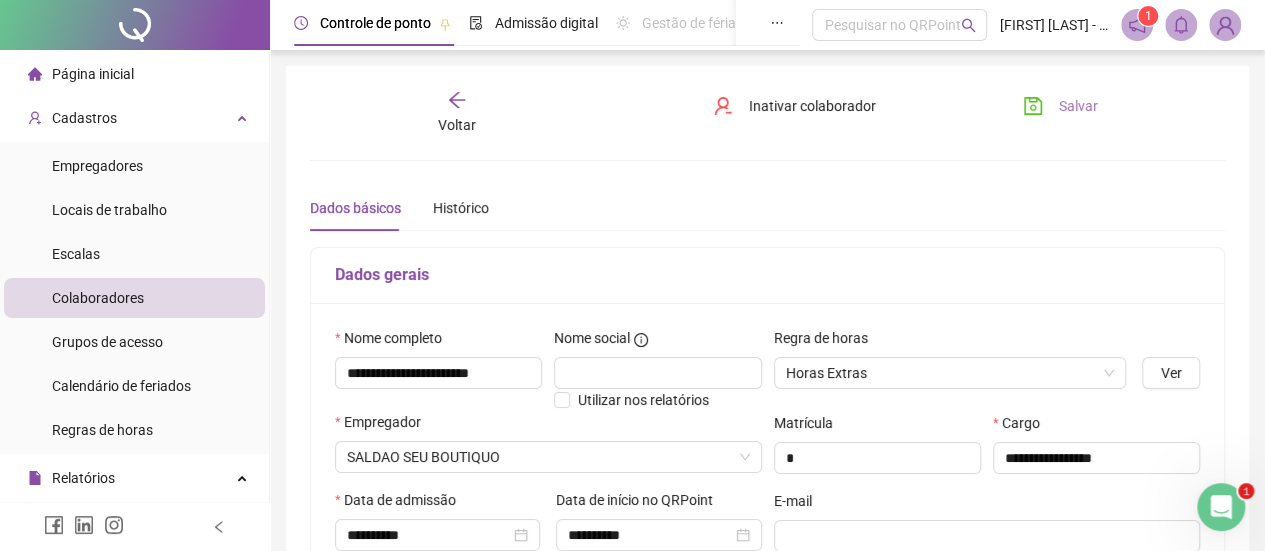 click 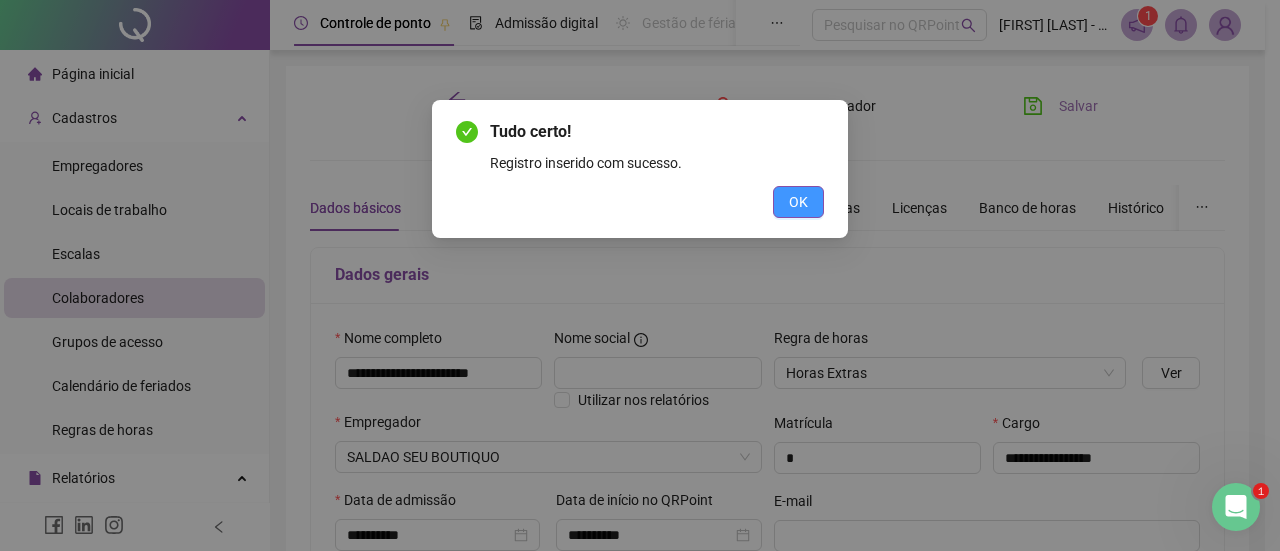 click on "OK" at bounding box center [798, 202] 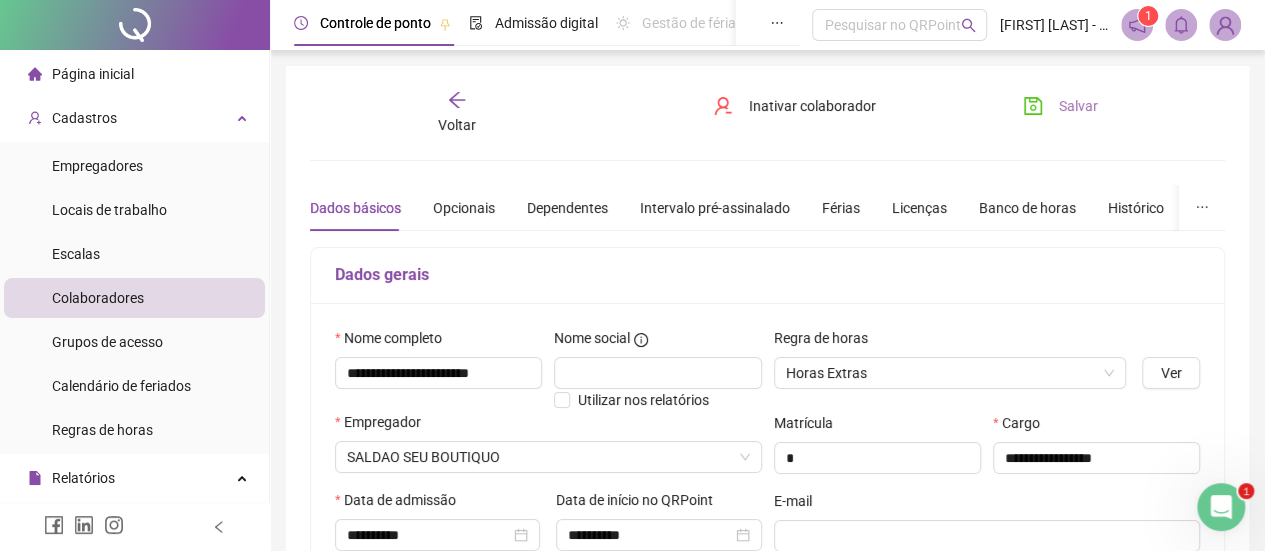 click 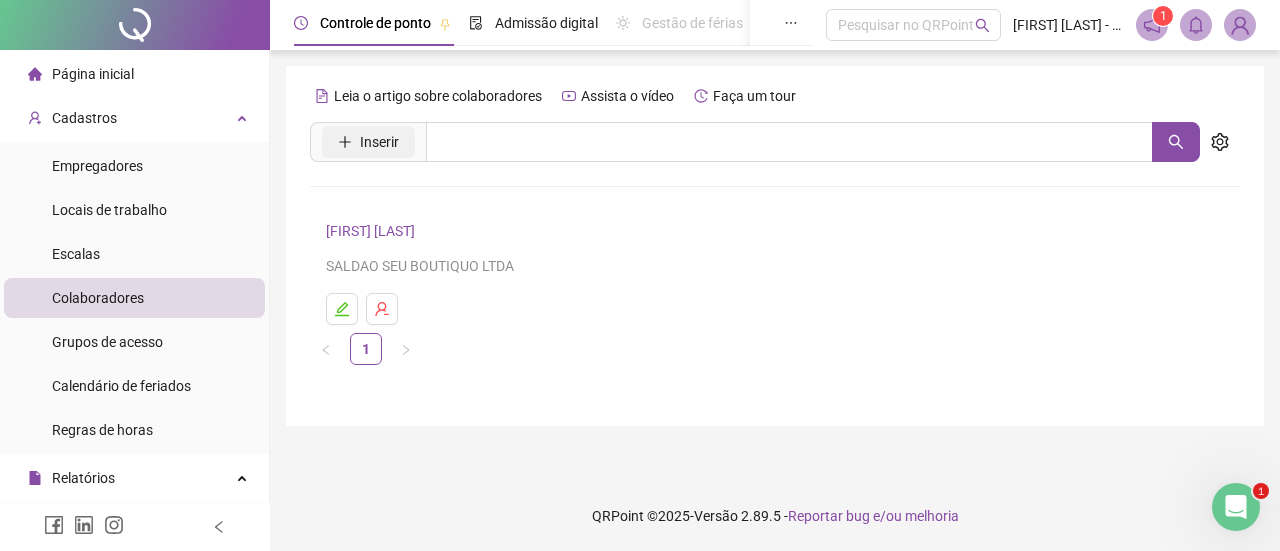 click on "Inserir" at bounding box center (379, 142) 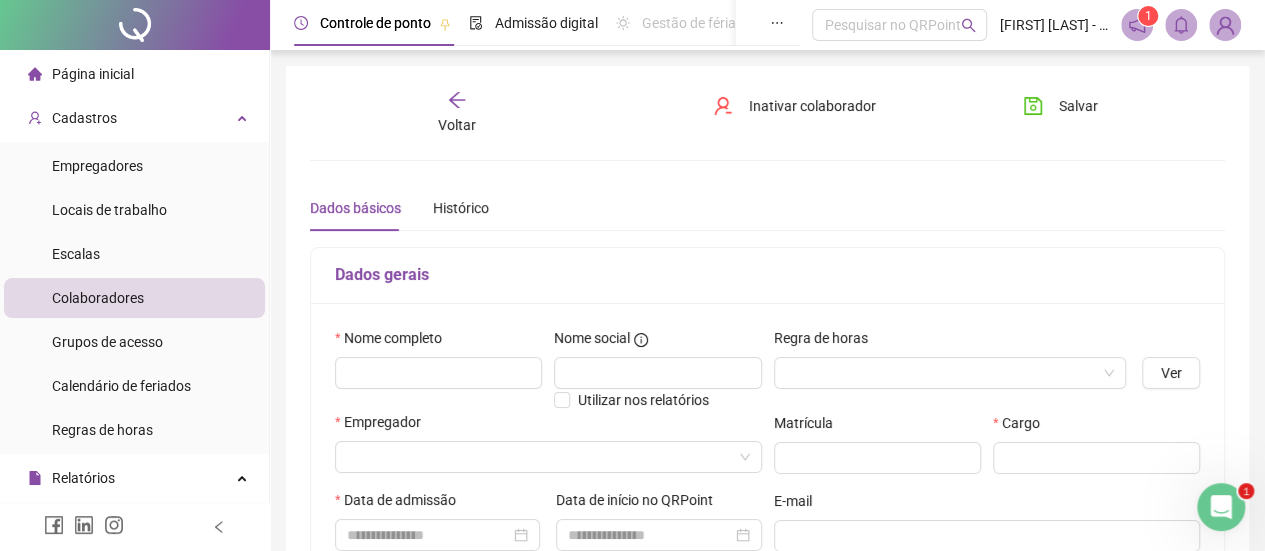 type on "*****" 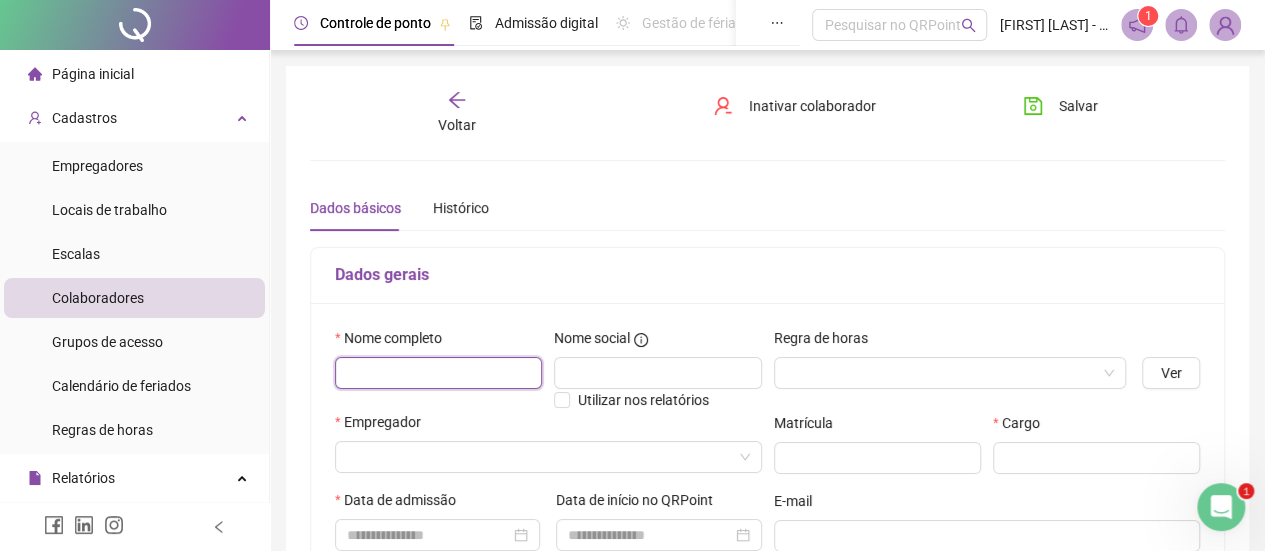 click at bounding box center [438, 373] 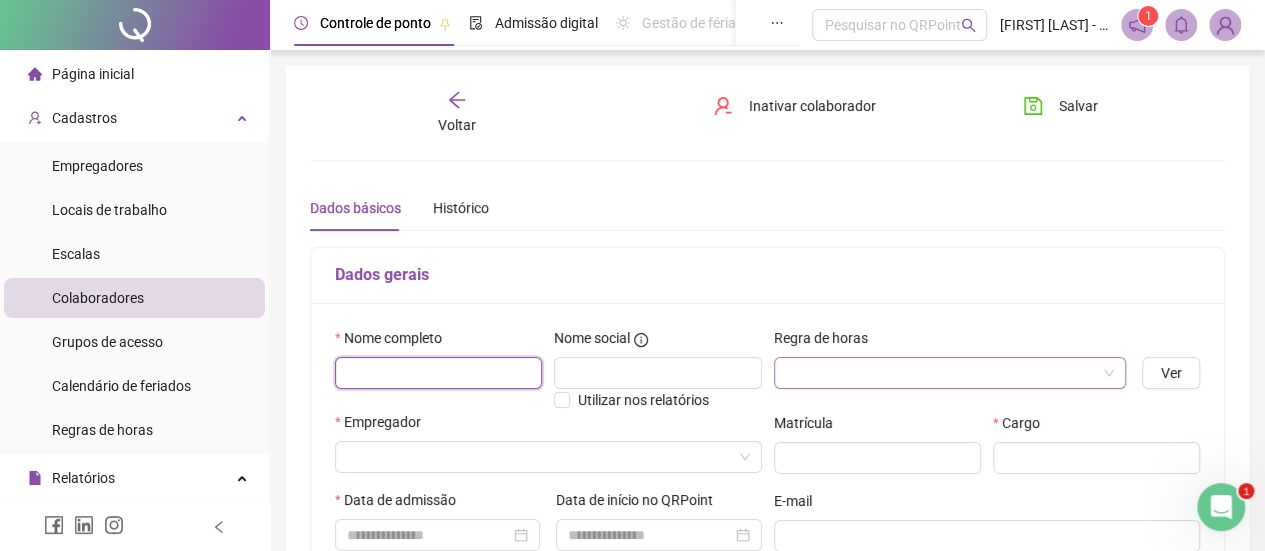 paste on "**********" 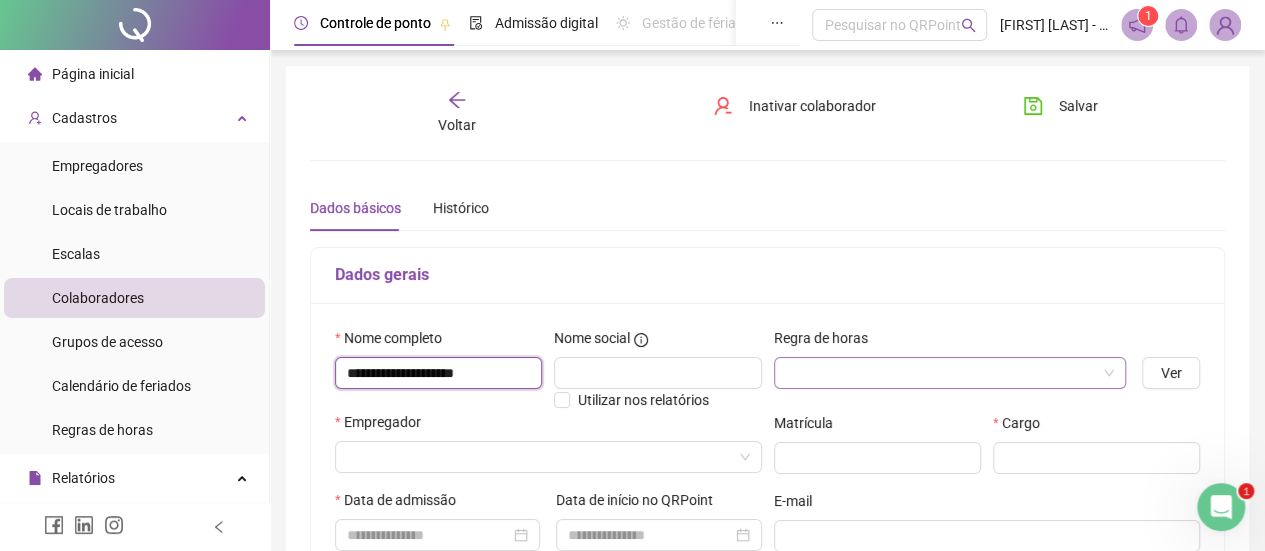 type on "**********" 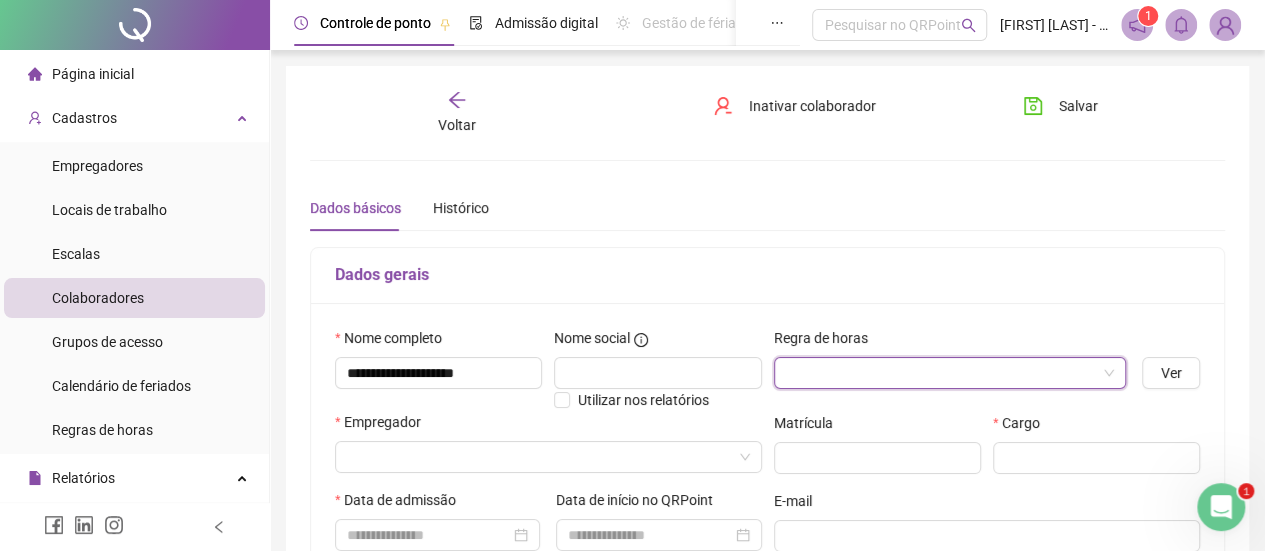 click at bounding box center (941, 373) 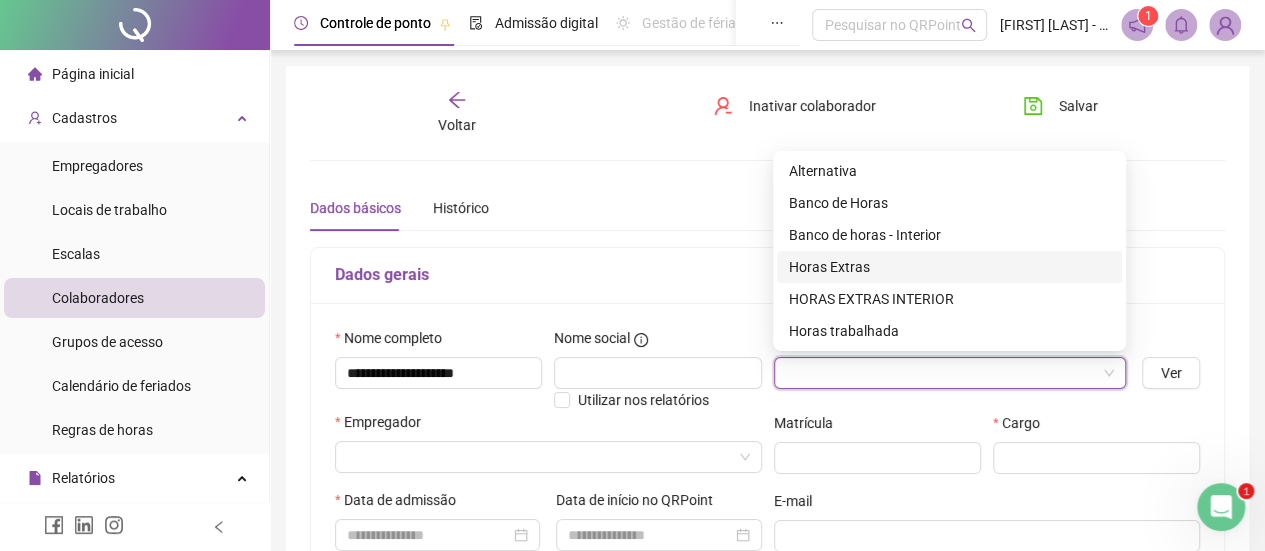 click on "Horas Extras" at bounding box center [949, 267] 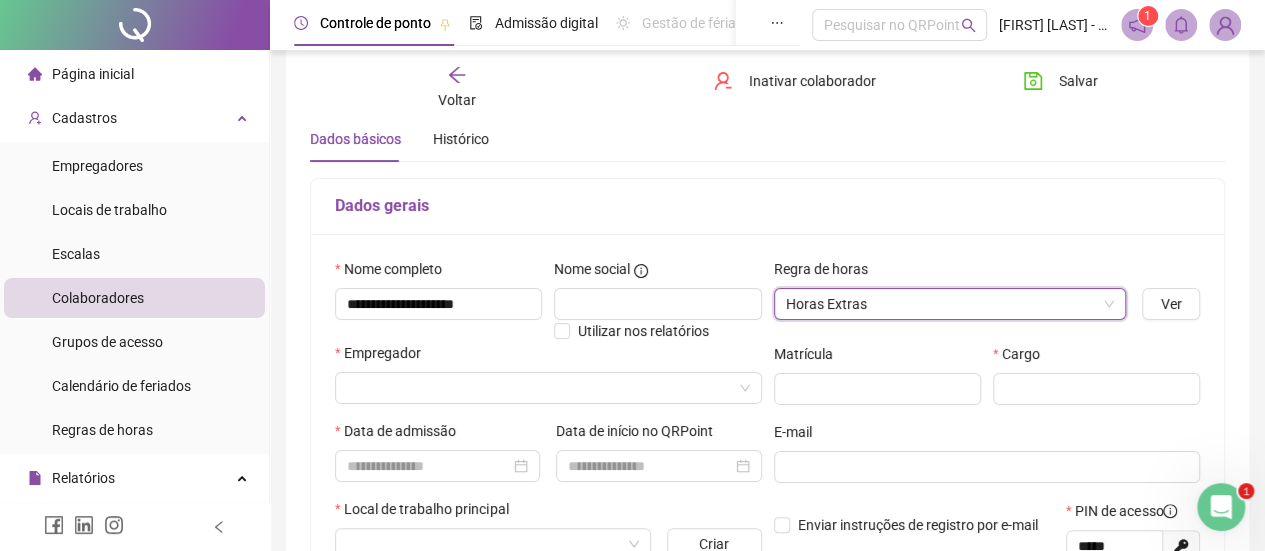 scroll, scrollTop: 100, scrollLeft: 0, axis: vertical 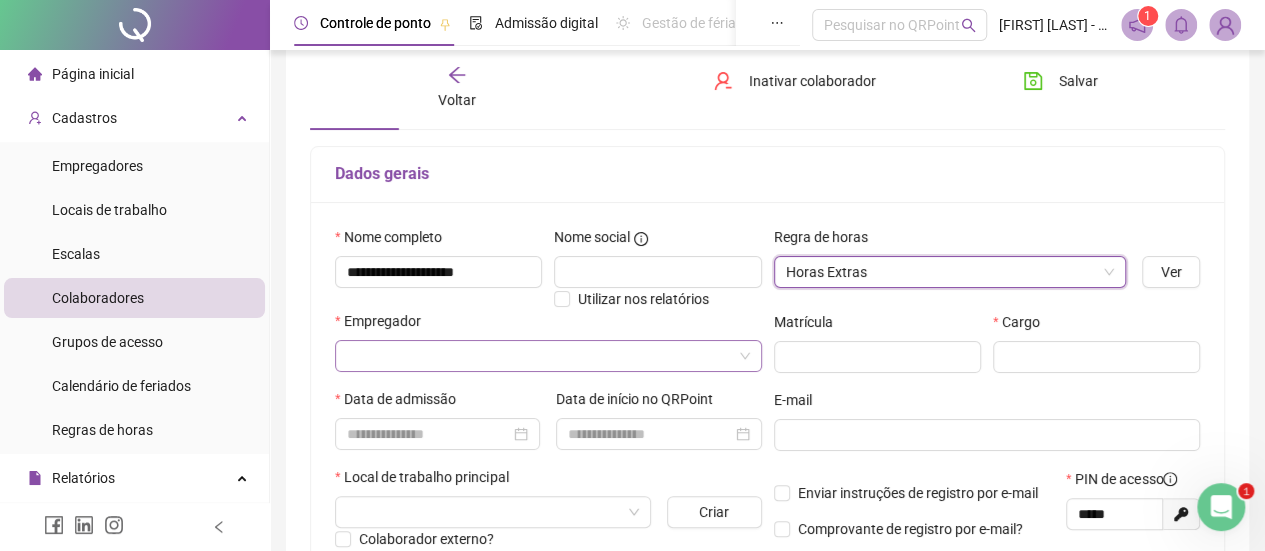 click at bounding box center [539, 356] 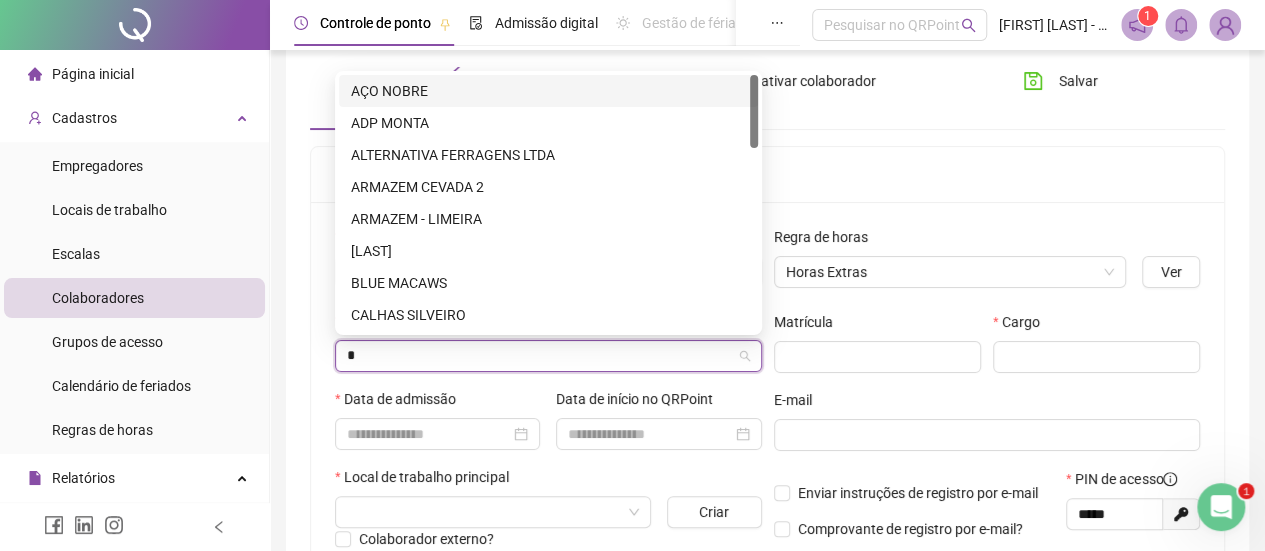 type on "**" 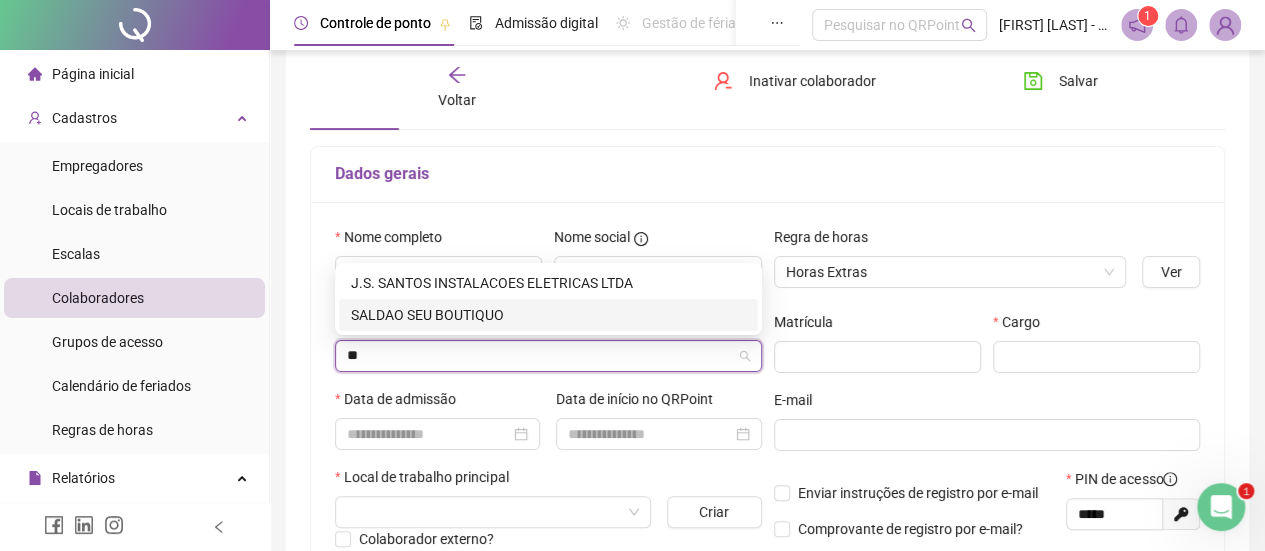 click on "SALDAO SEU BOUTIQUO" at bounding box center [548, 315] 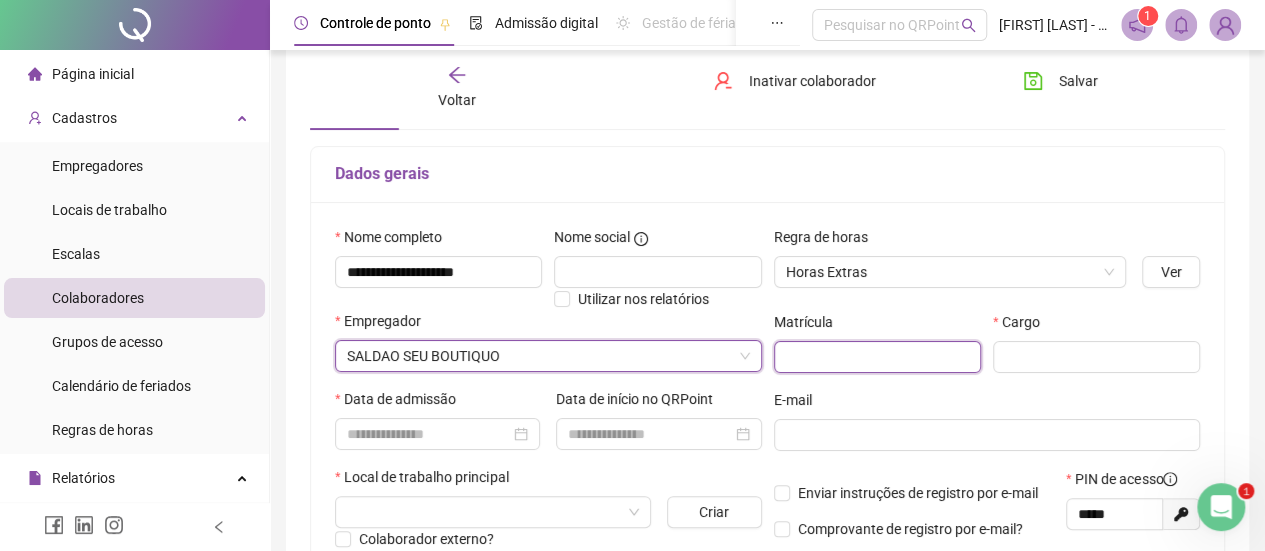 click at bounding box center [877, 357] 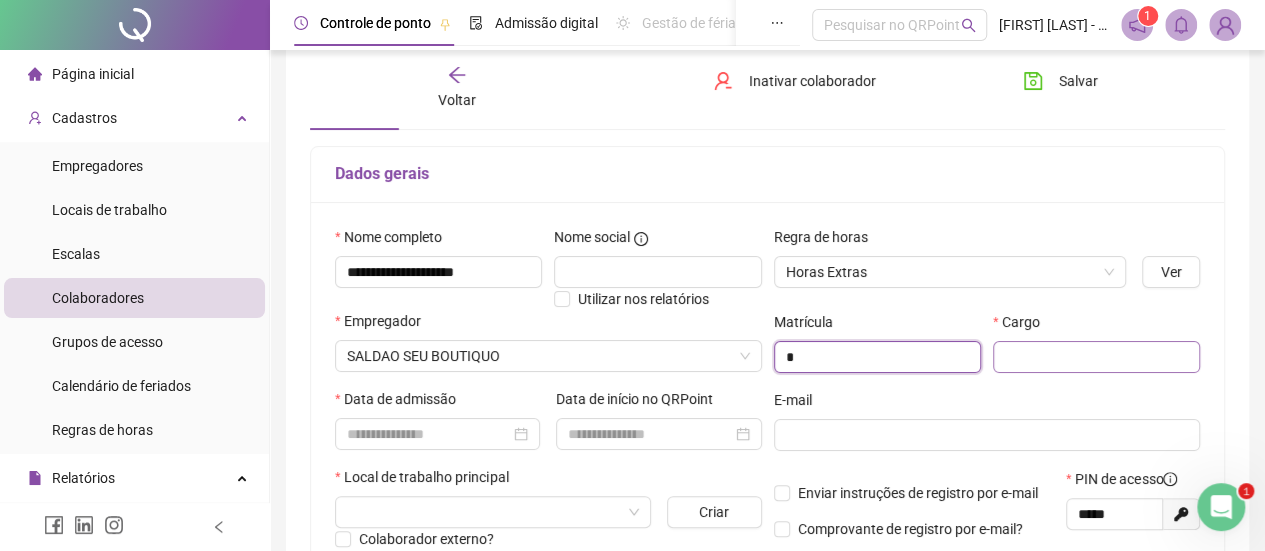 type on "*" 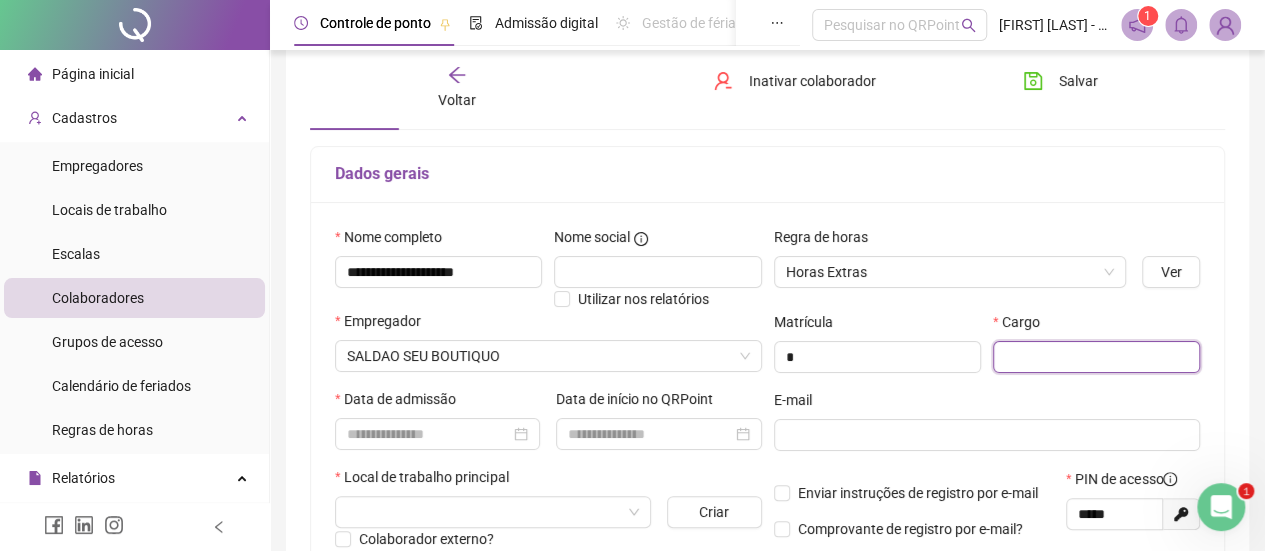 click at bounding box center (1096, 357) 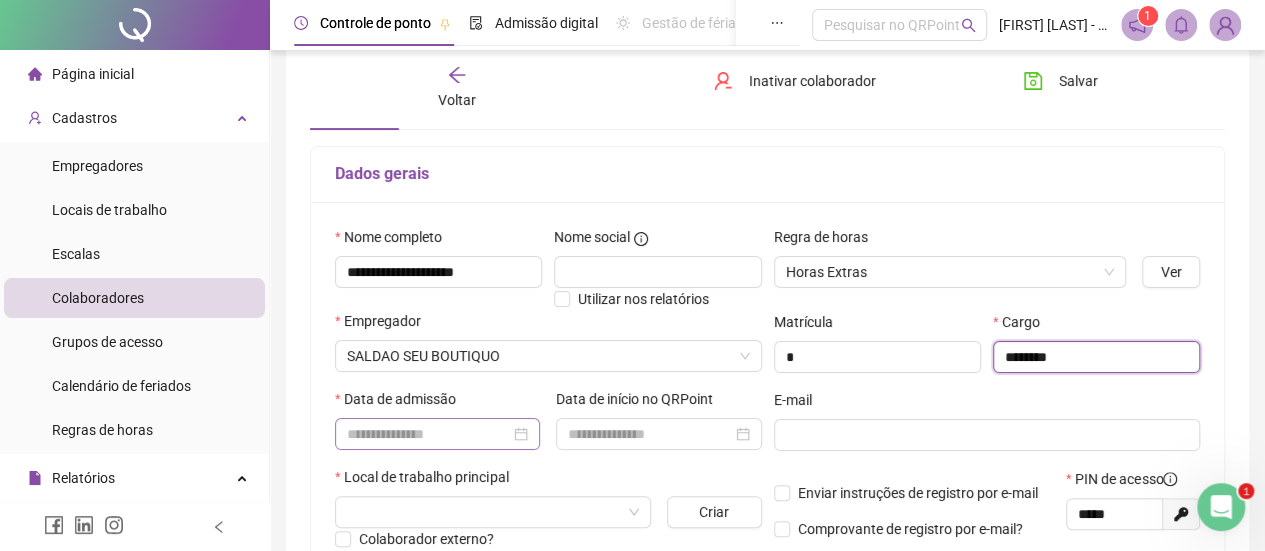 type on "********" 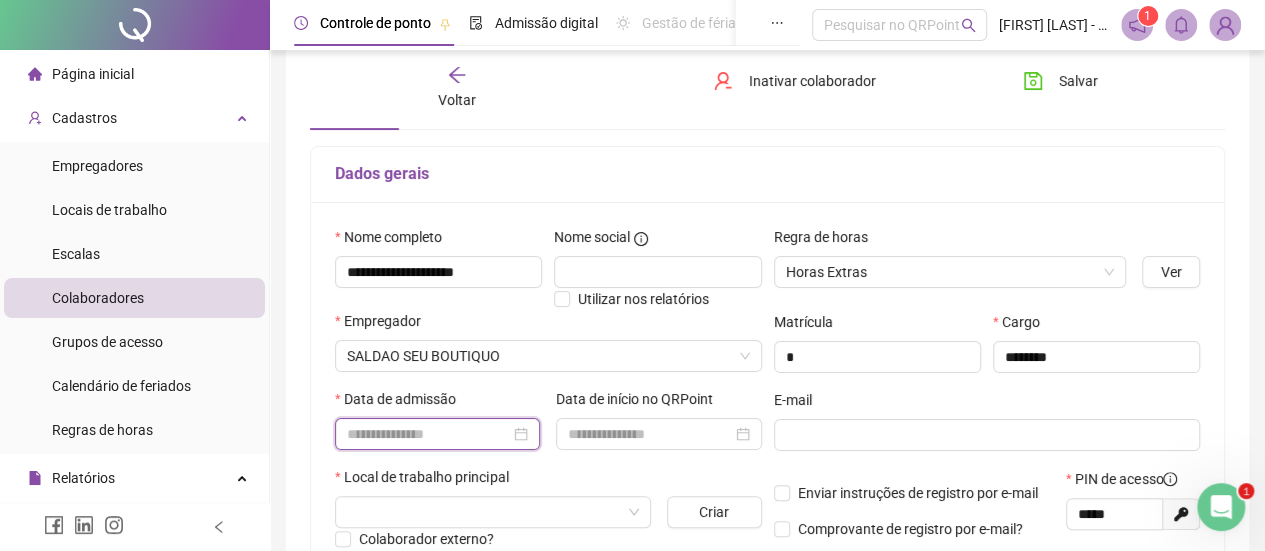 click at bounding box center [428, 434] 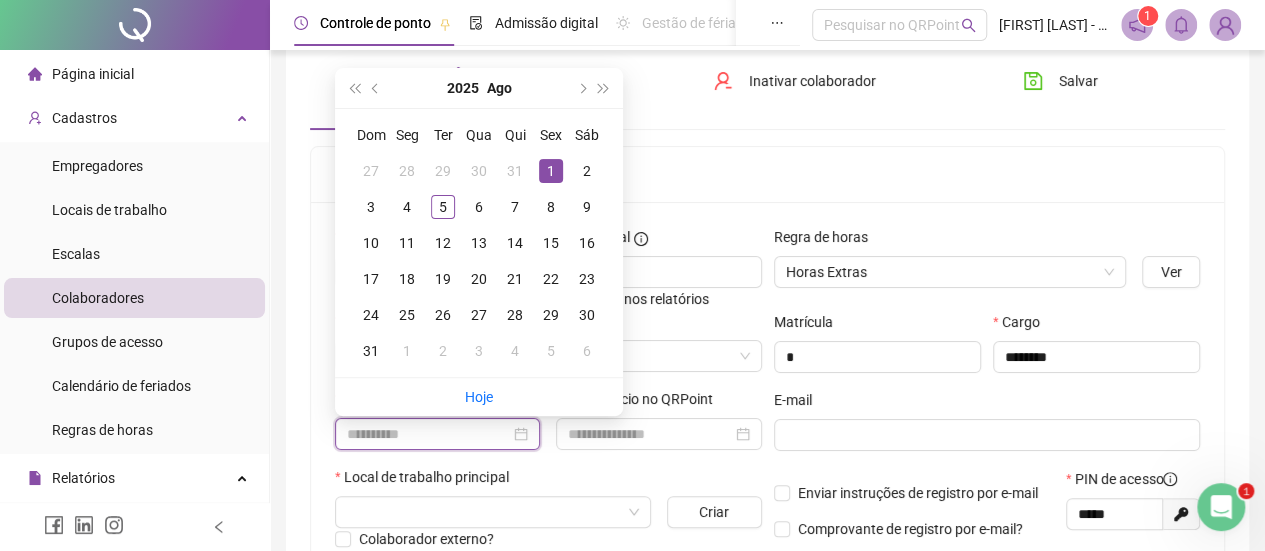 type on "**********" 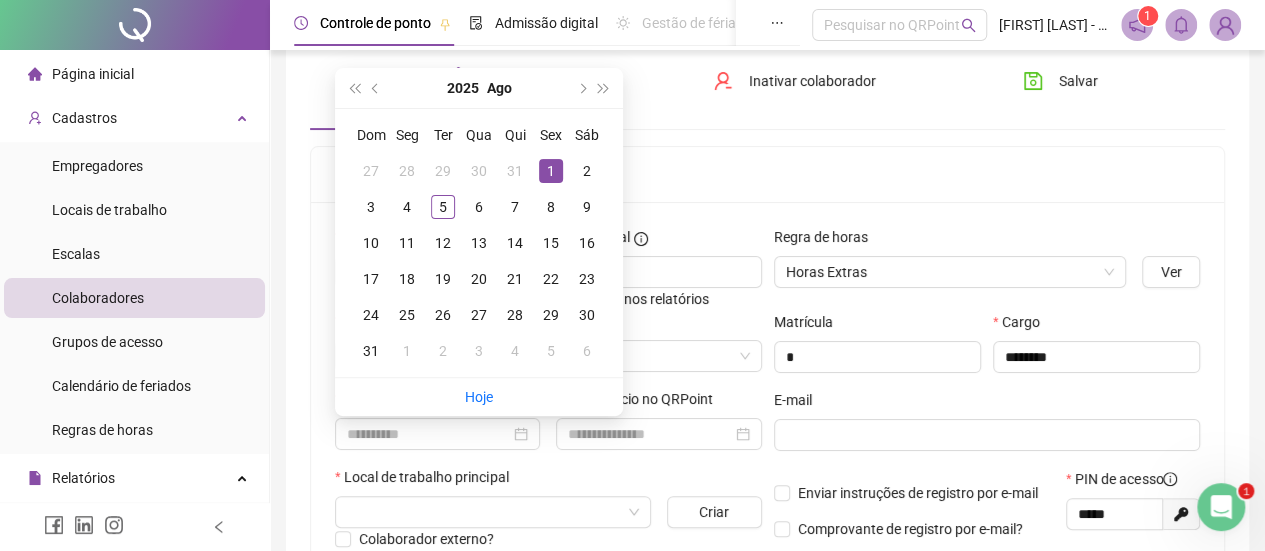 click on "1" at bounding box center [551, 171] 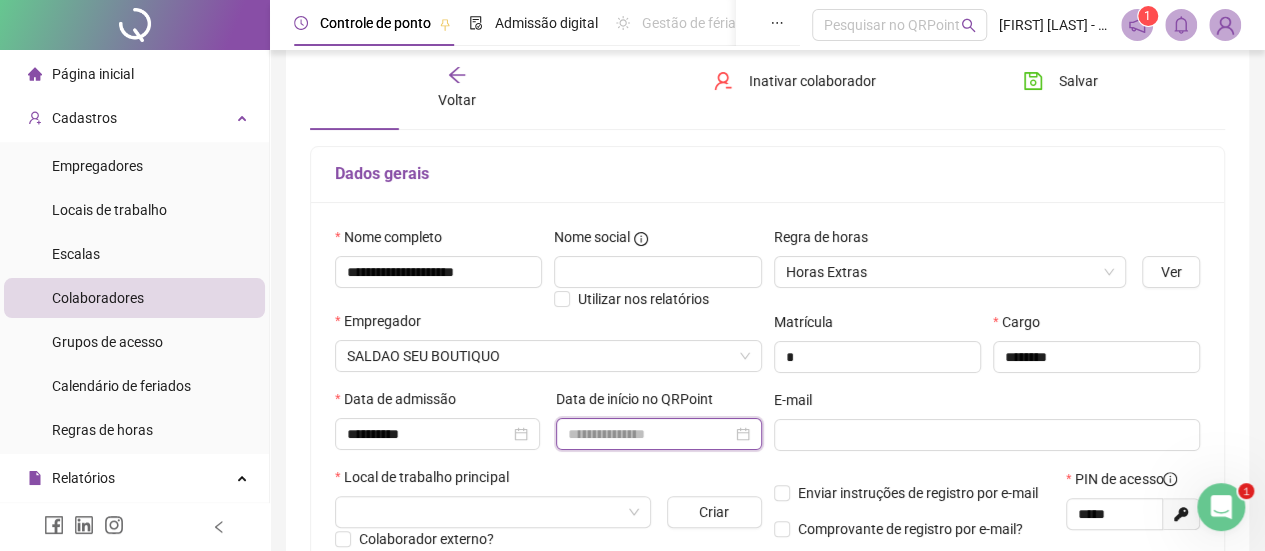 click at bounding box center (649, 434) 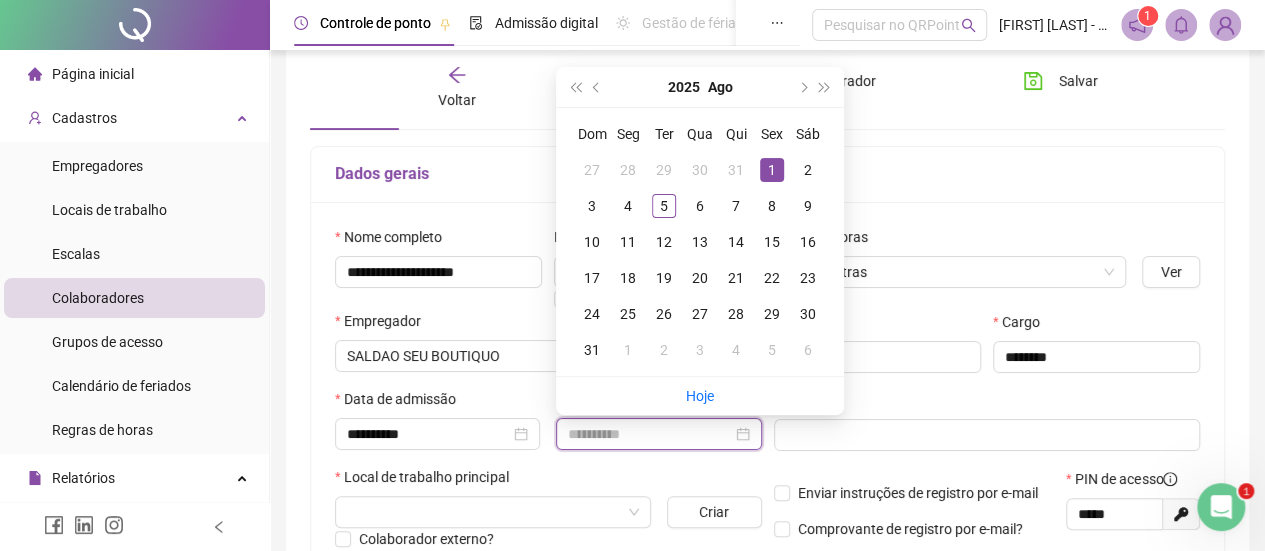type on "**********" 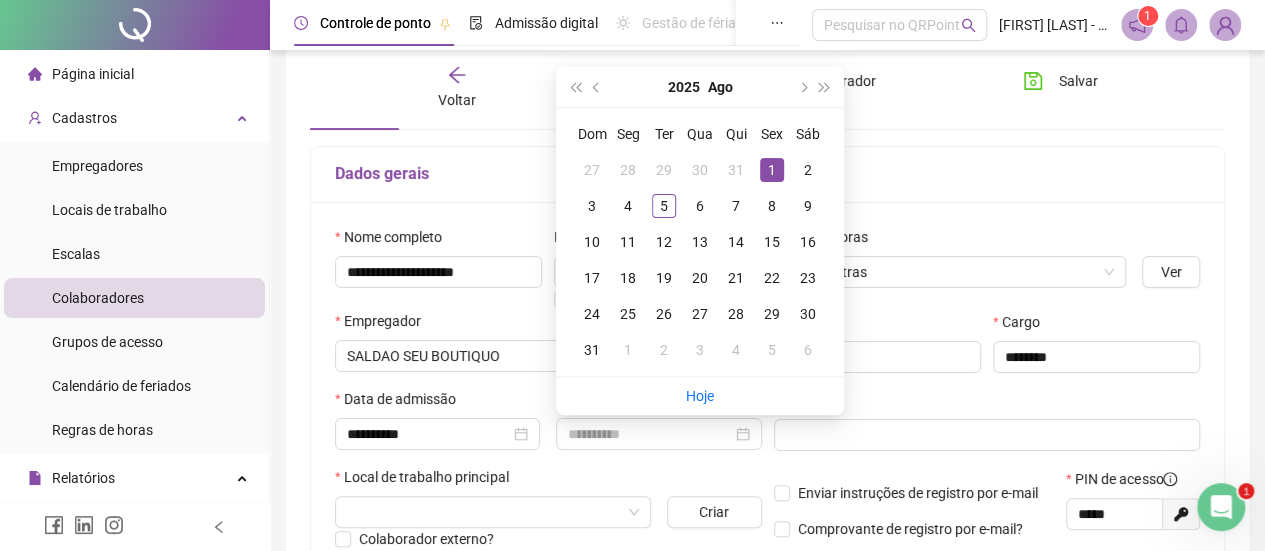 click on "1" at bounding box center [772, 170] 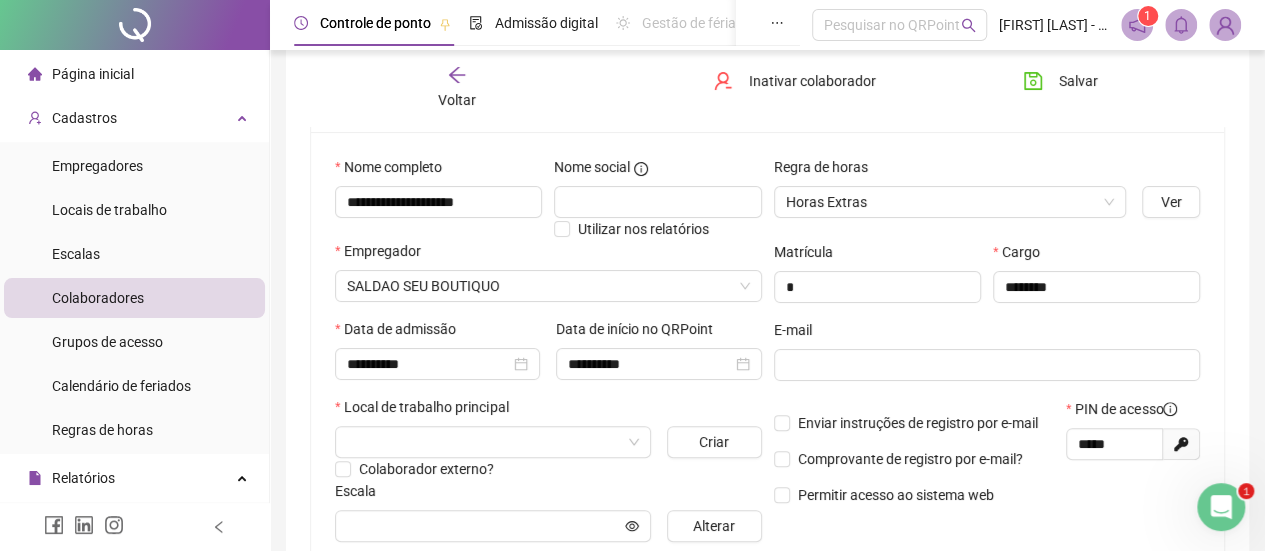 scroll, scrollTop: 200, scrollLeft: 0, axis: vertical 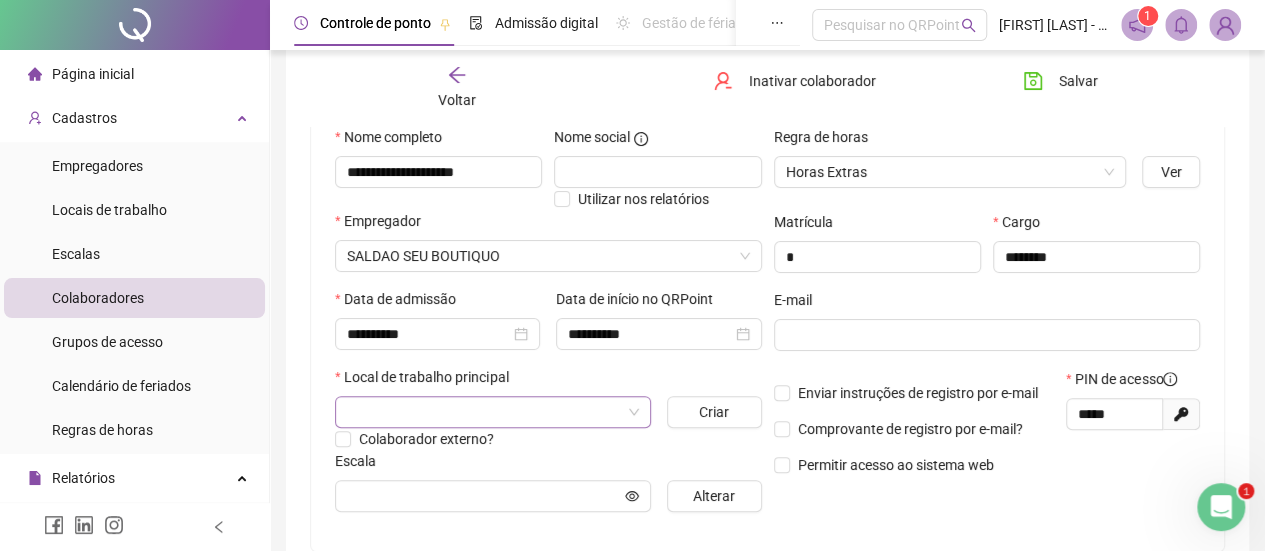 click at bounding box center [484, 412] 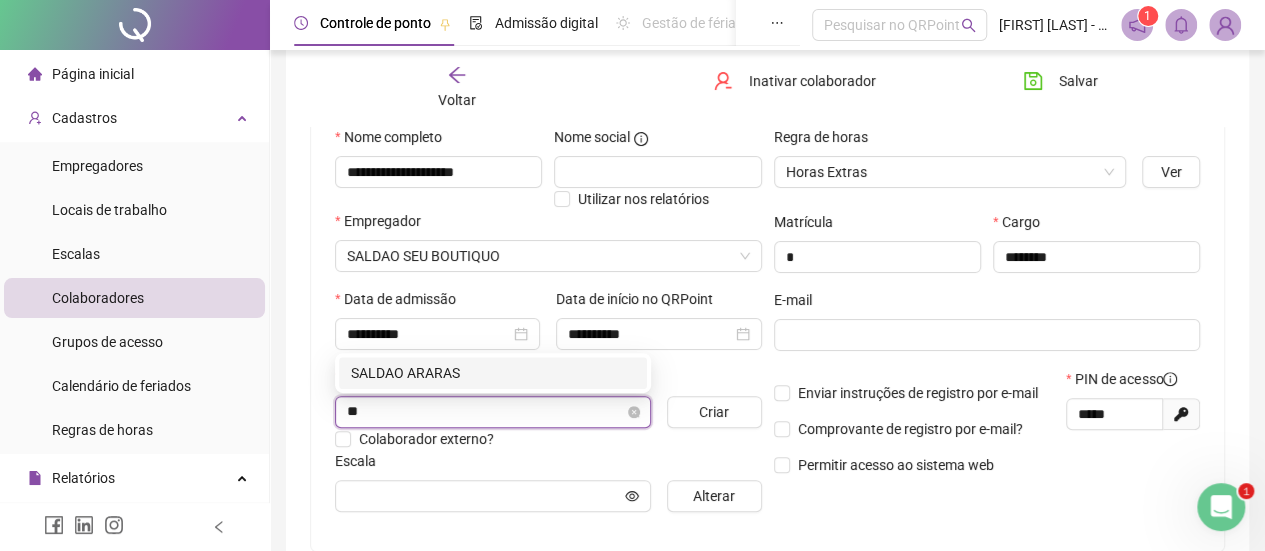 type on "***" 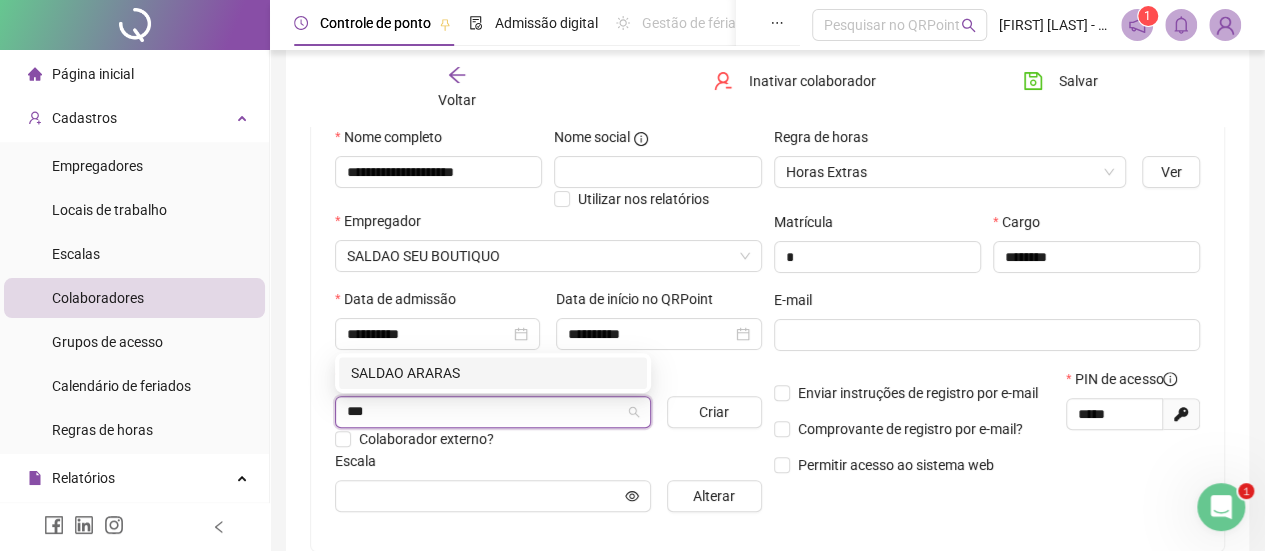 click on "SALDAO ARARAS" at bounding box center (493, 373) 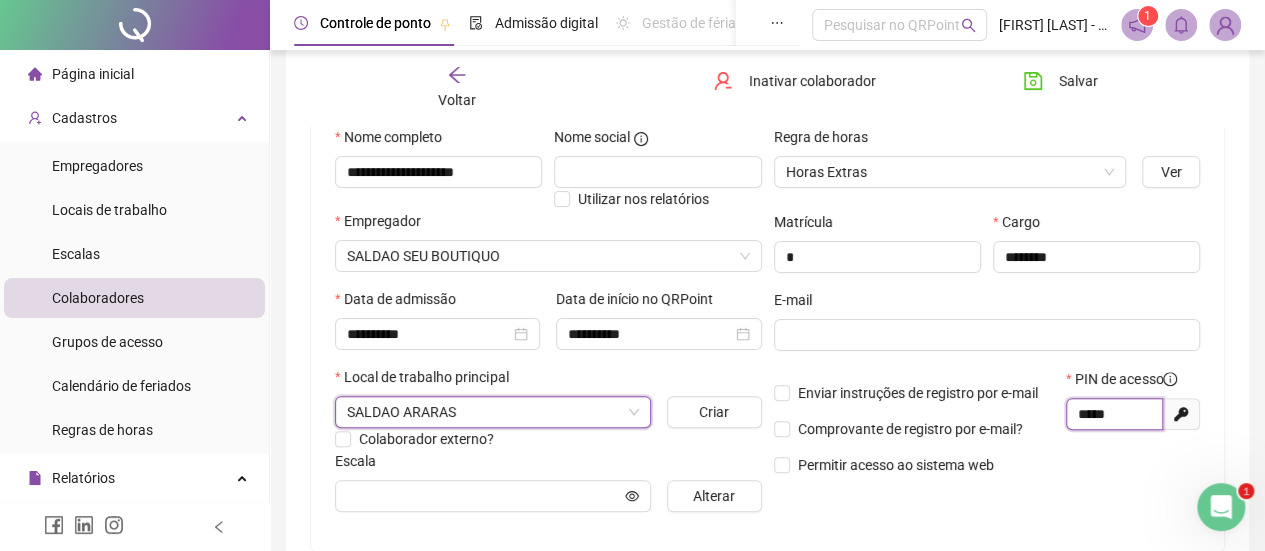 click on "*****" at bounding box center [1112, 414] 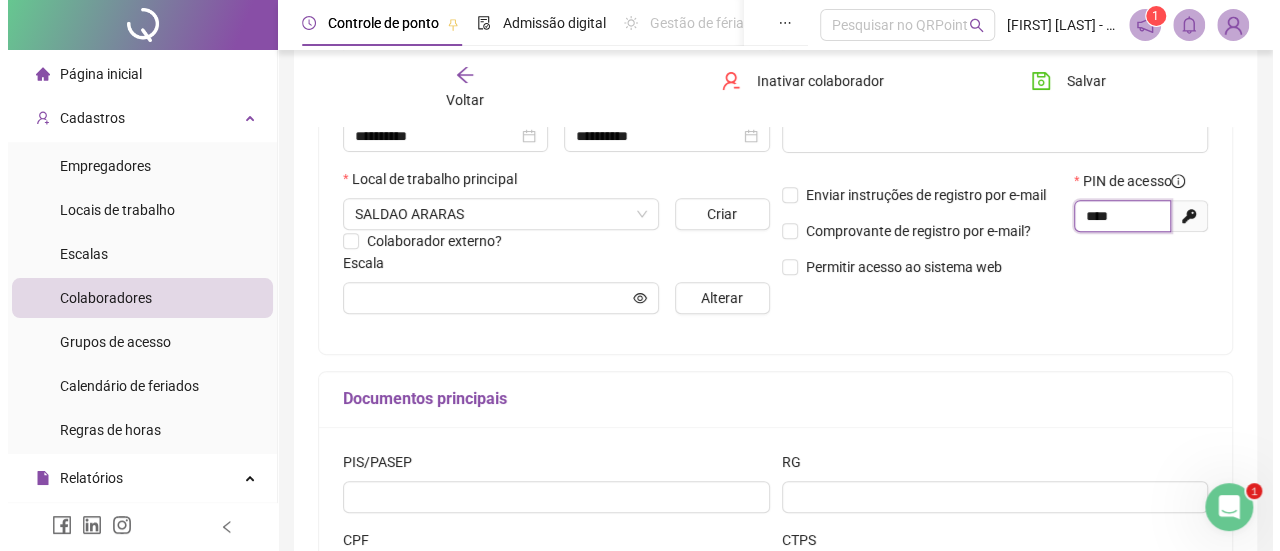 scroll, scrollTop: 400, scrollLeft: 0, axis: vertical 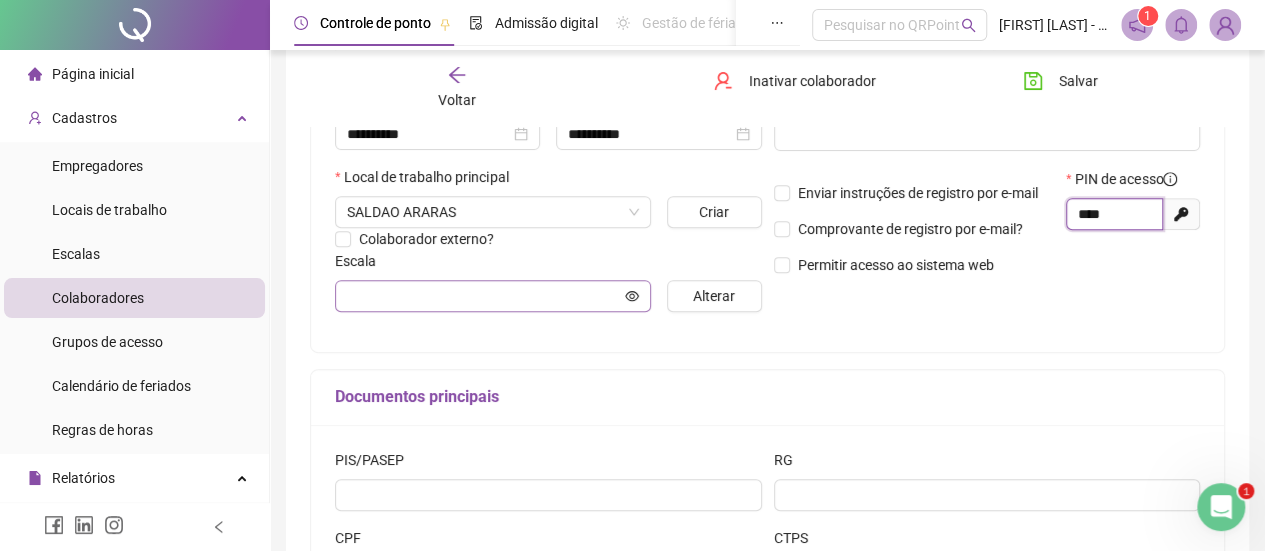 type on "****" 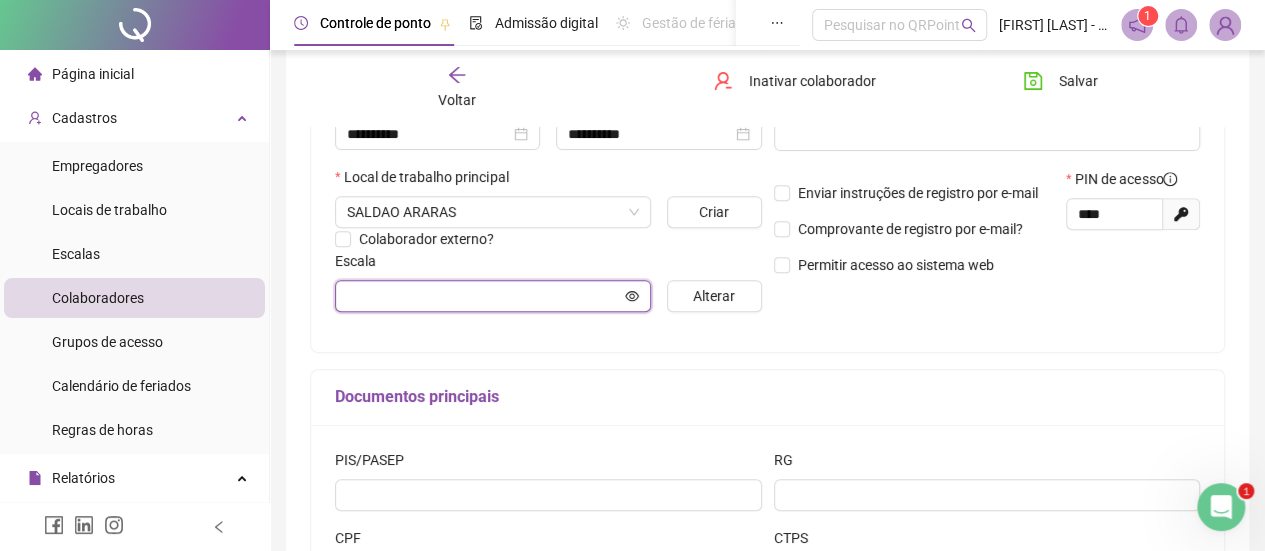 click at bounding box center [484, 296] 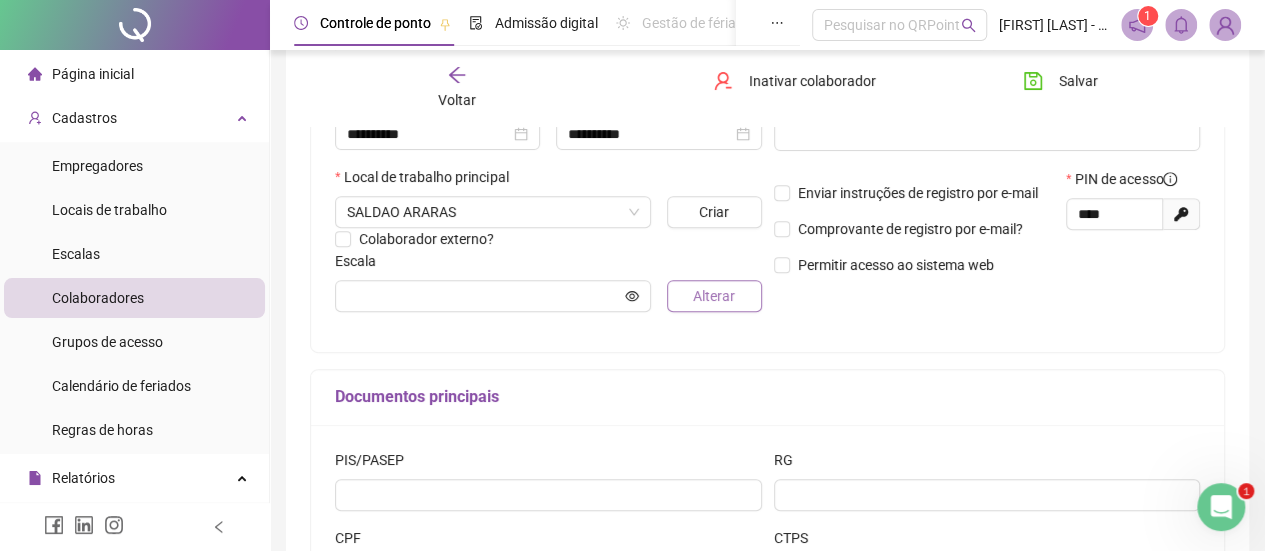 click on "Alterar" at bounding box center (714, 296) 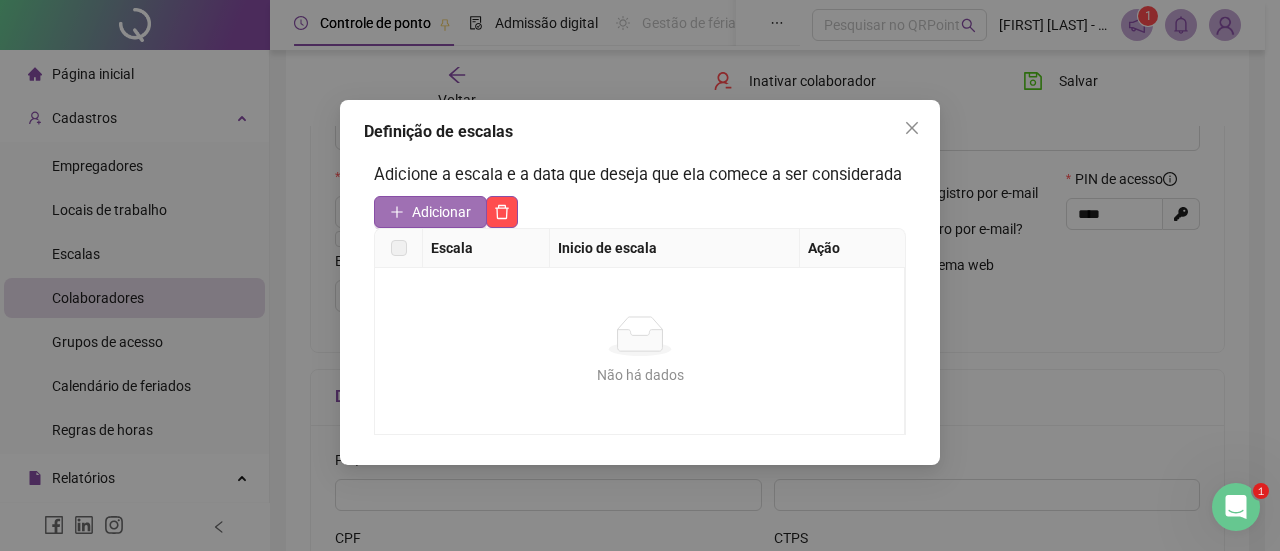 click on "Adicionar" at bounding box center (430, 212) 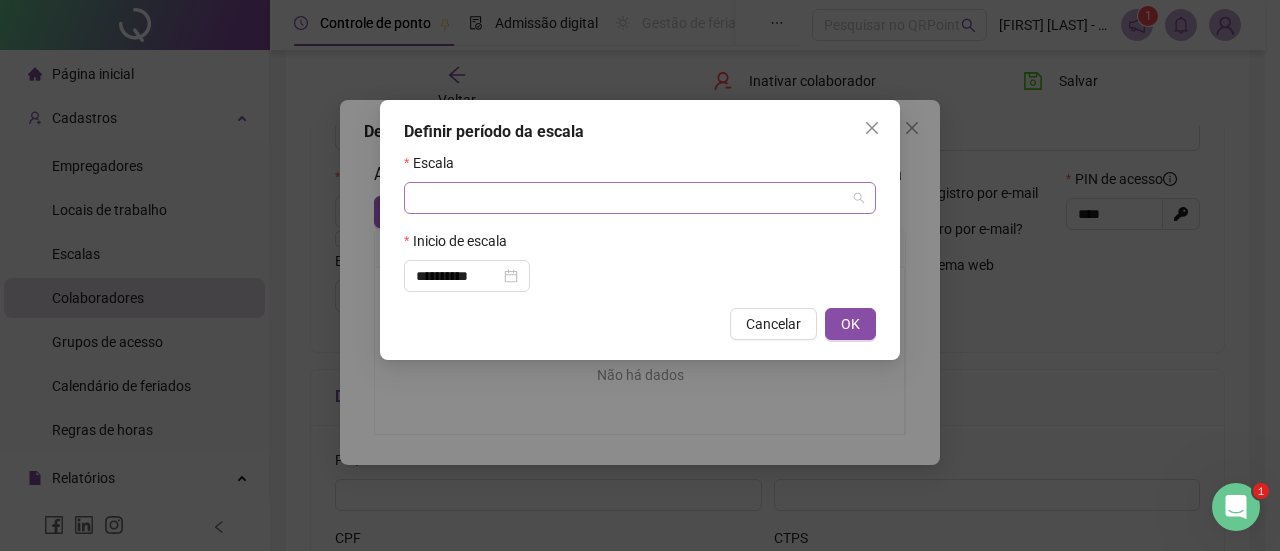 click at bounding box center (631, 198) 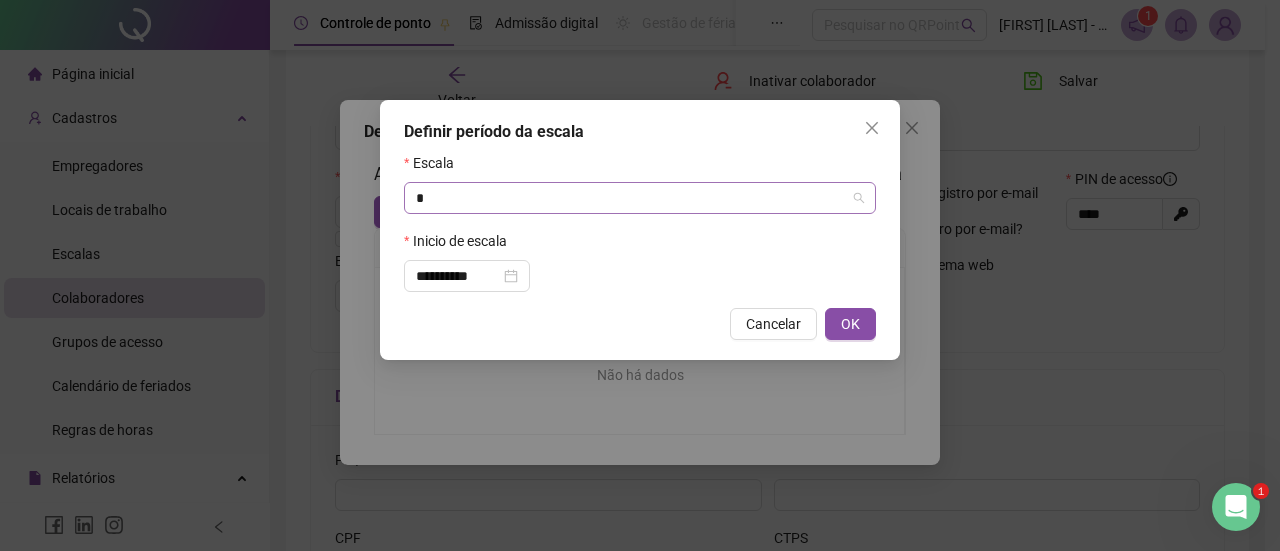 type on "**" 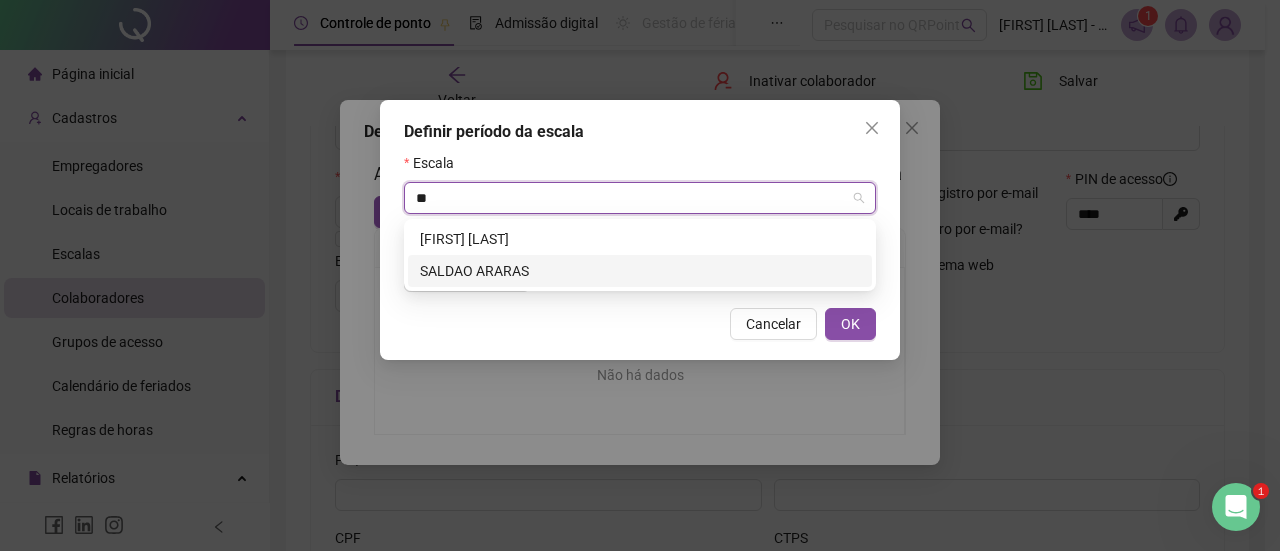 click on "SALDAO ARARAS" at bounding box center [640, 271] 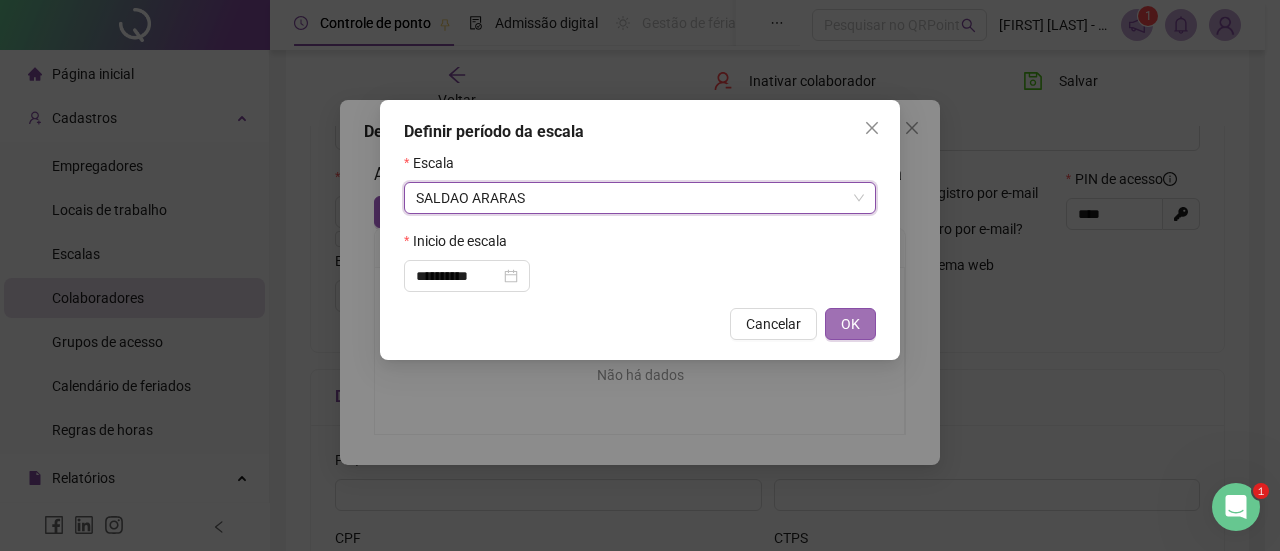 click on "OK" at bounding box center [850, 324] 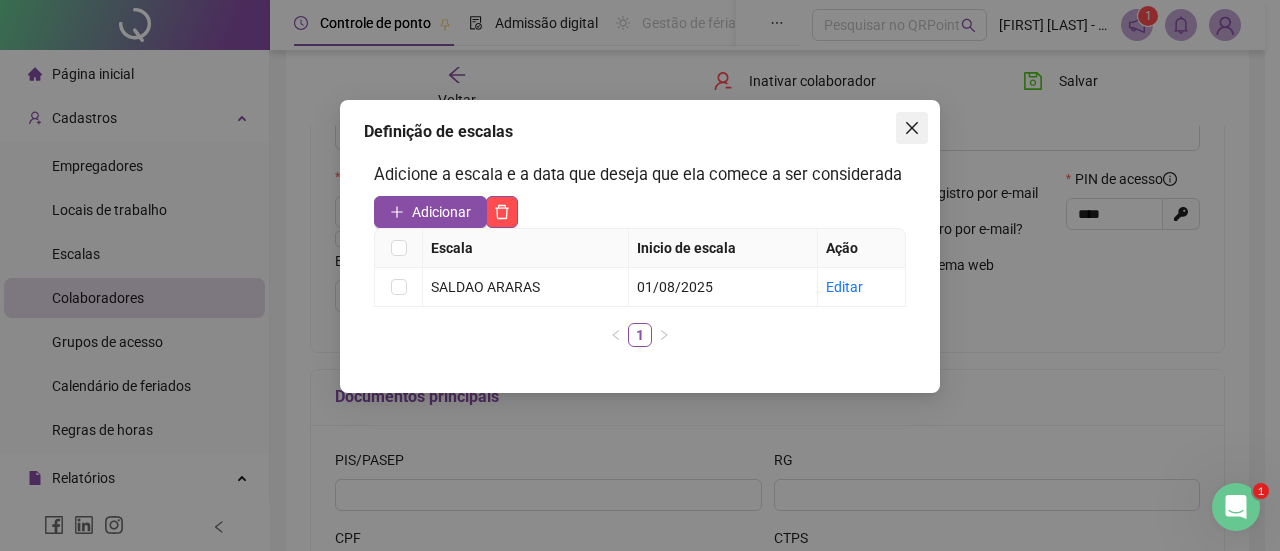 click 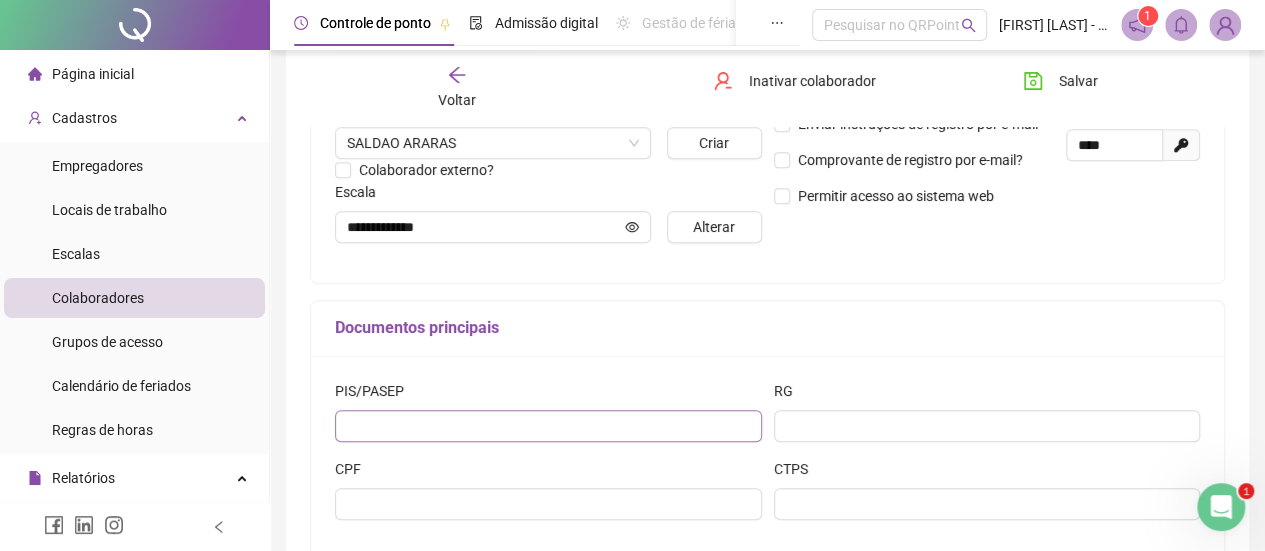 scroll, scrollTop: 500, scrollLeft: 0, axis: vertical 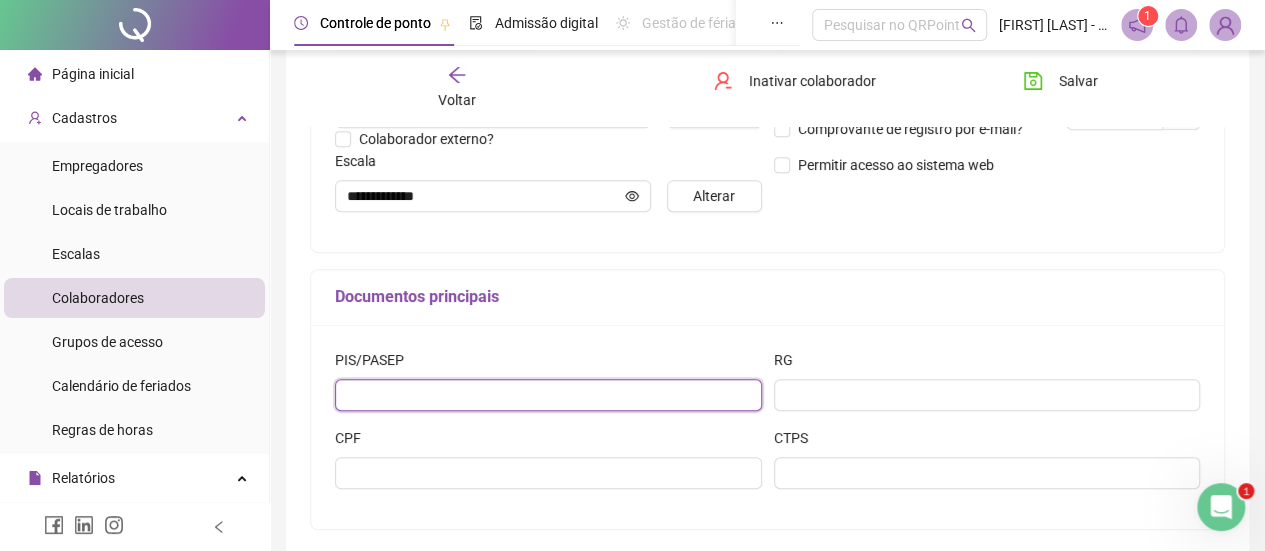 click at bounding box center [548, 395] 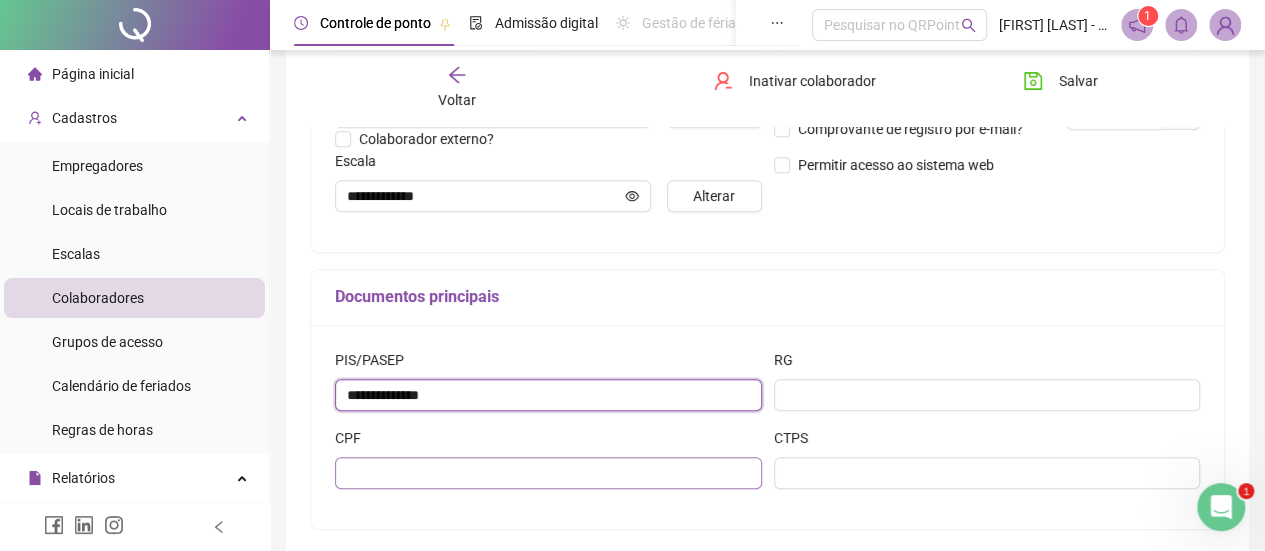 type on "**********" 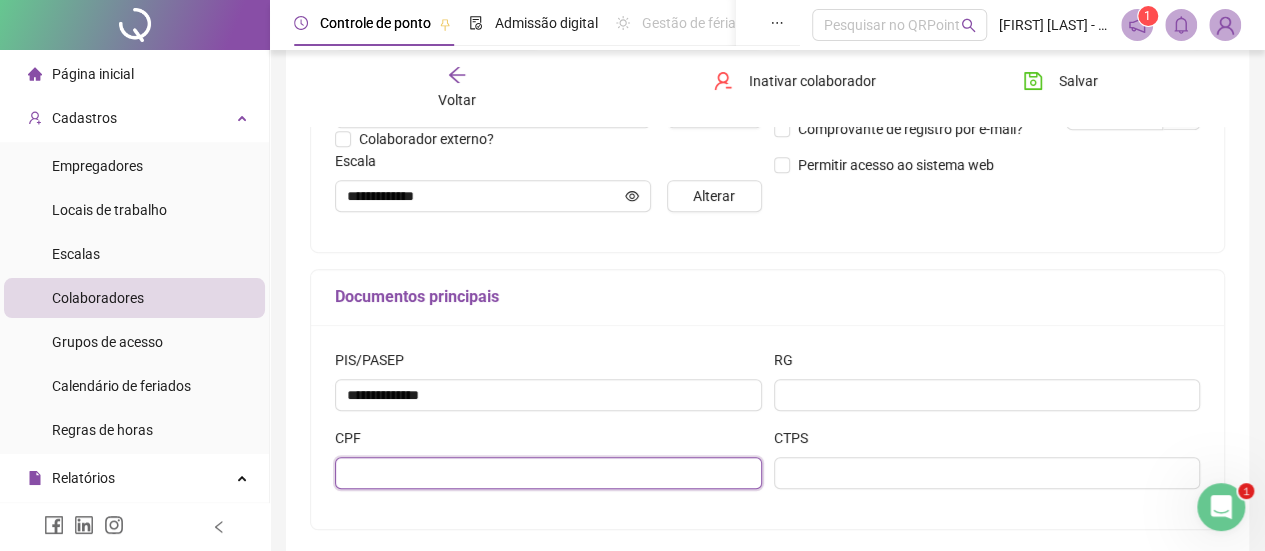 click at bounding box center (548, 473) 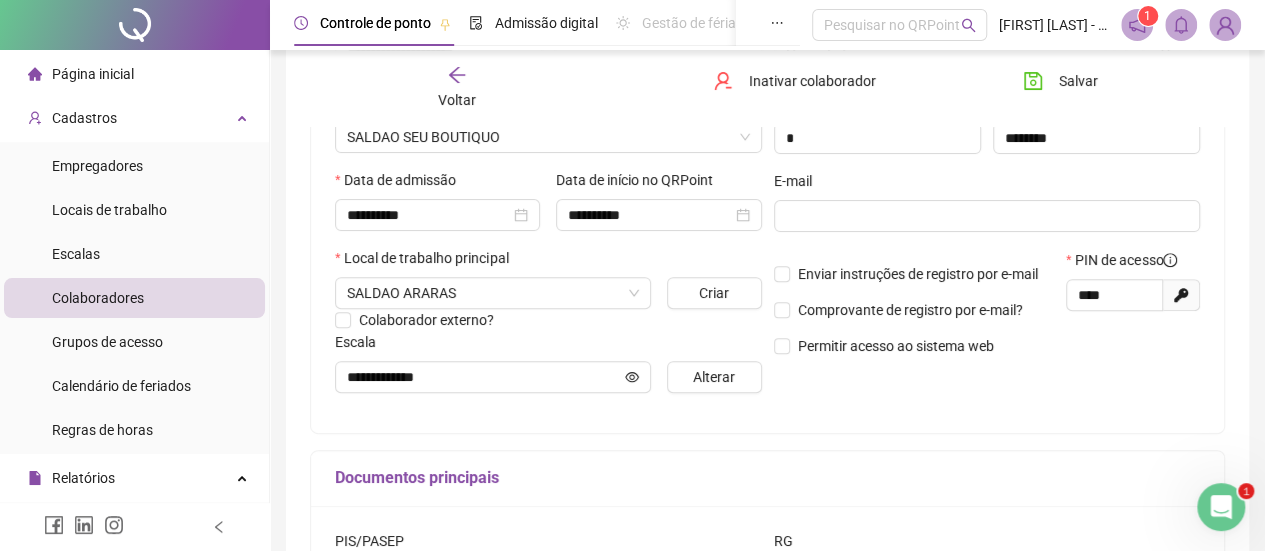 scroll, scrollTop: 300, scrollLeft: 0, axis: vertical 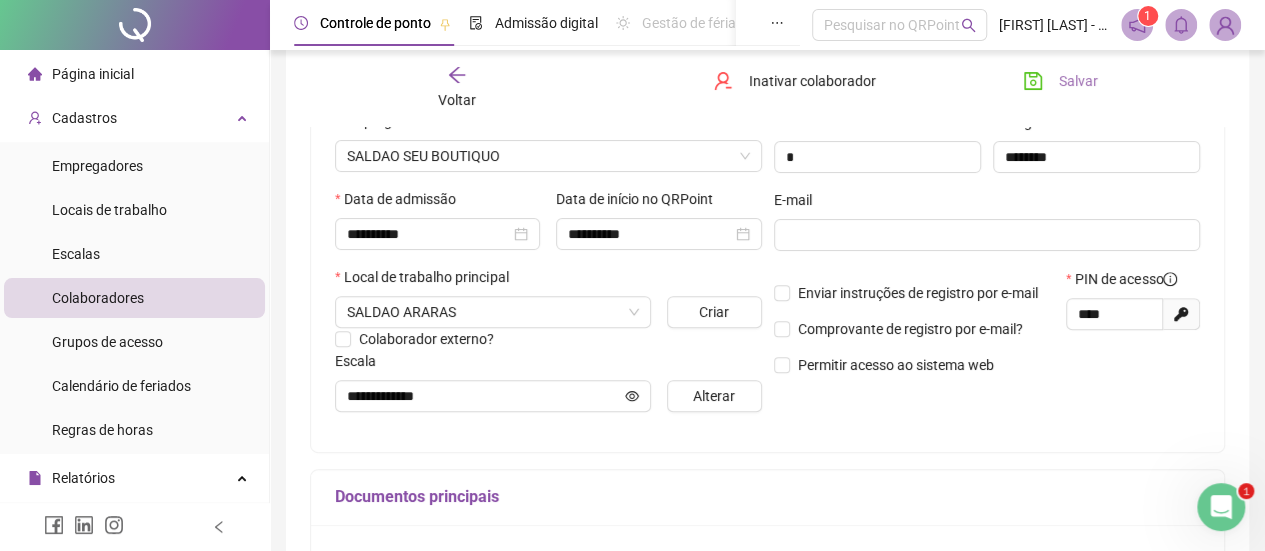type on "**********" 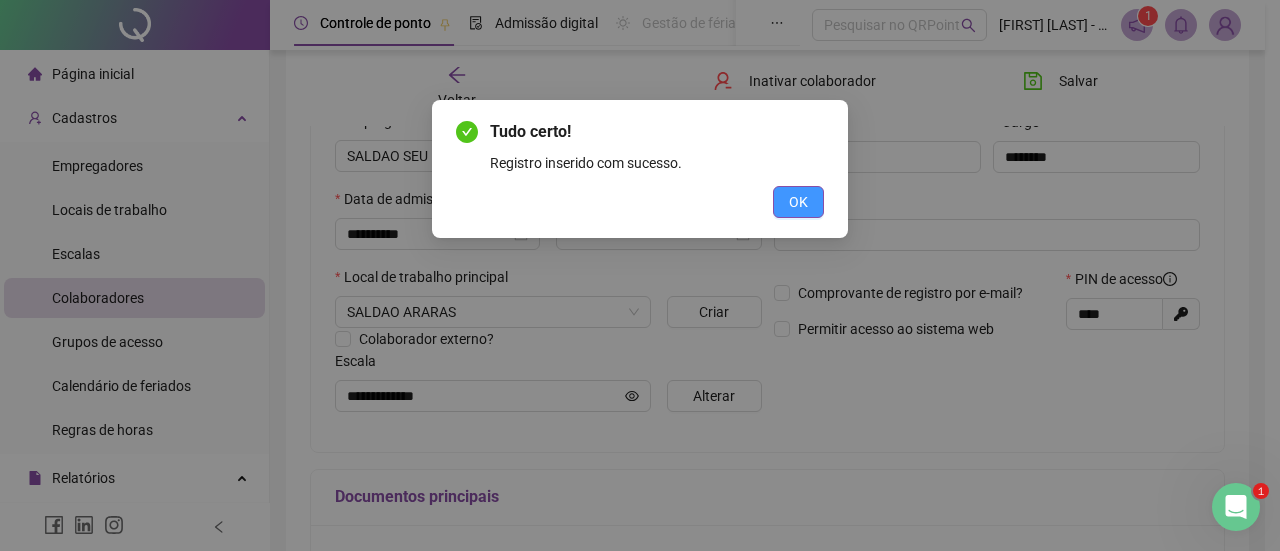 click on "OK" at bounding box center (798, 202) 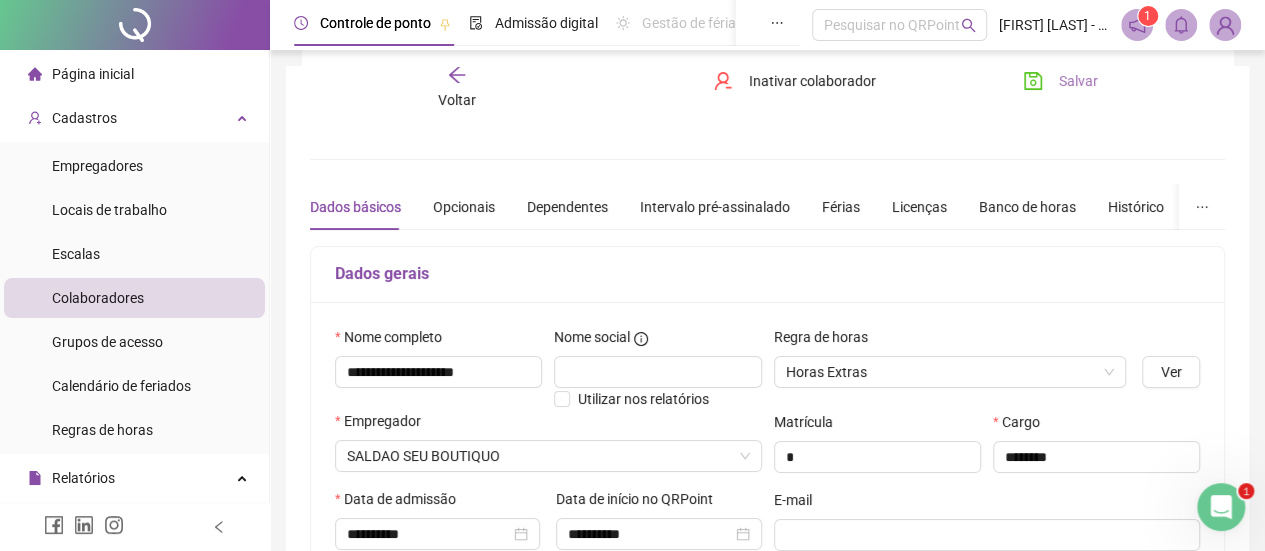 scroll, scrollTop: 0, scrollLeft: 0, axis: both 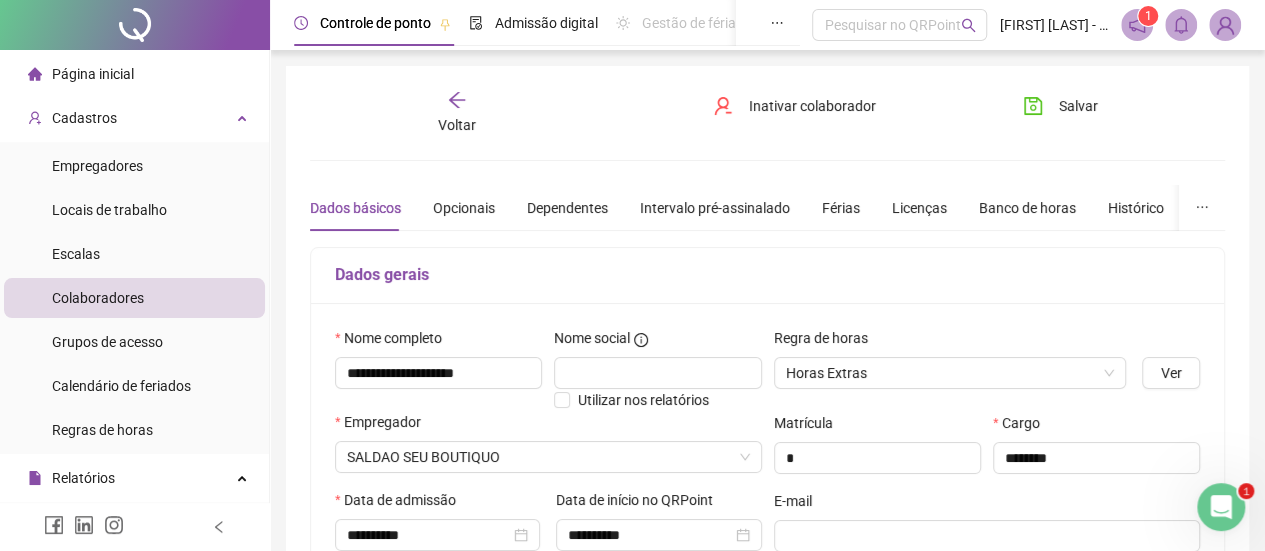 click at bounding box center (1202, 208) 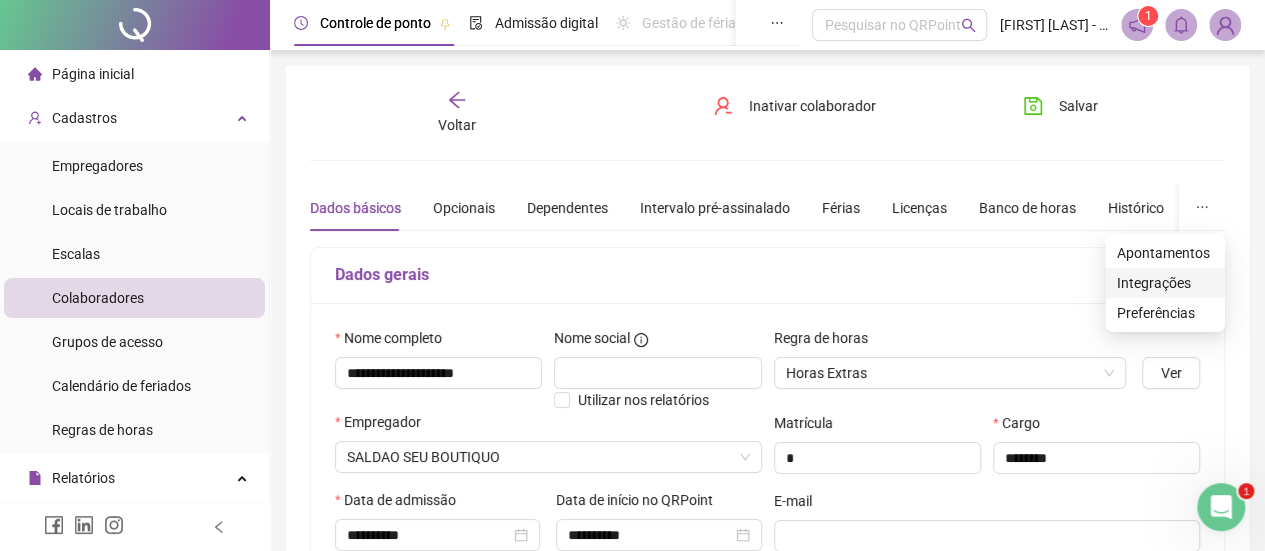 click on "Integrações" at bounding box center (1165, 283) 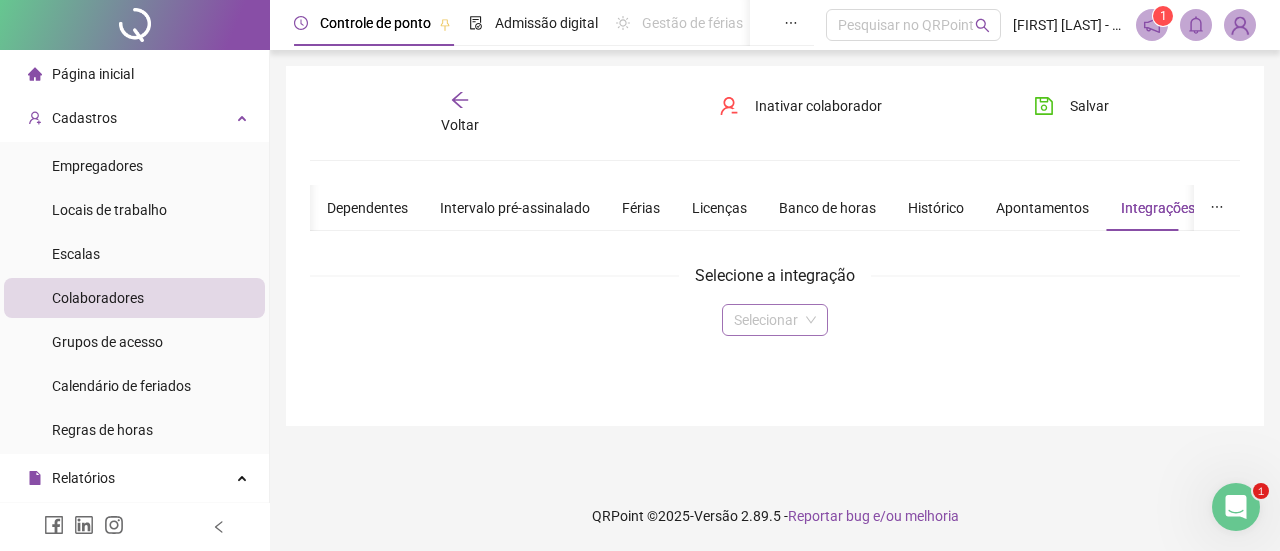 click at bounding box center (766, 320) 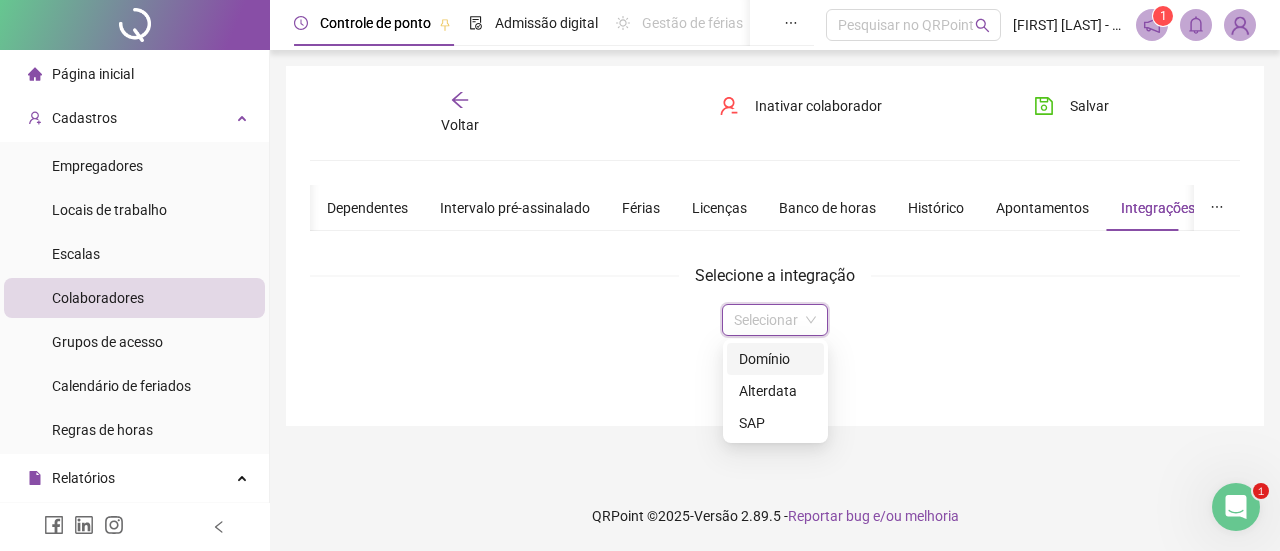 click on "Domínio" at bounding box center [775, 359] 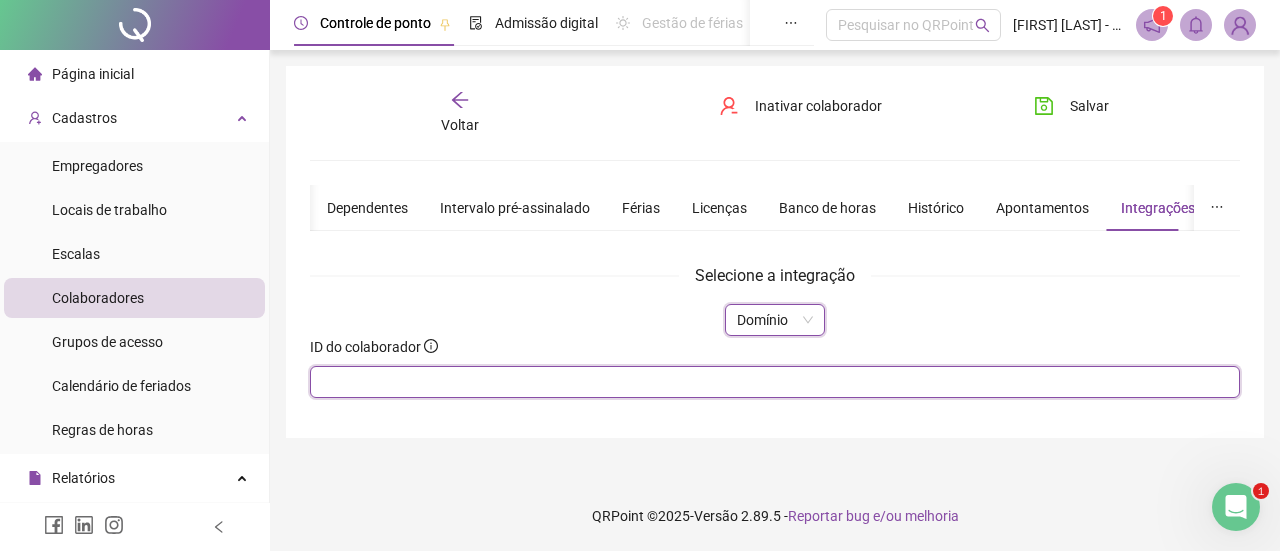 click at bounding box center (775, 382) 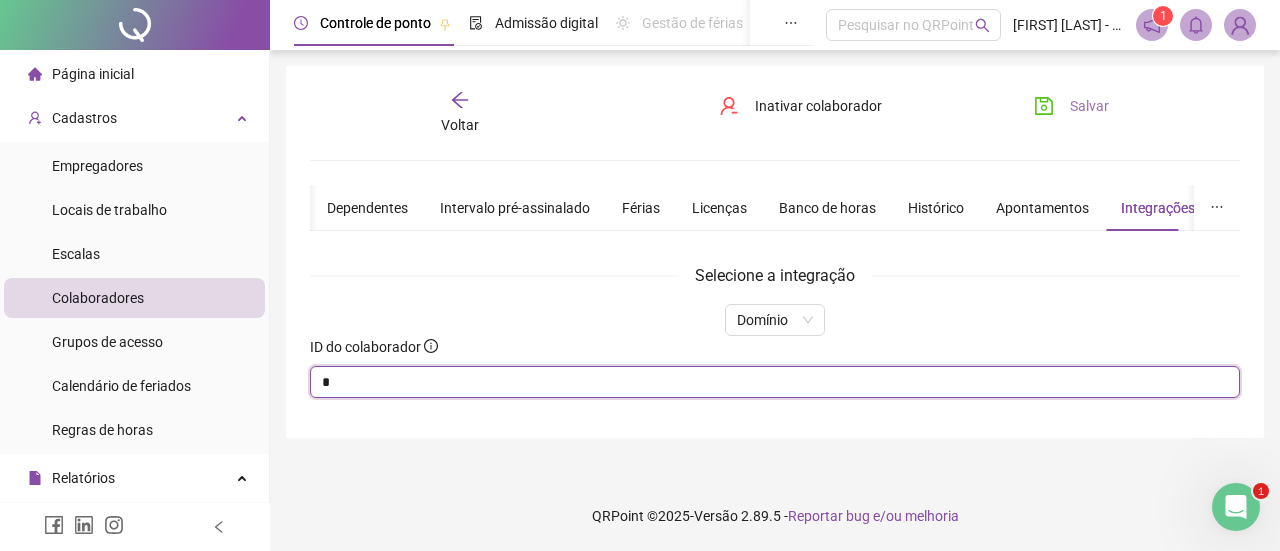 type on "*" 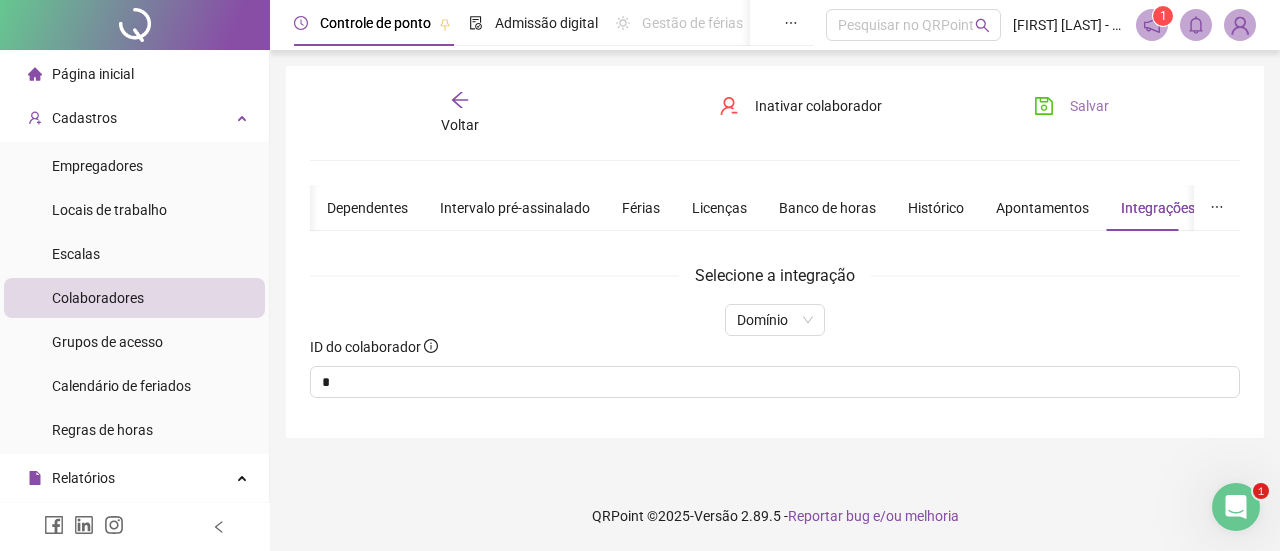 click on "Salvar" at bounding box center [1071, 106] 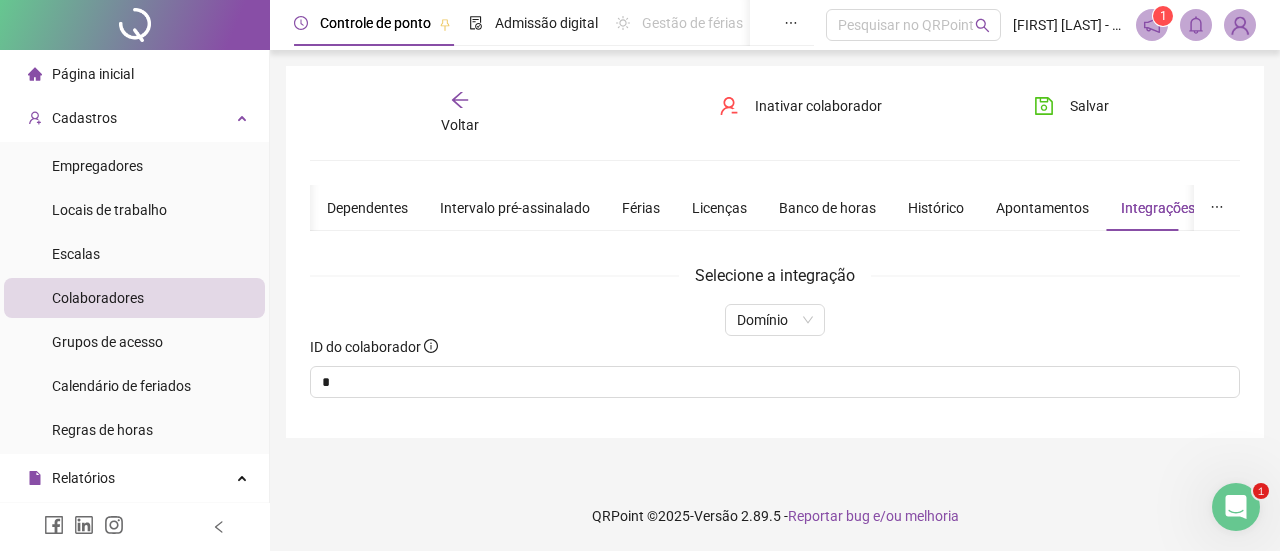 click on "Voltar" at bounding box center [460, 113] 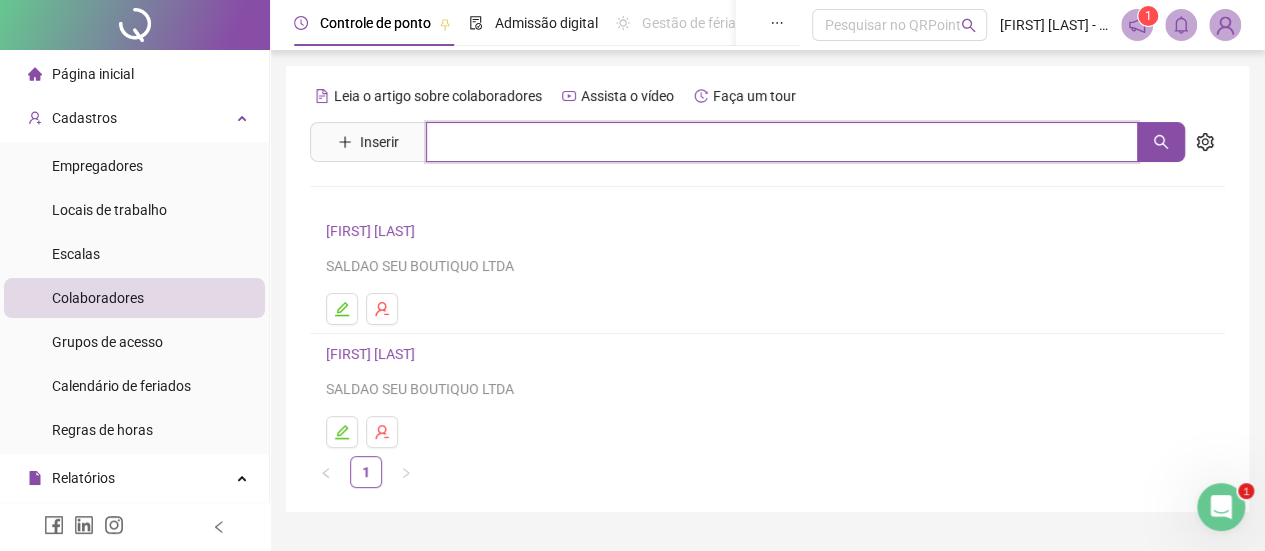 click at bounding box center [782, 142] 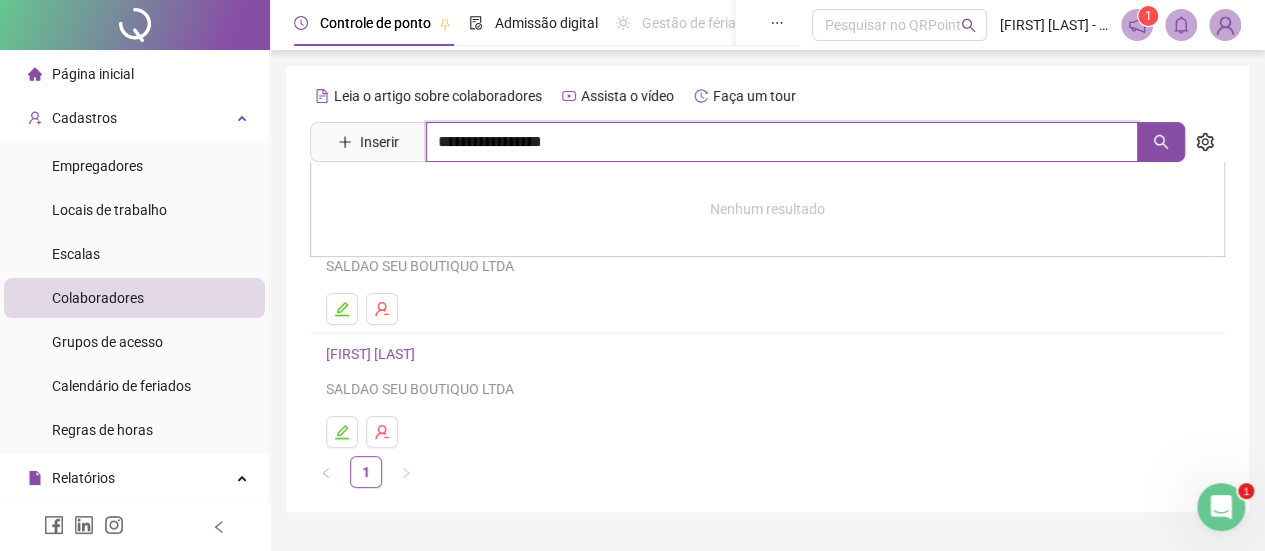 type on "**********" 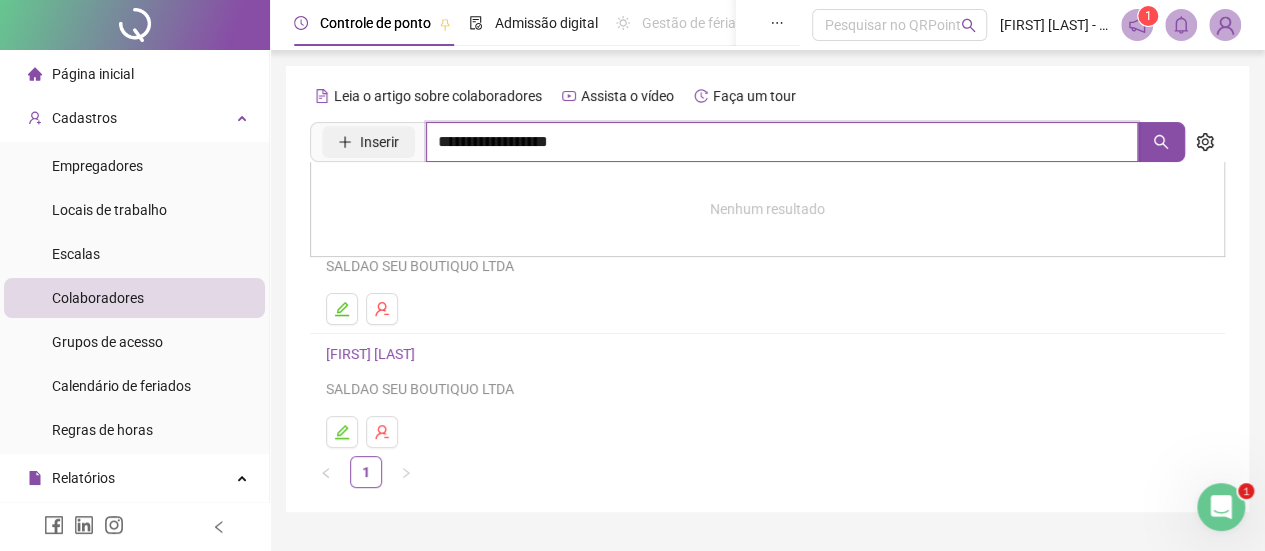 drag, startPoint x: 611, startPoint y: 138, endPoint x: 412, endPoint y: 143, distance: 199.0628 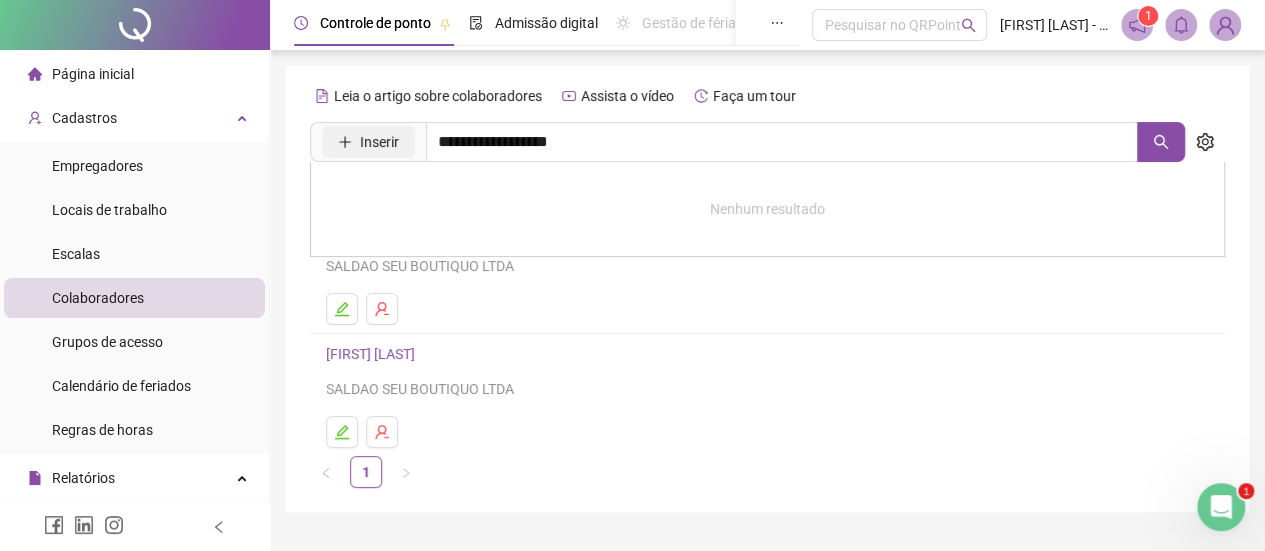 click on "Inserir" at bounding box center (368, 142) 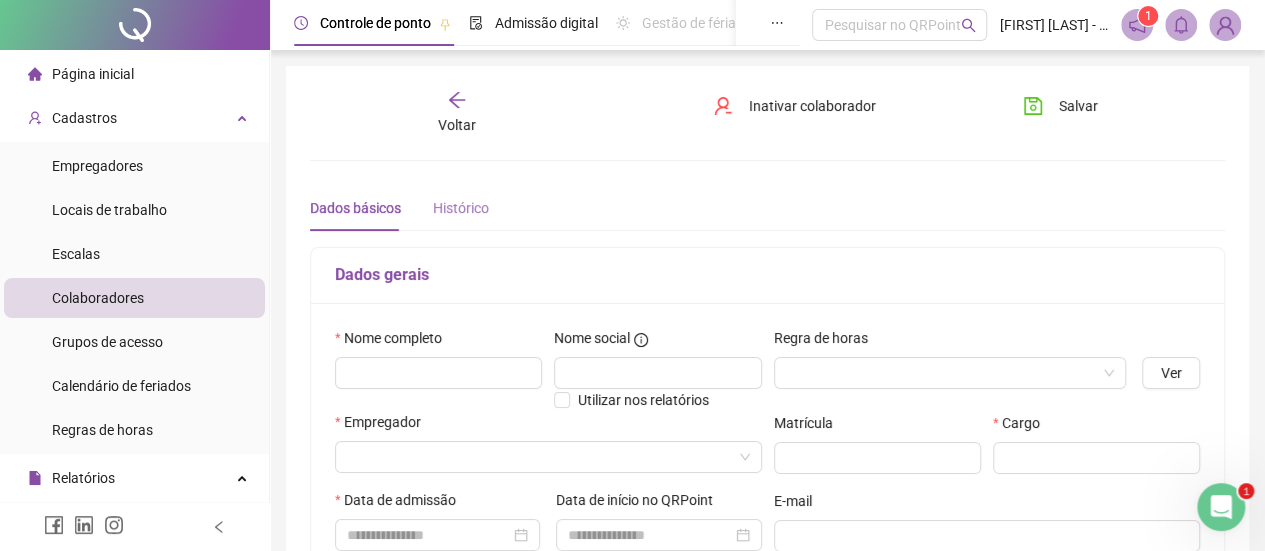 type on "*****" 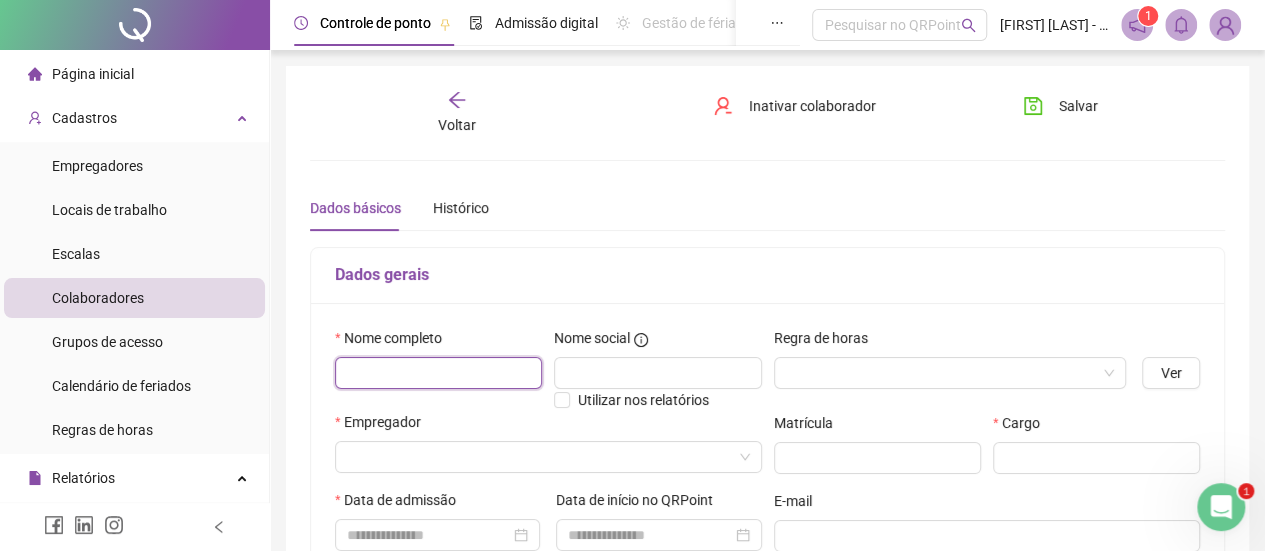 click at bounding box center [438, 373] 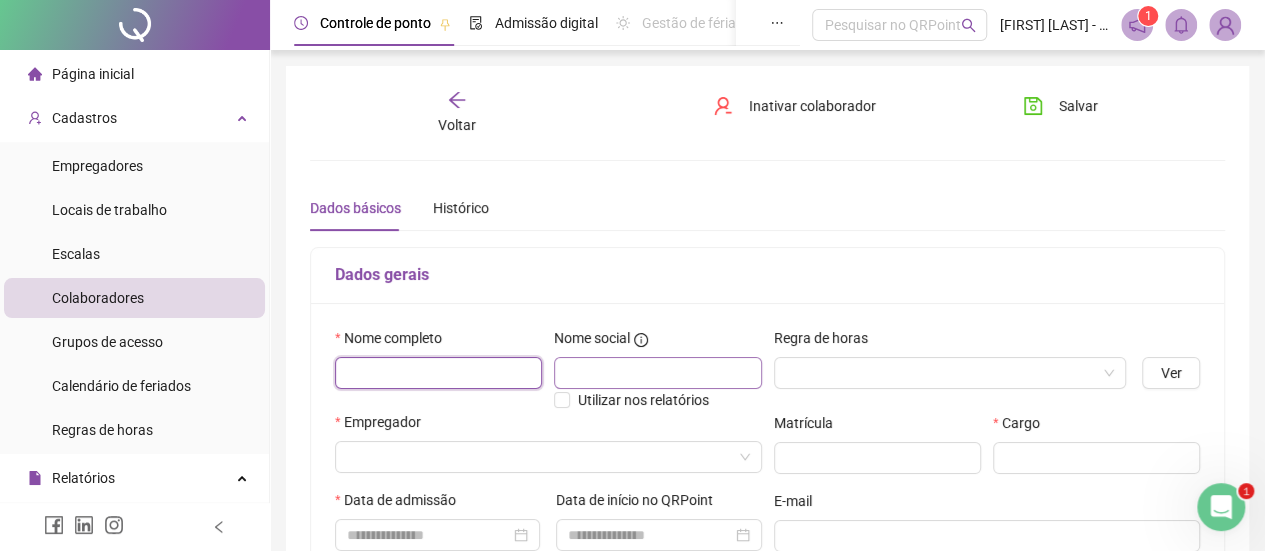 paste on "**********" 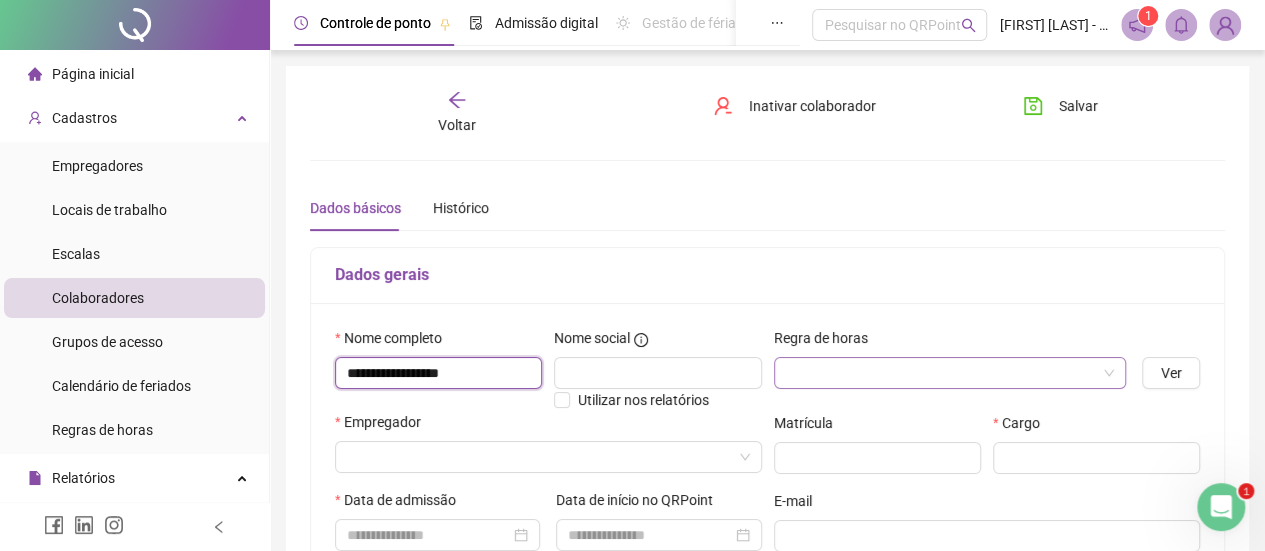 type on "**********" 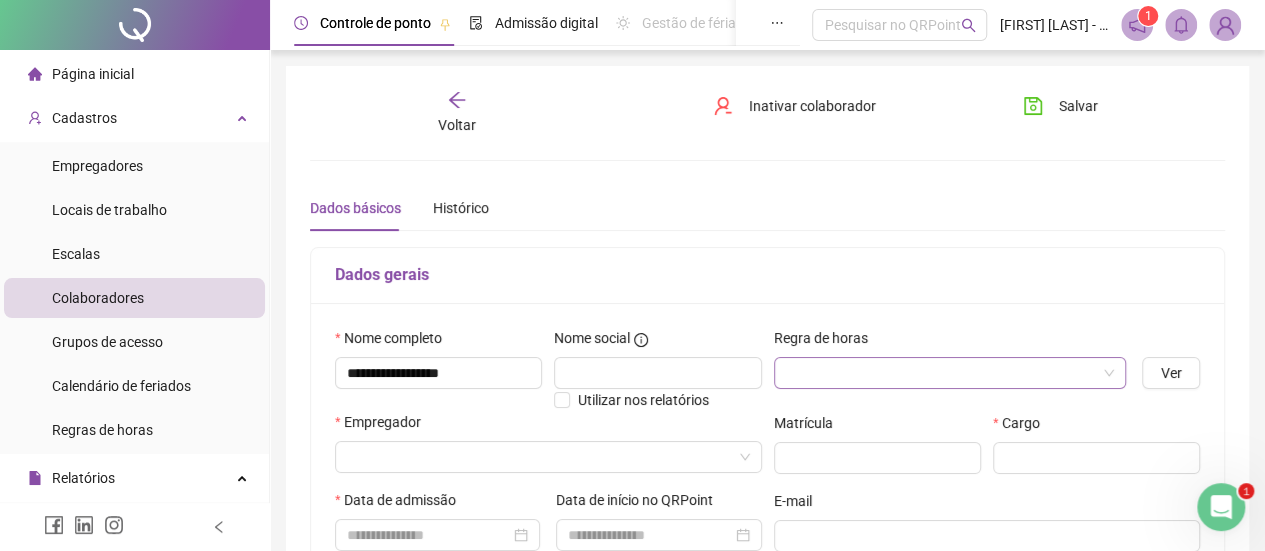 click at bounding box center [941, 373] 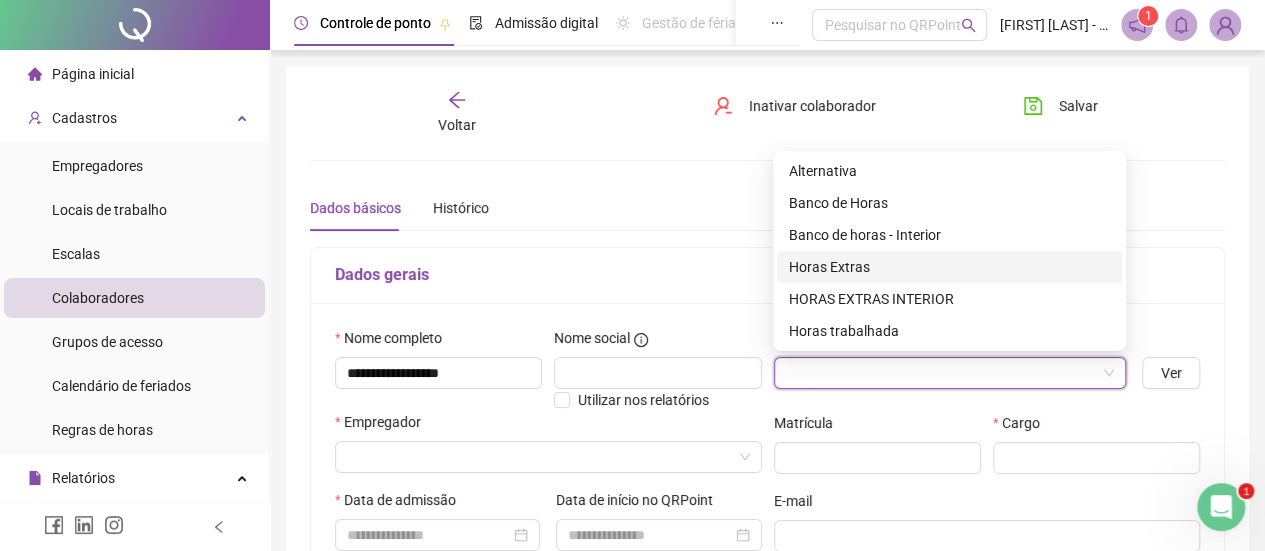 click on "Horas Extras" at bounding box center (949, 267) 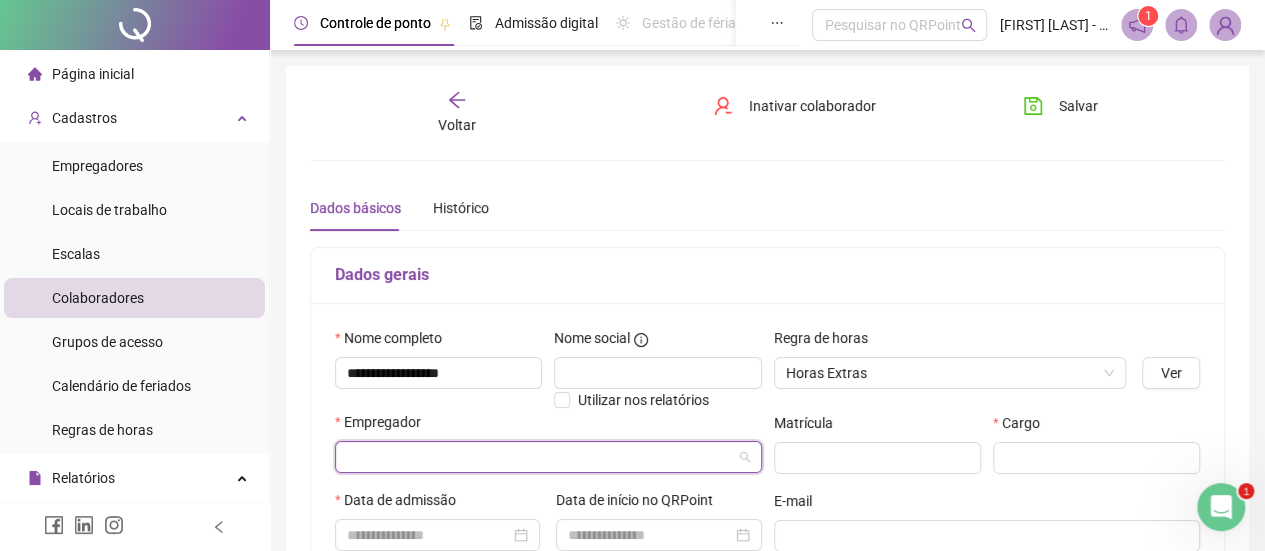 click at bounding box center (539, 457) 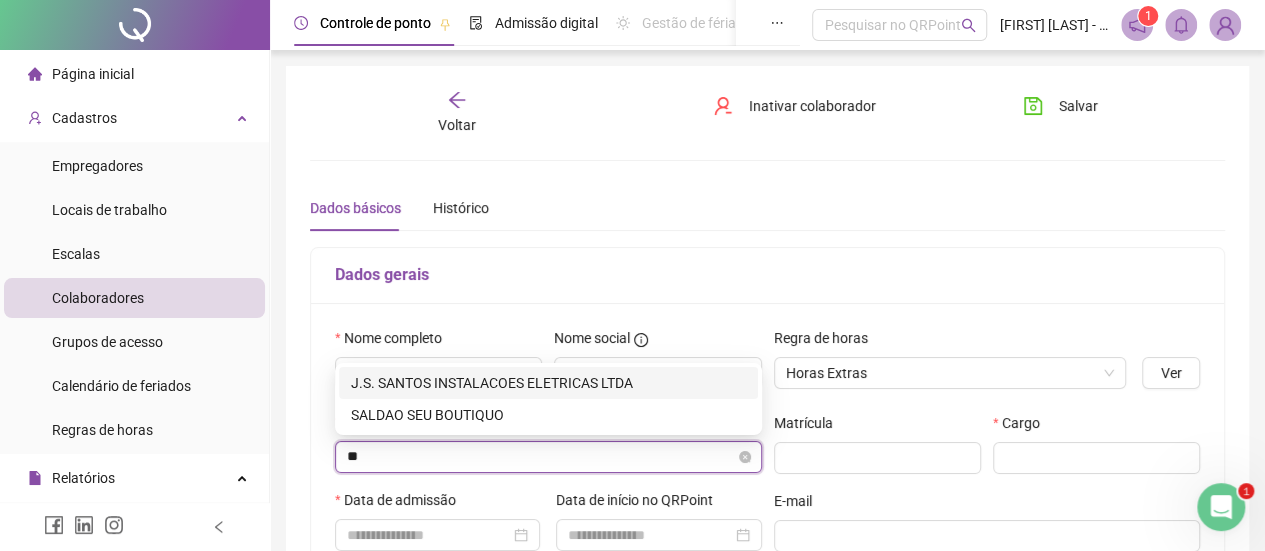 type on "***" 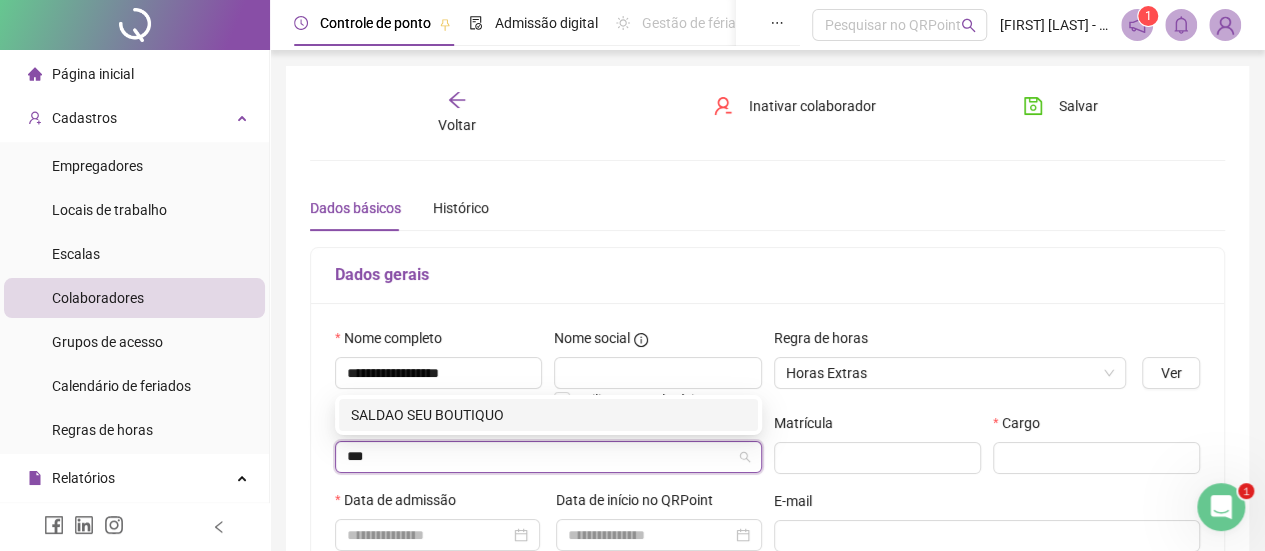 click on "SALDAO SEU BOUTIQUO" at bounding box center (548, 415) 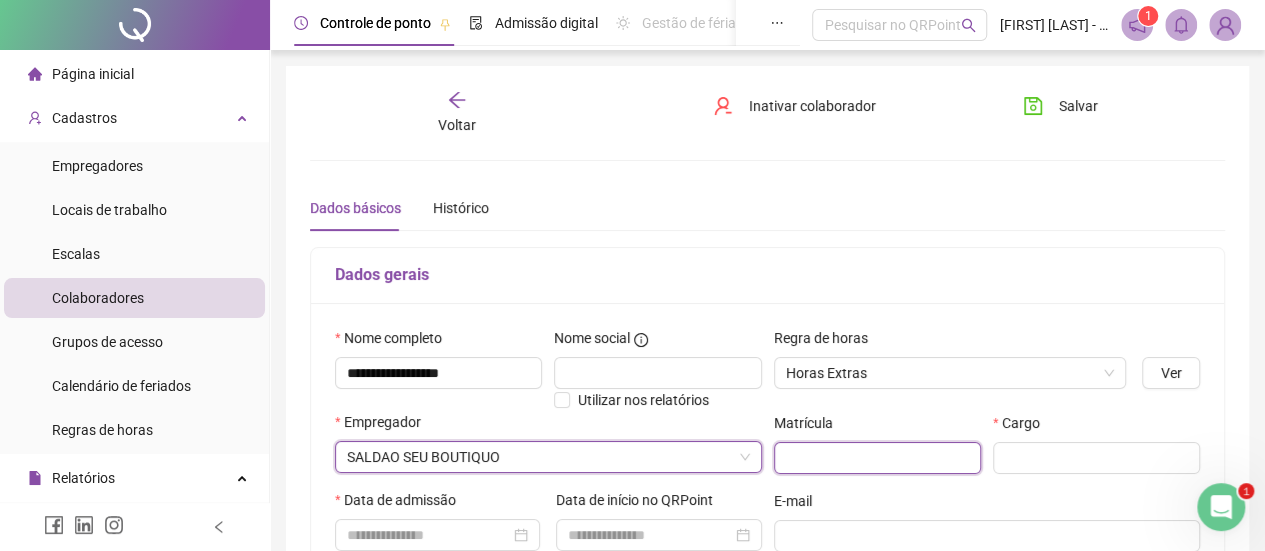 click at bounding box center [877, 458] 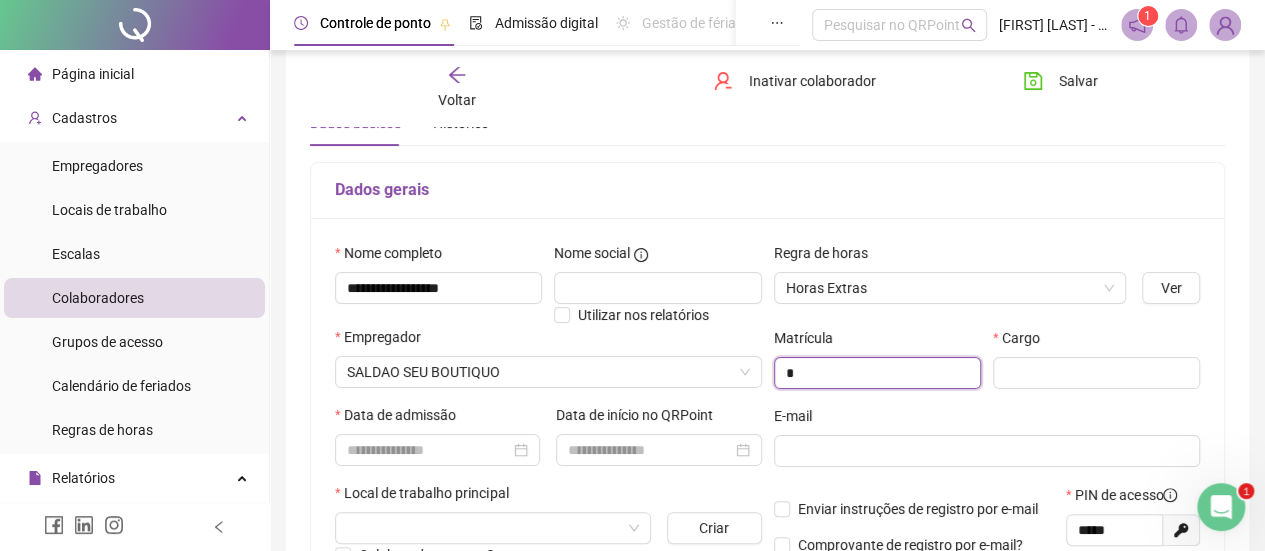 scroll, scrollTop: 200, scrollLeft: 0, axis: vertical 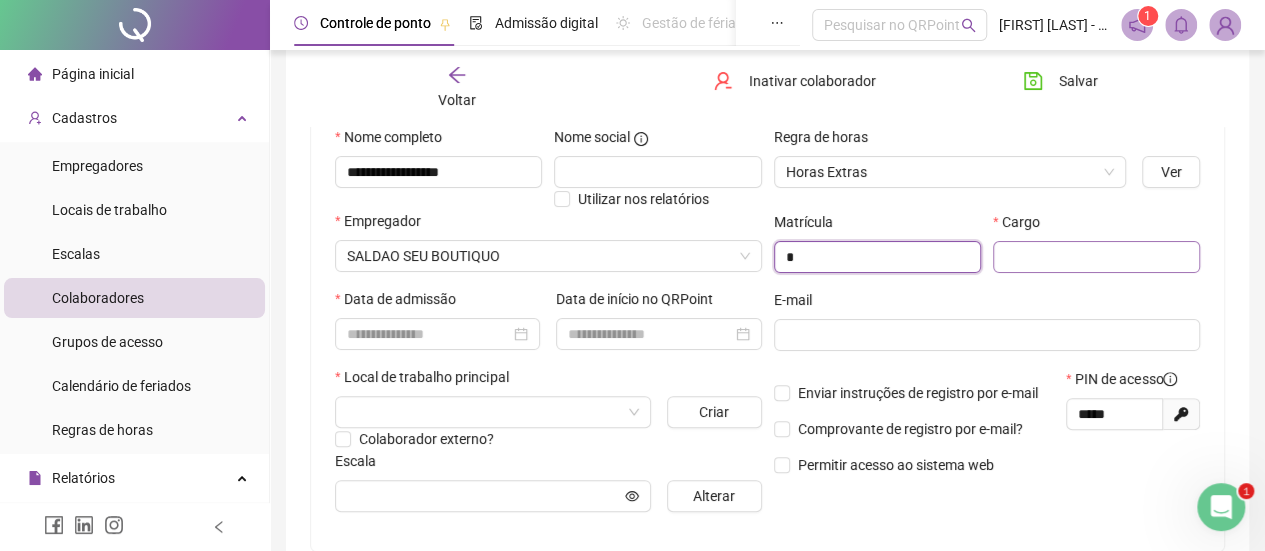type on "*" 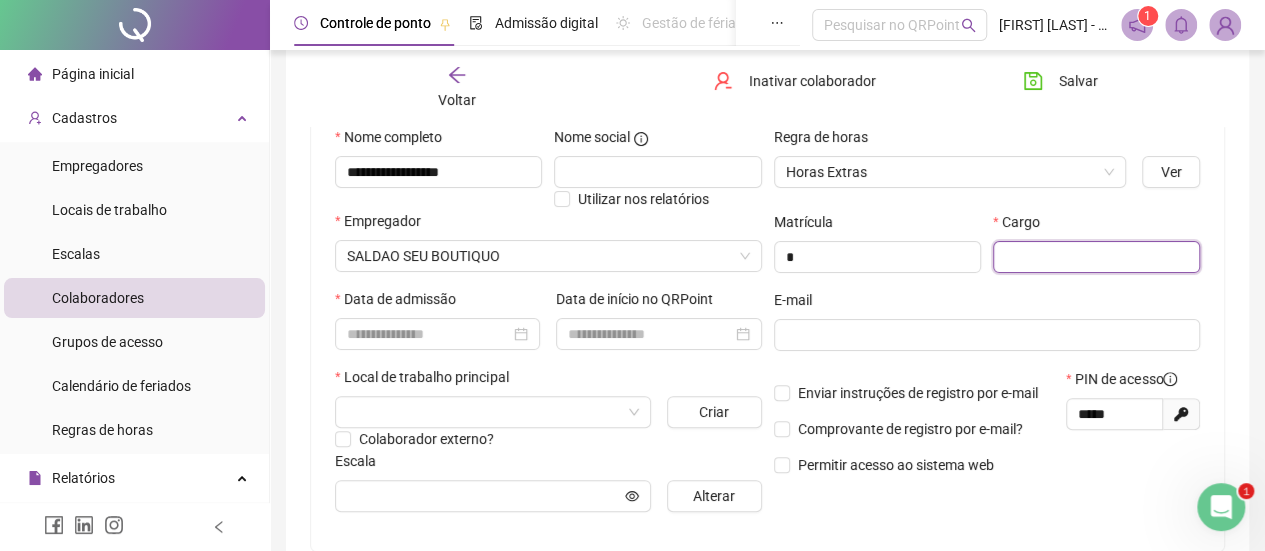 click at bounding box center [1096, 257] 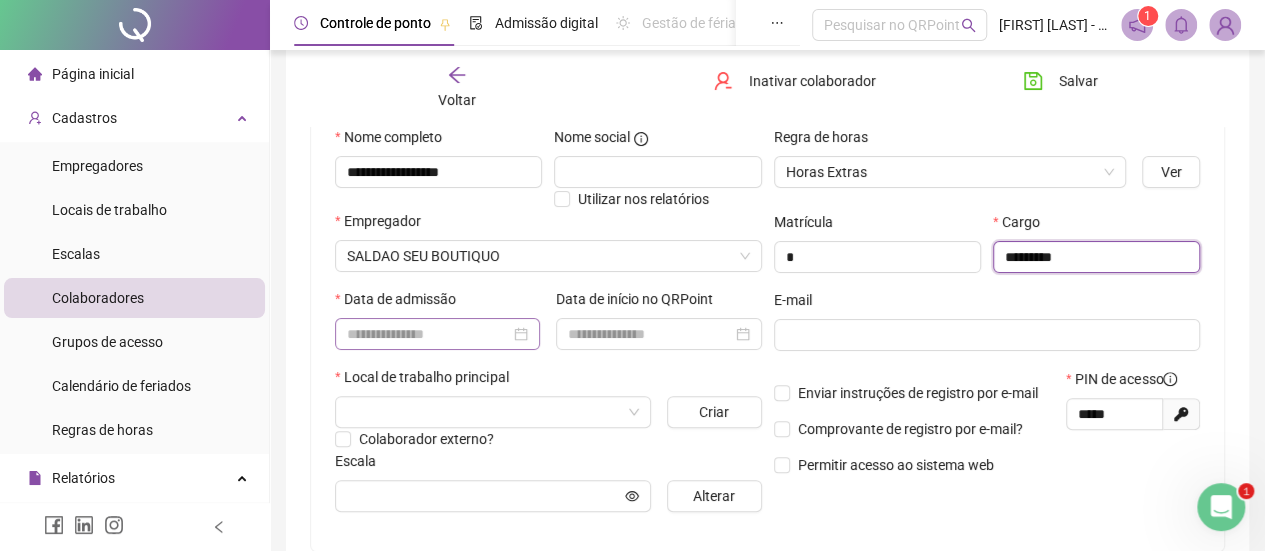 type on "*********" 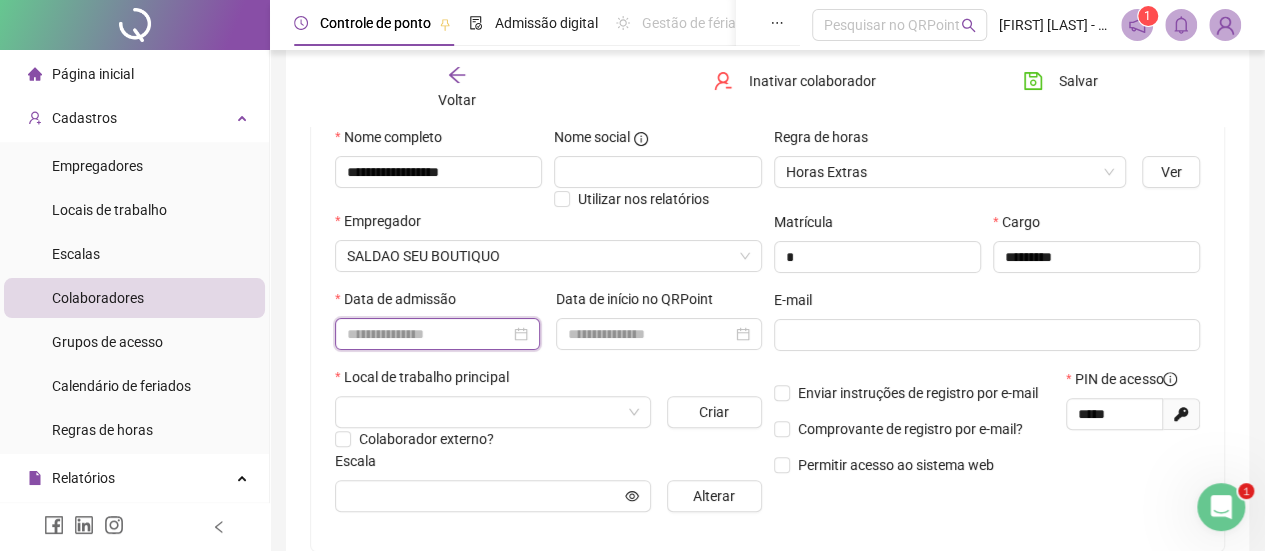 click at bounding box center (428, 334) 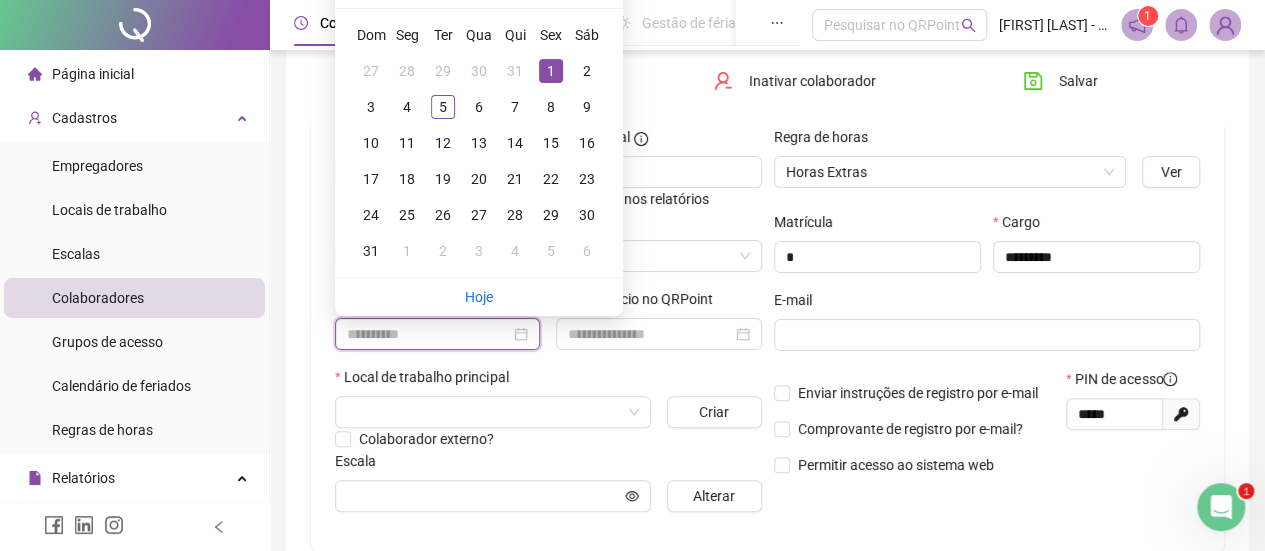 type on "**********" 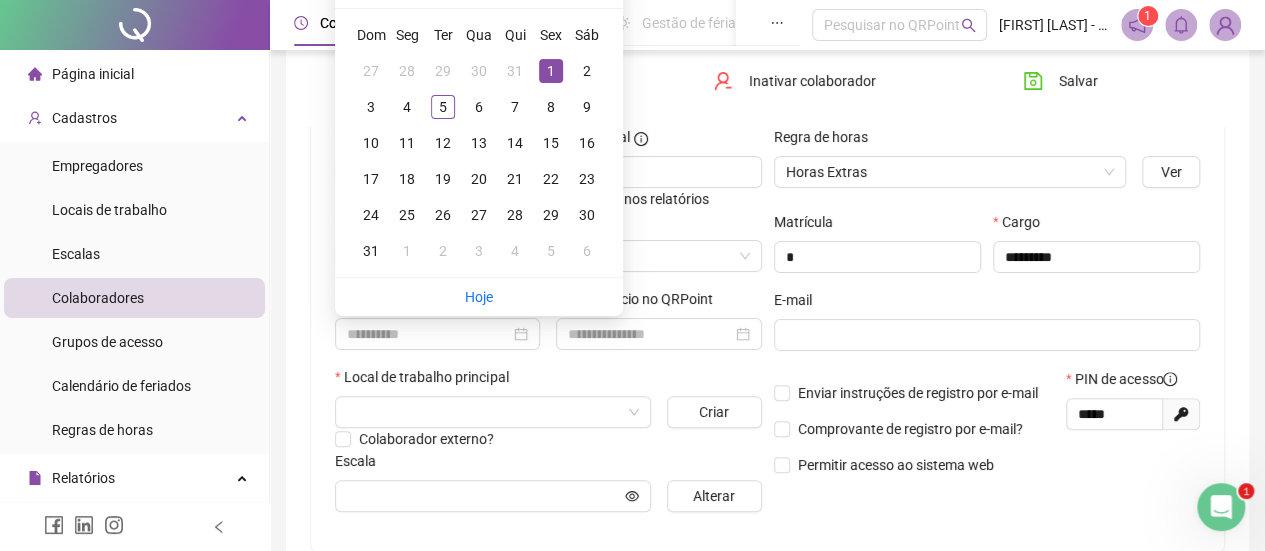 click on "1" at bounding box center (551, 71) 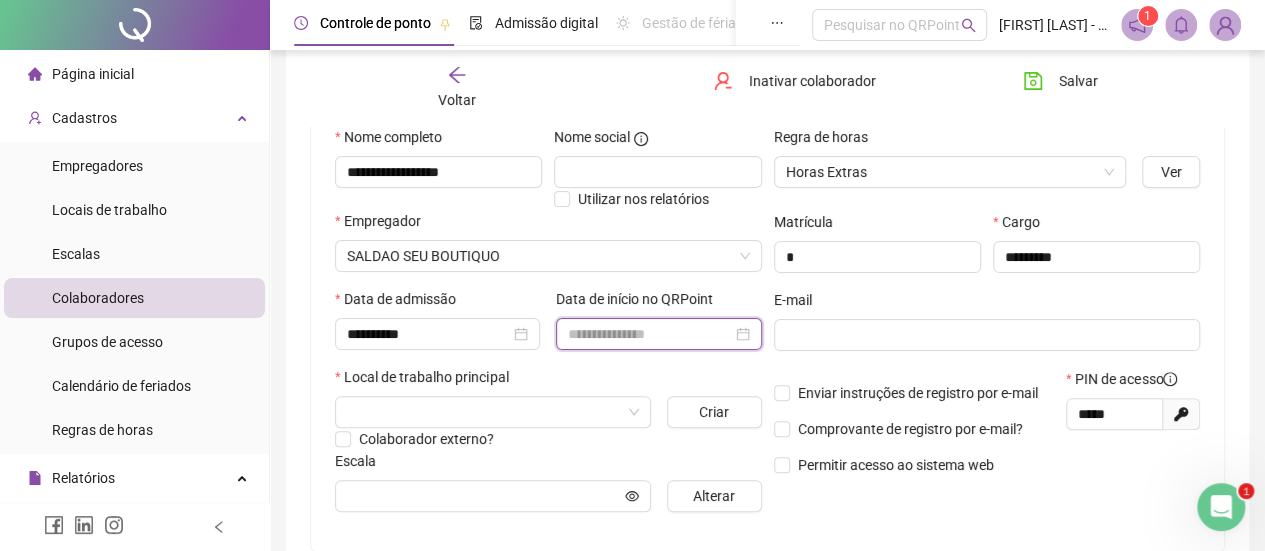 click at bounding box center (649, 334) 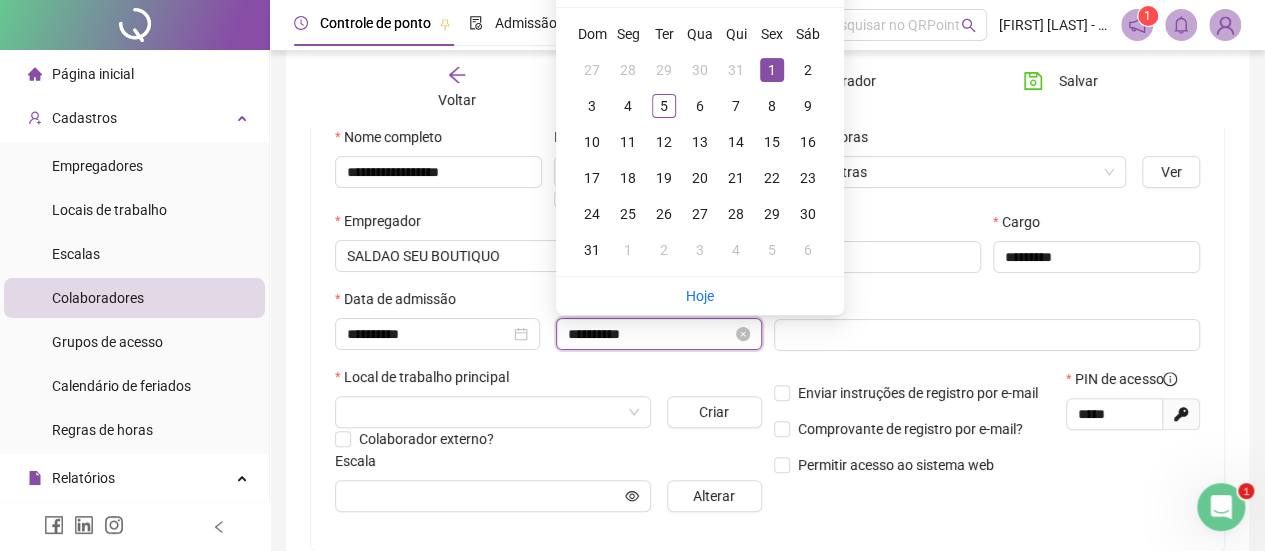 type on "**********" 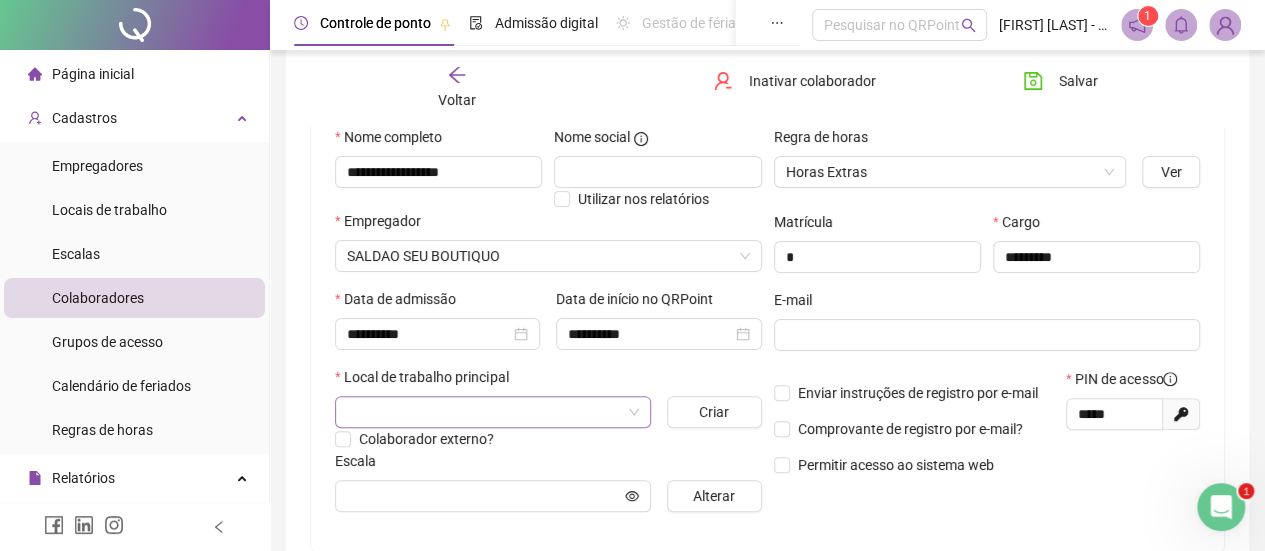 click at bounding box center (484, 412) 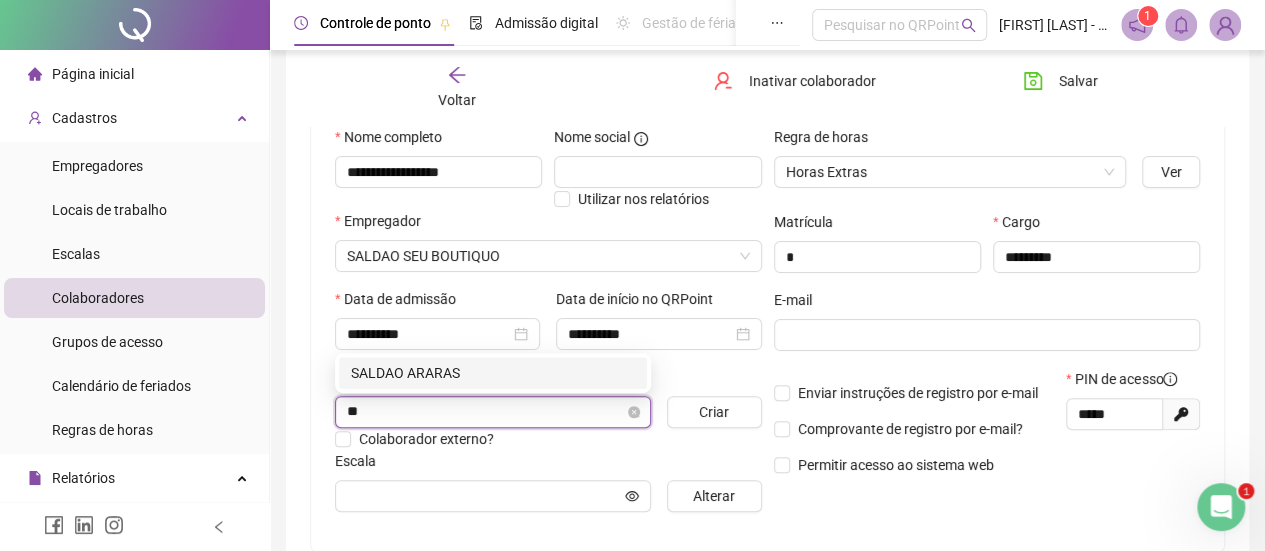 type on "***" 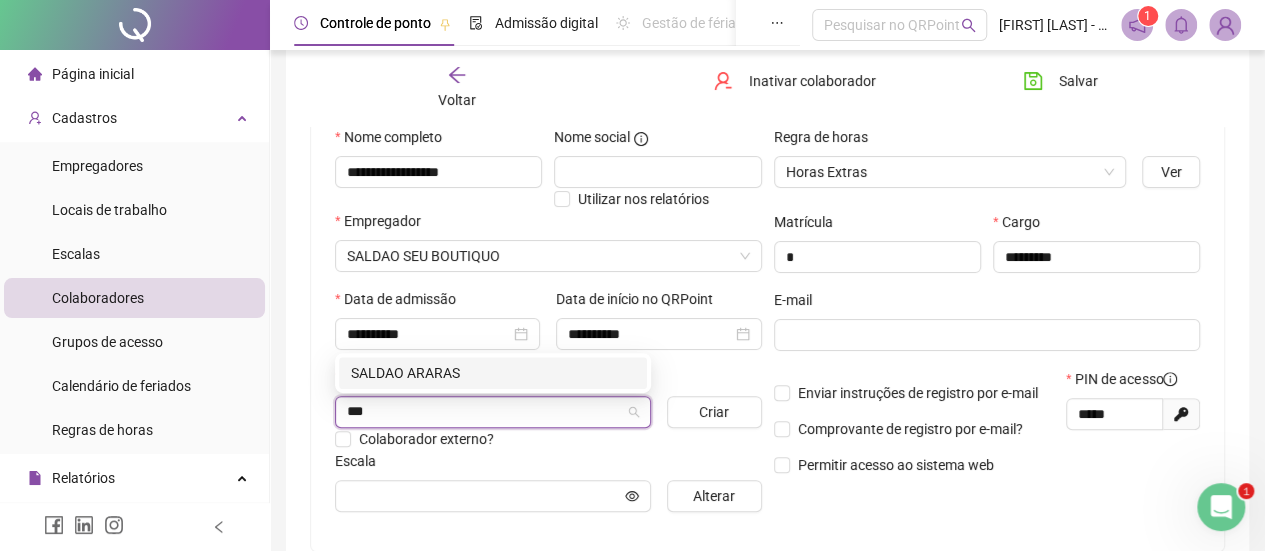 click on "SALDAO ARARAS" at bounding box center (493, 373) 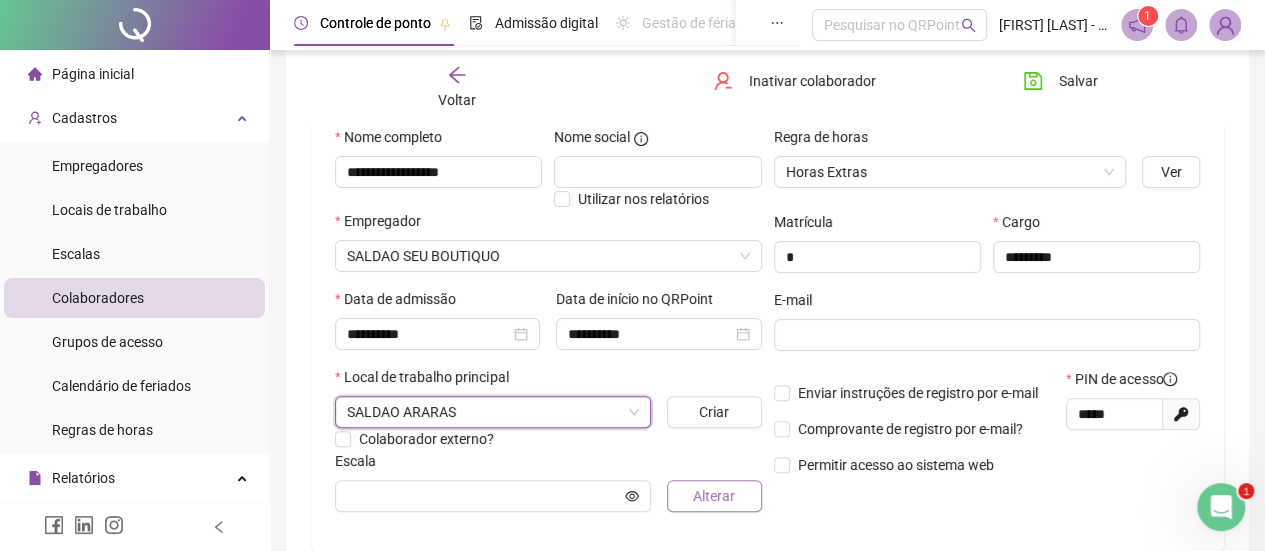 click on "Alterar" at bounding box center (714, 496) 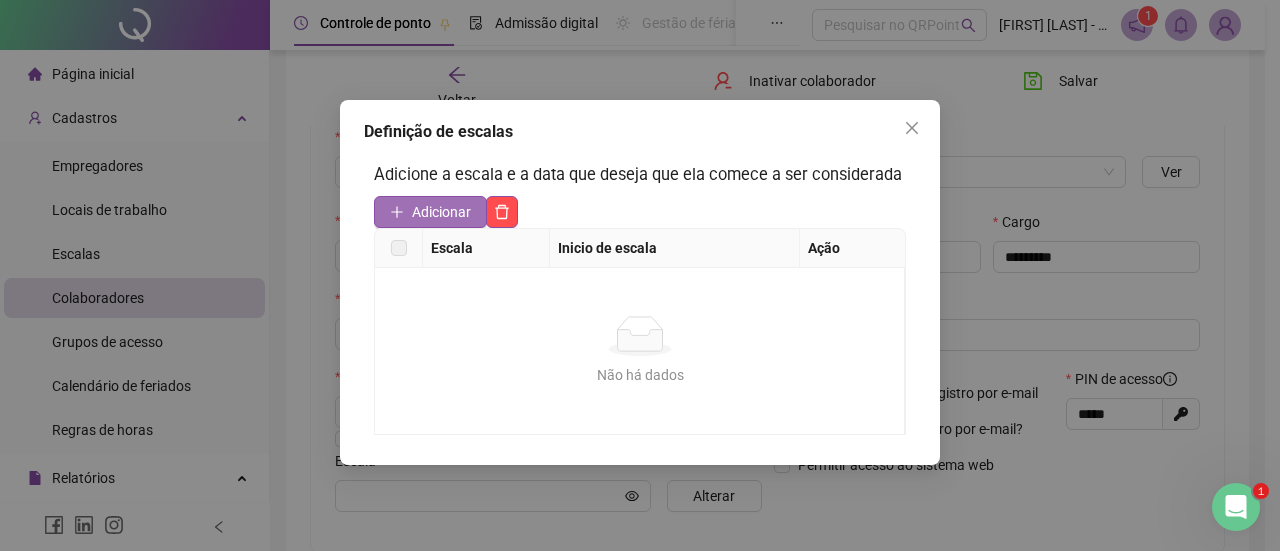 click on "Adicionar" at bounding box center (441, 212) 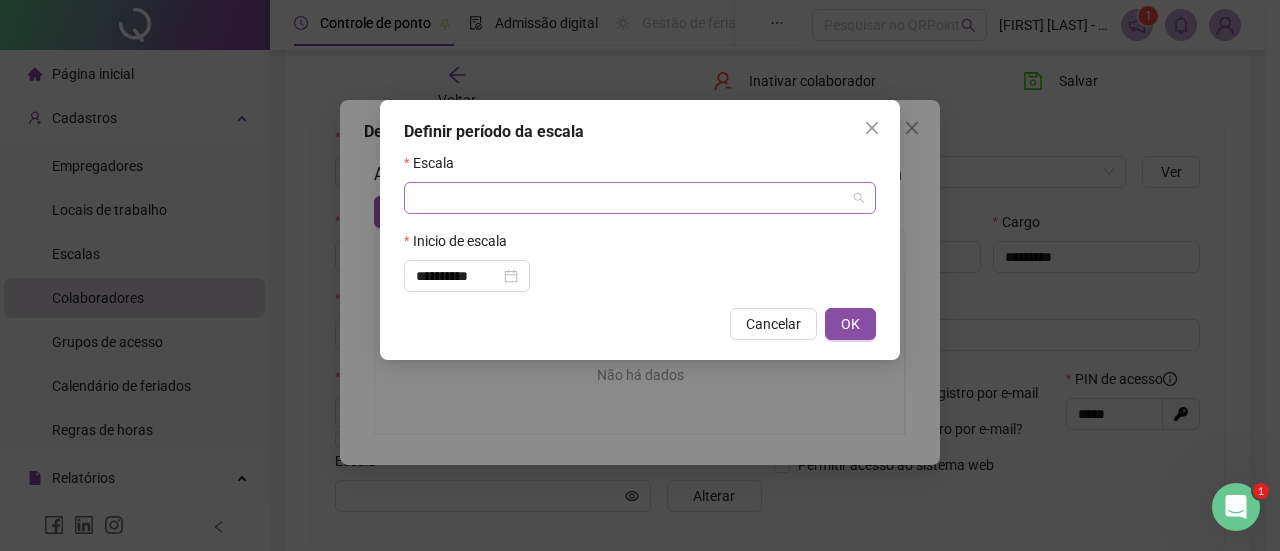 click at bounding box center (631, 198) 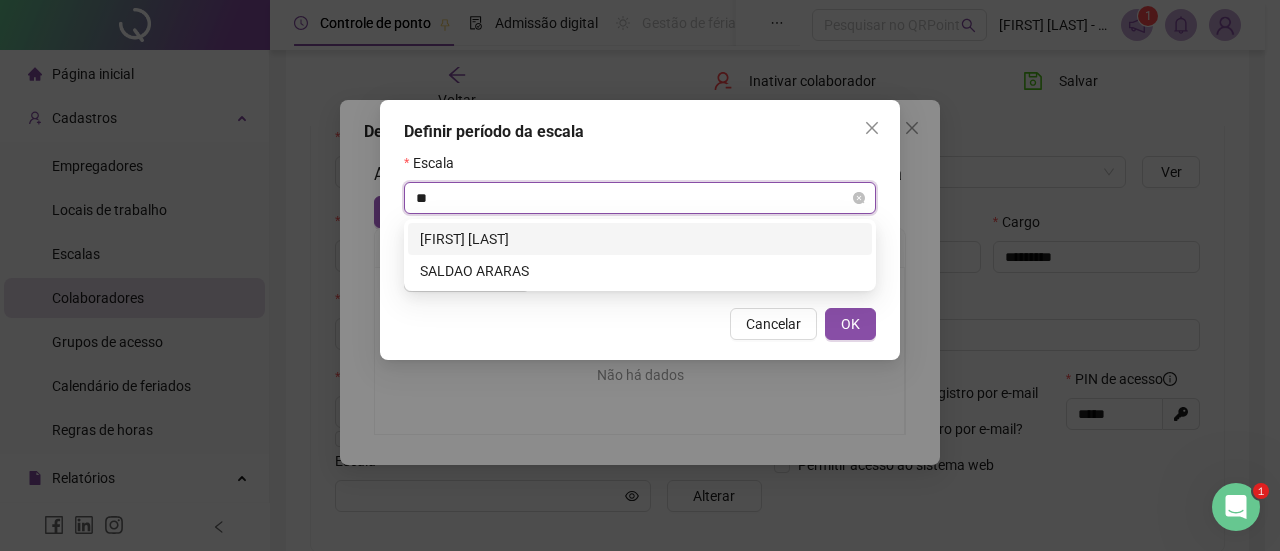 type on "***" 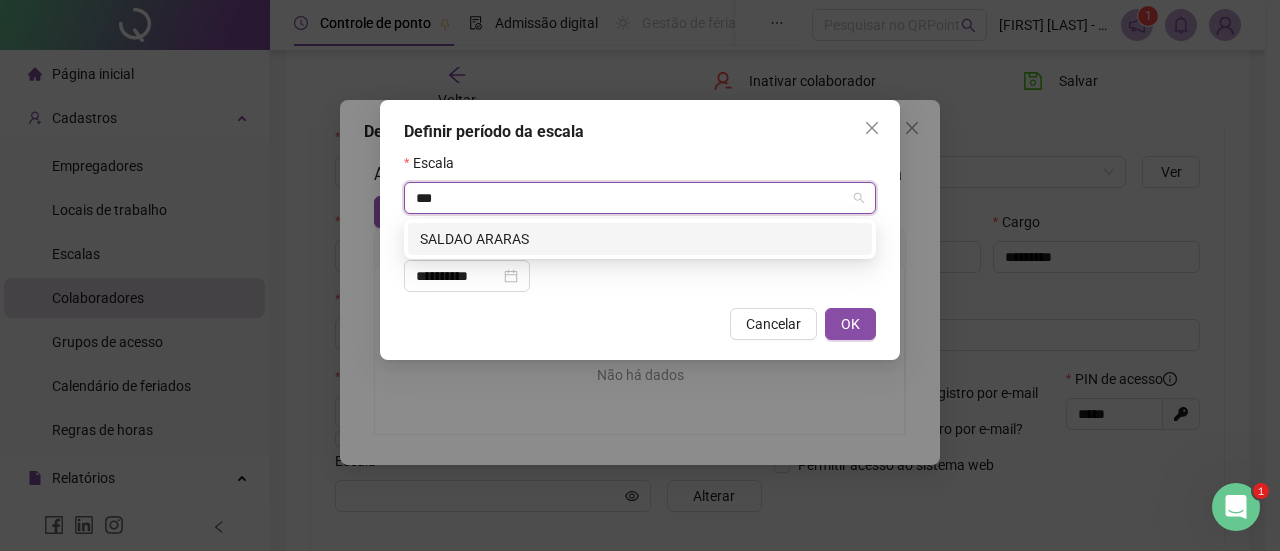 click on "SALDAO ARARAS" at bounding box center (640, 239) 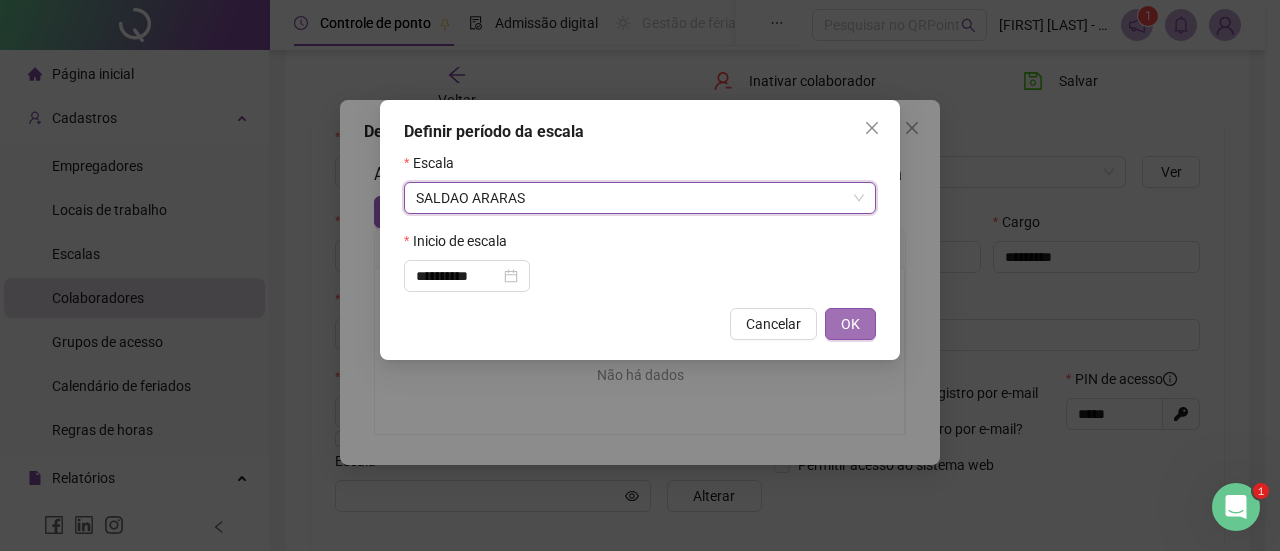 click on "OK" at bounding box center [850, 324] 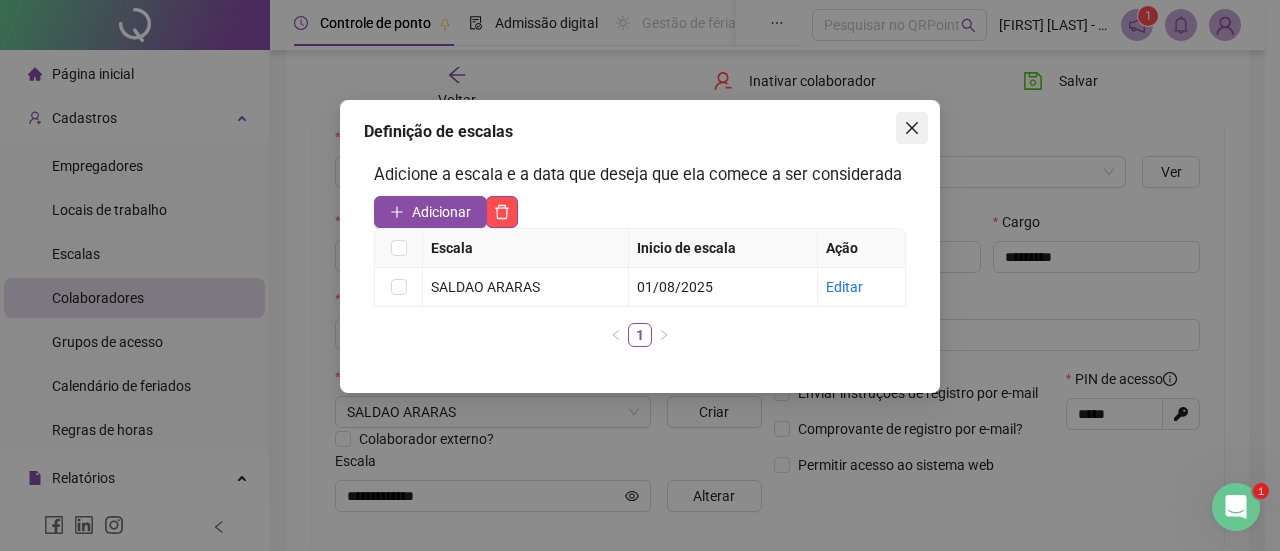 click at bounding box center [912, 128] 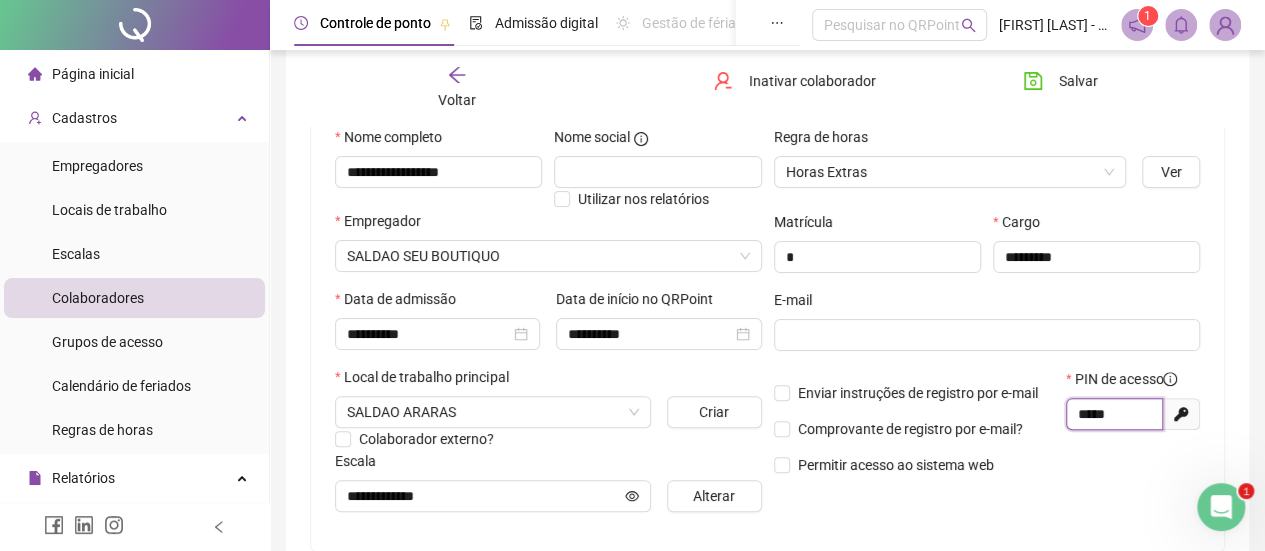 click on "*****" at bounding box center (1112, 414) 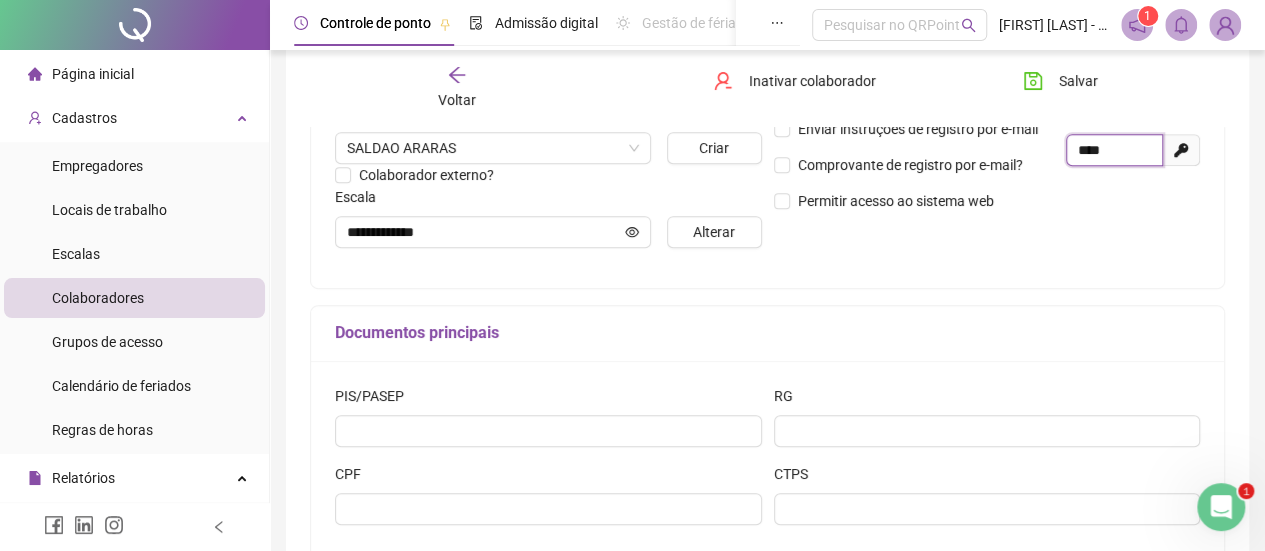scroll, scrollTop: 500, scrollLeft: 0, axis: vertical 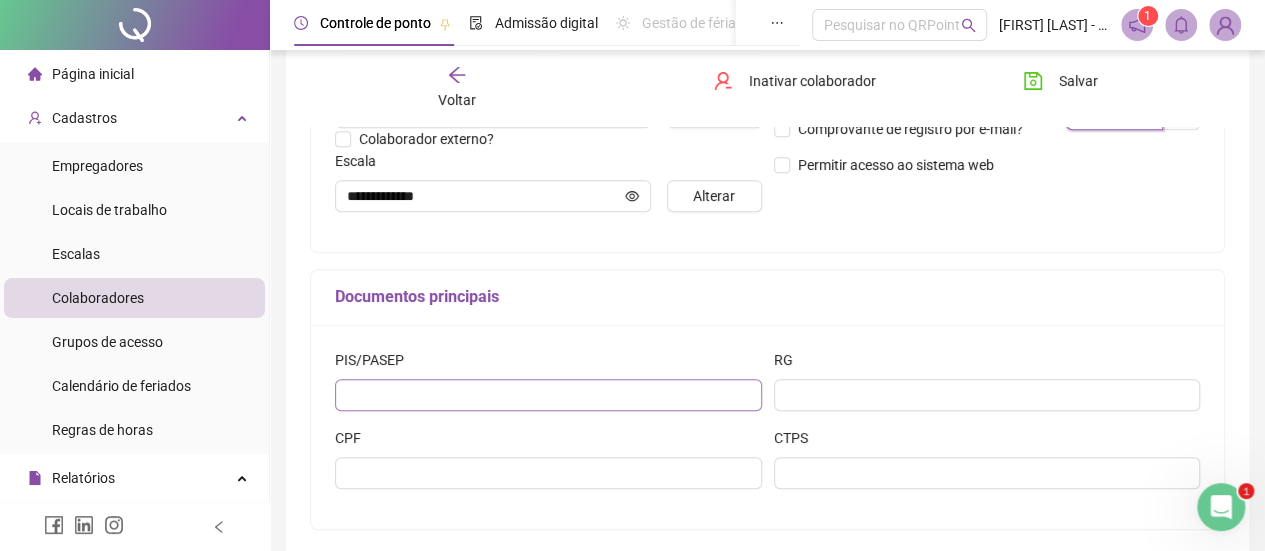 type on "****" 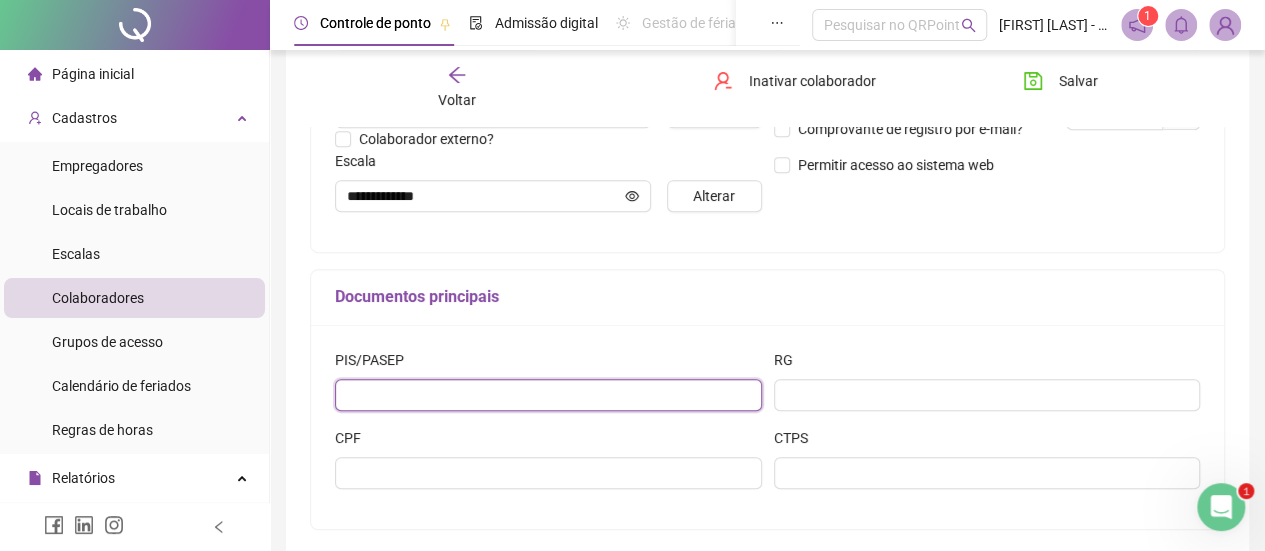 click at bounding box center (548, 395) 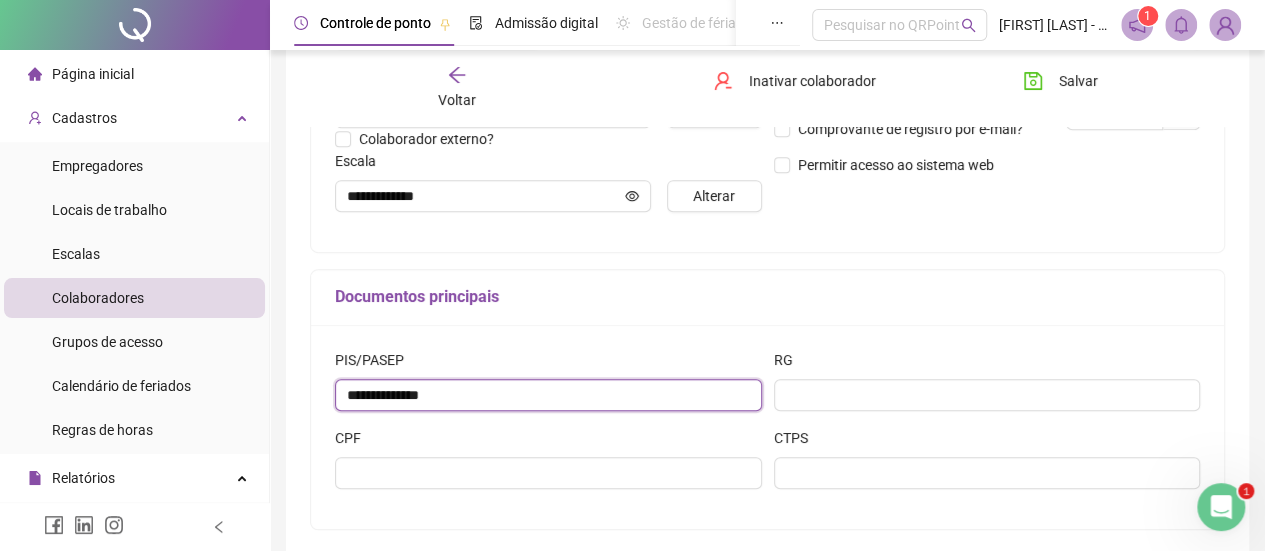 type on "**********" 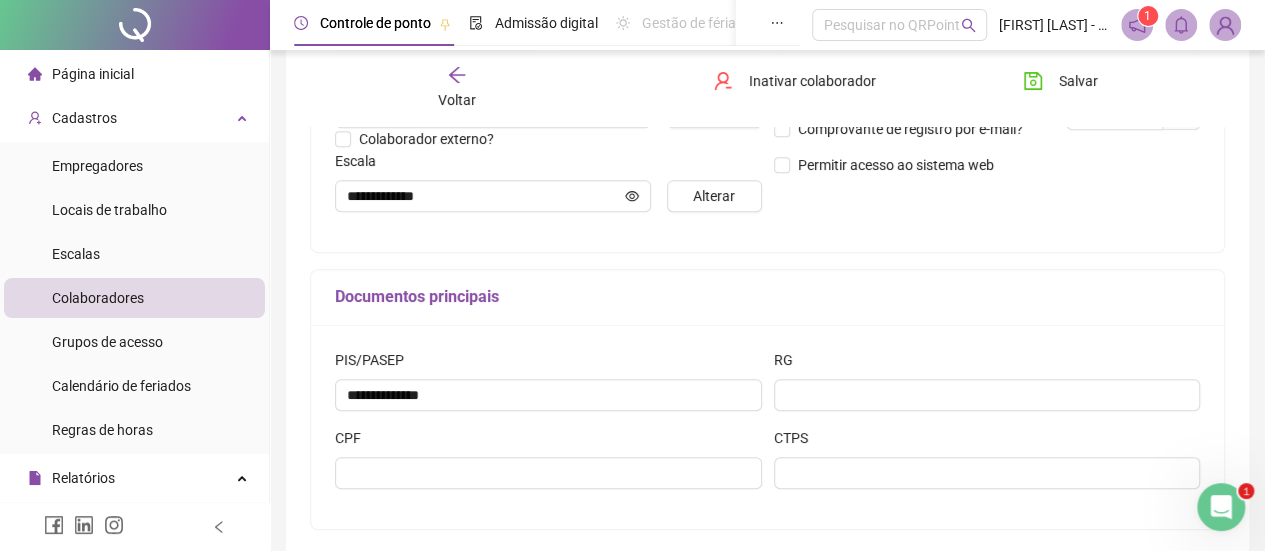 click on "CPF" at bounding box center (548, 442) 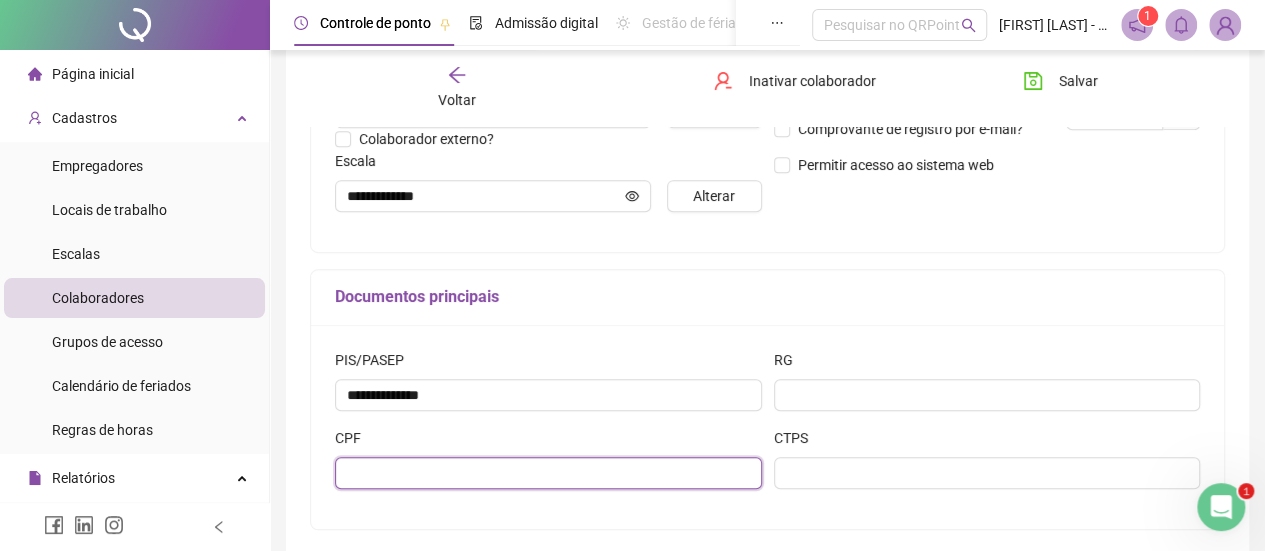 click at bounding box center (548, 473) 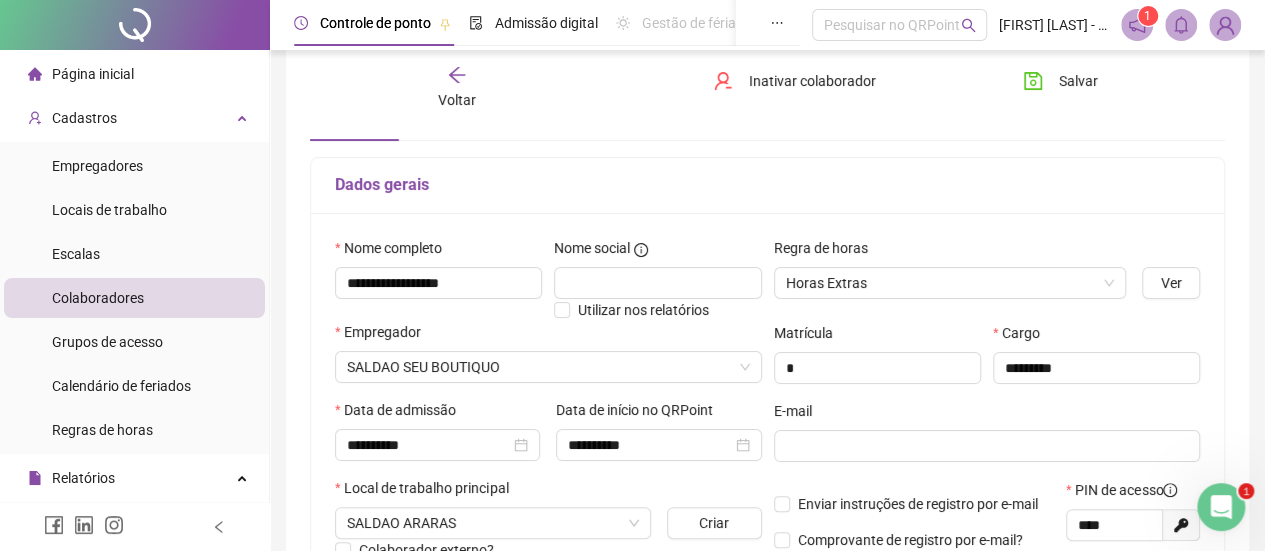 scroll, scrollTop: 300, scrollLeft: 0, axis: vertical 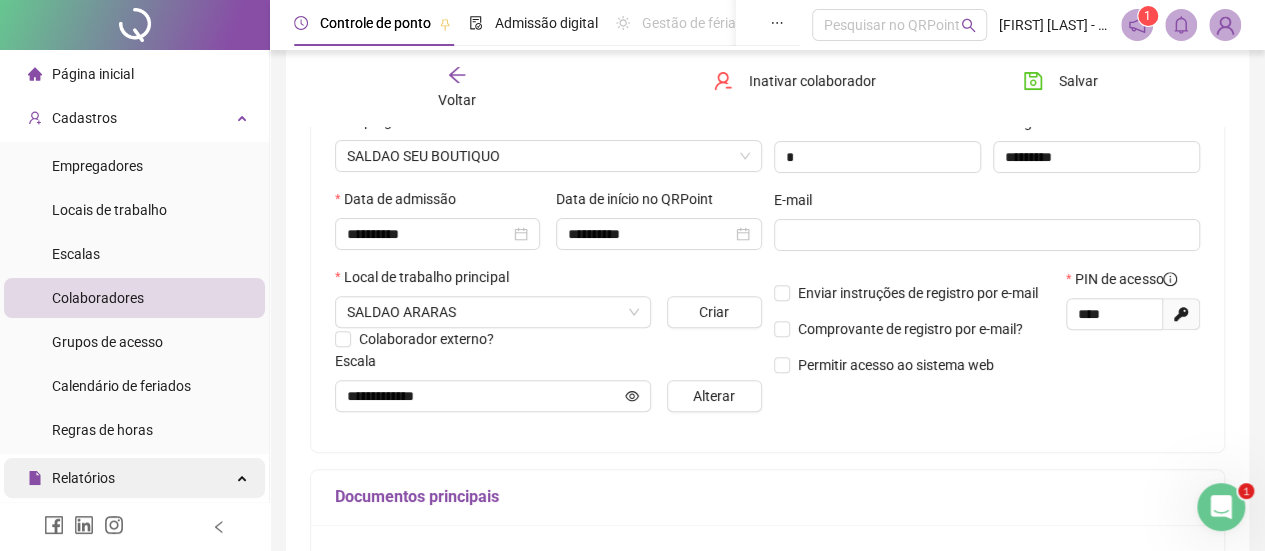 type on "**********" 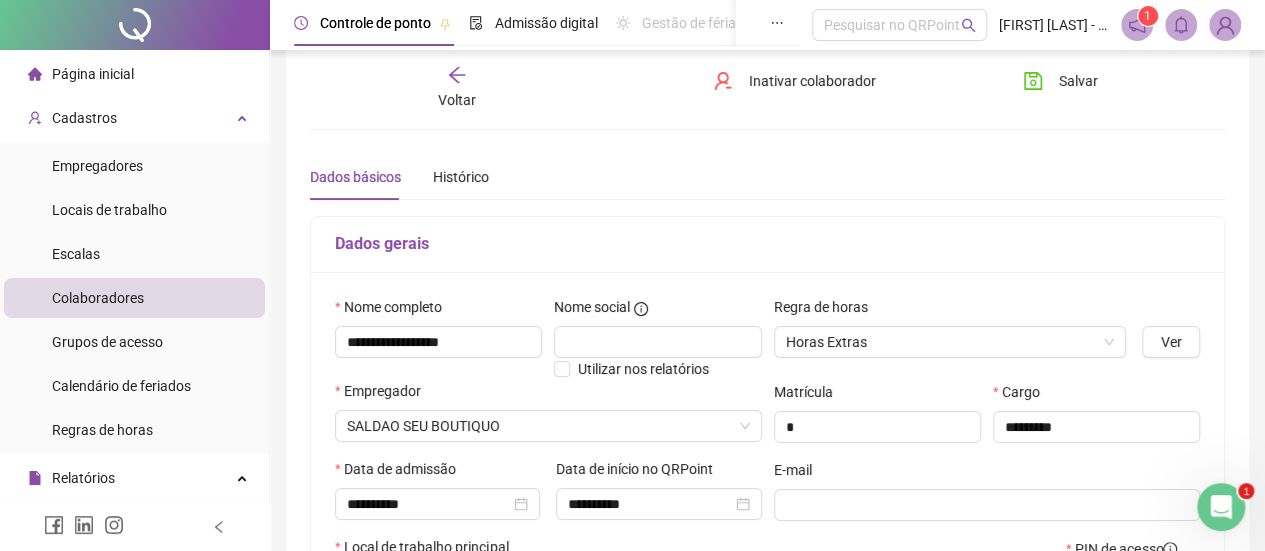 scroll, scrollTop: 0, scrollLeft: 0, axis: both 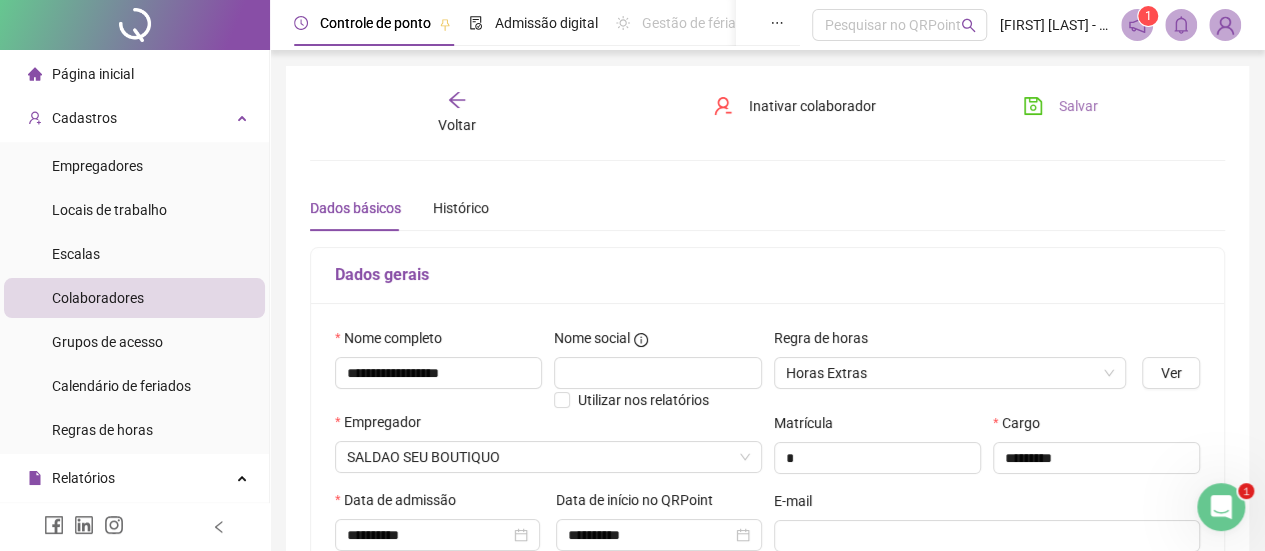 click on "Salvar" at bounding box center (1078, 106) 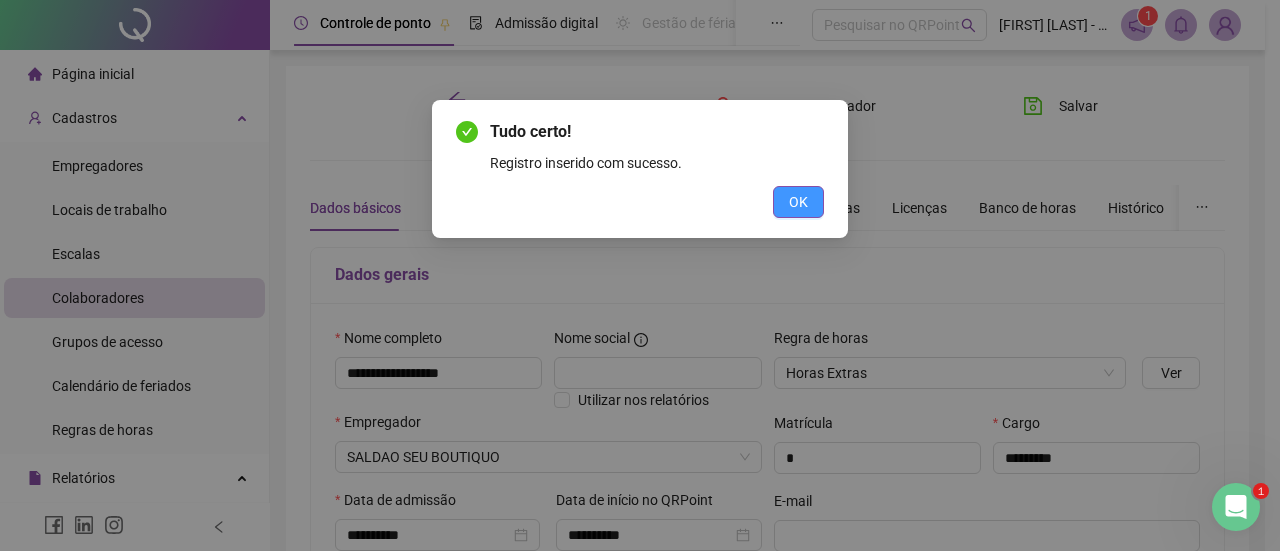 click on "OK" at bounding box center [798, 202] 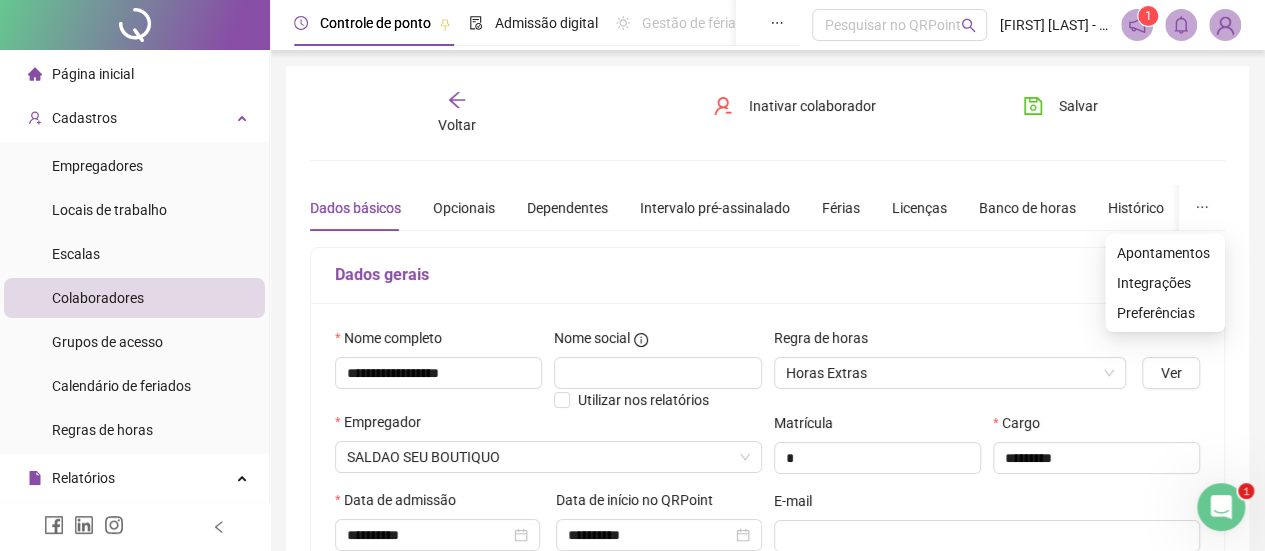 click at bounding box center [1202, 208] 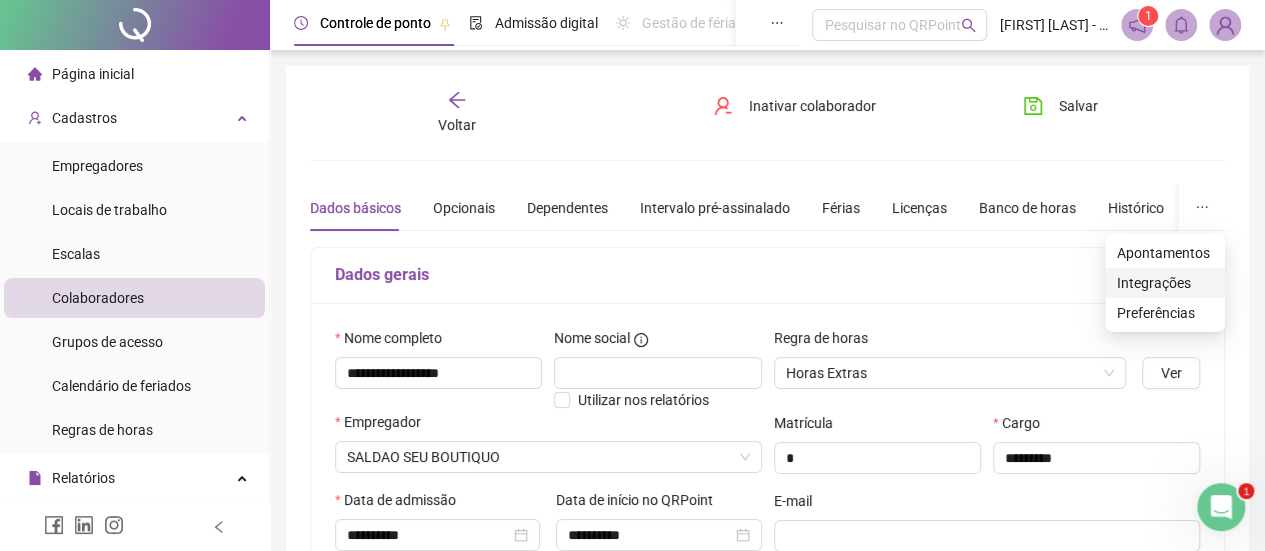 click on "Integrações" at bounding box center [1165, 283] 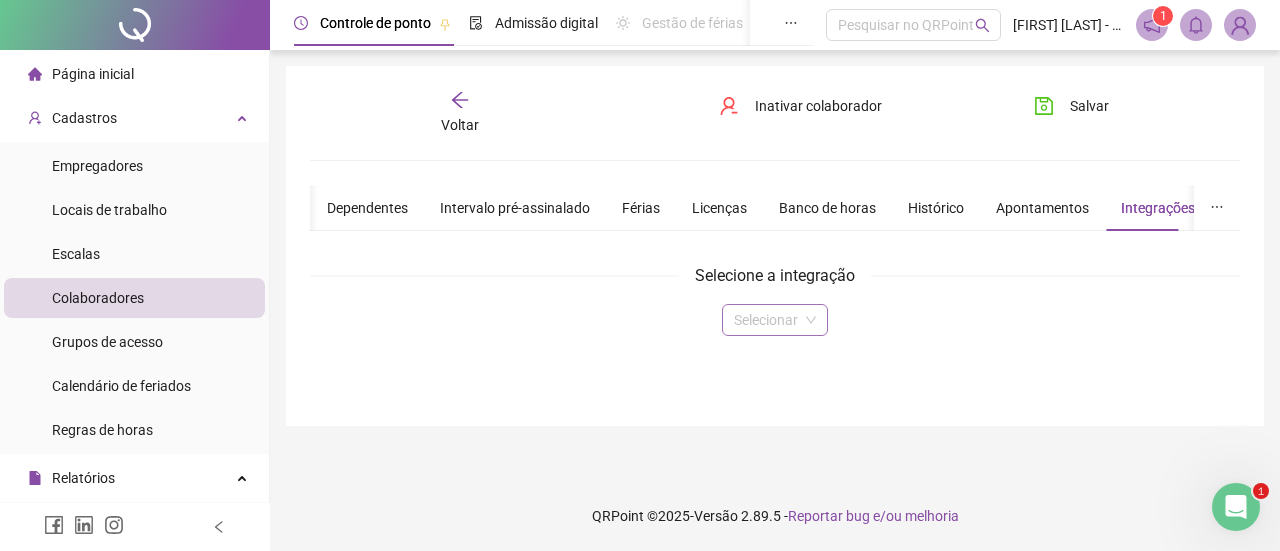 click at bounding box center [766, 320] 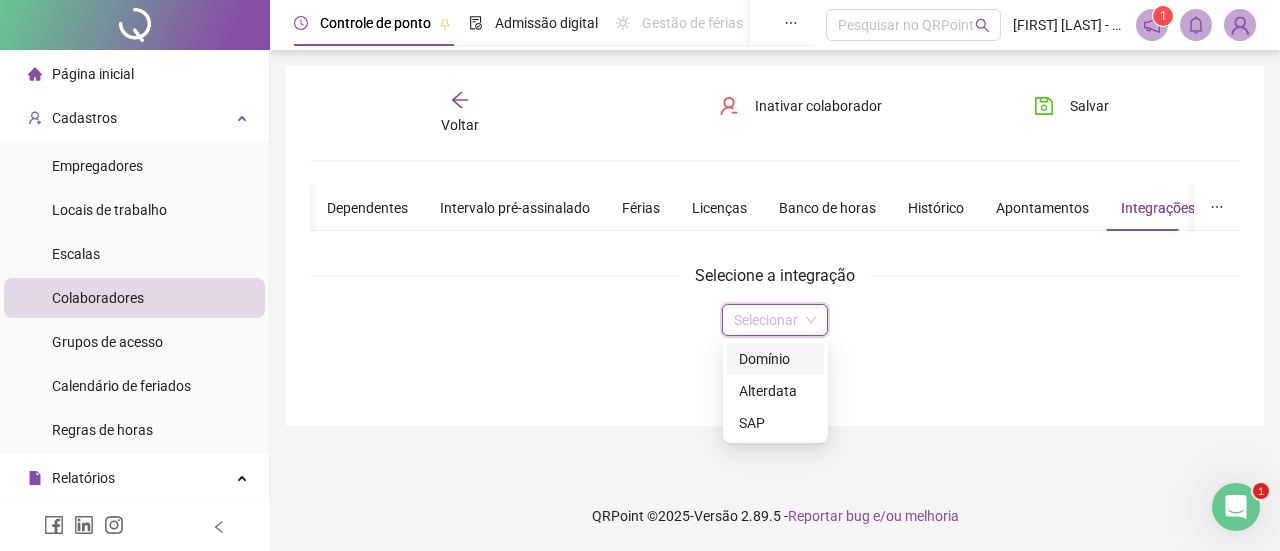 click on "Domínio" at bounding box center [775, 359] 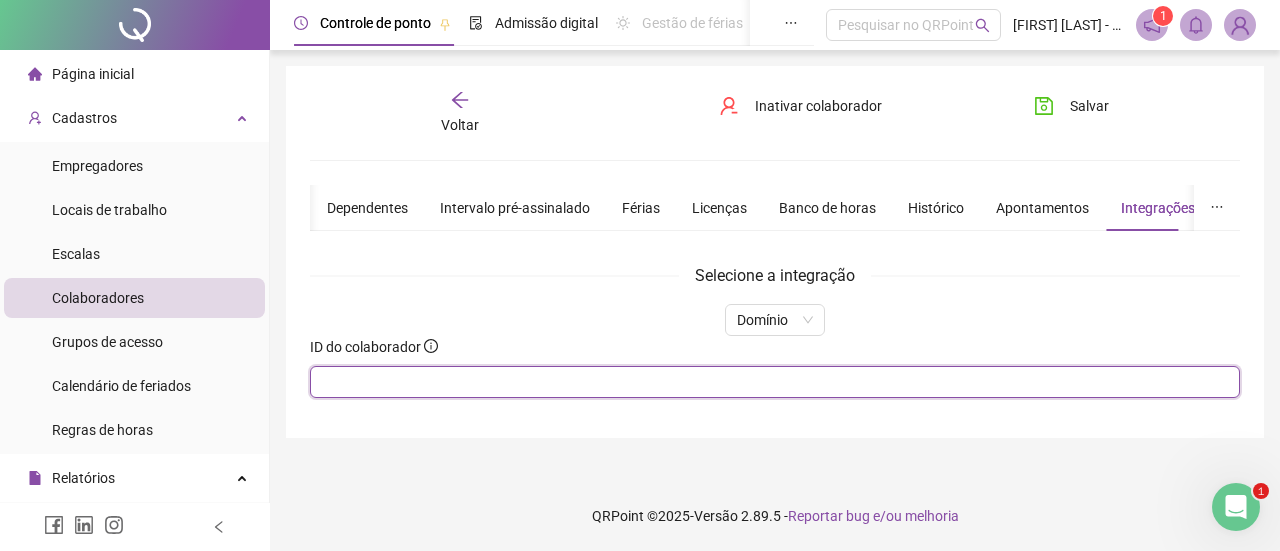 click at bounding box center (775, 382) 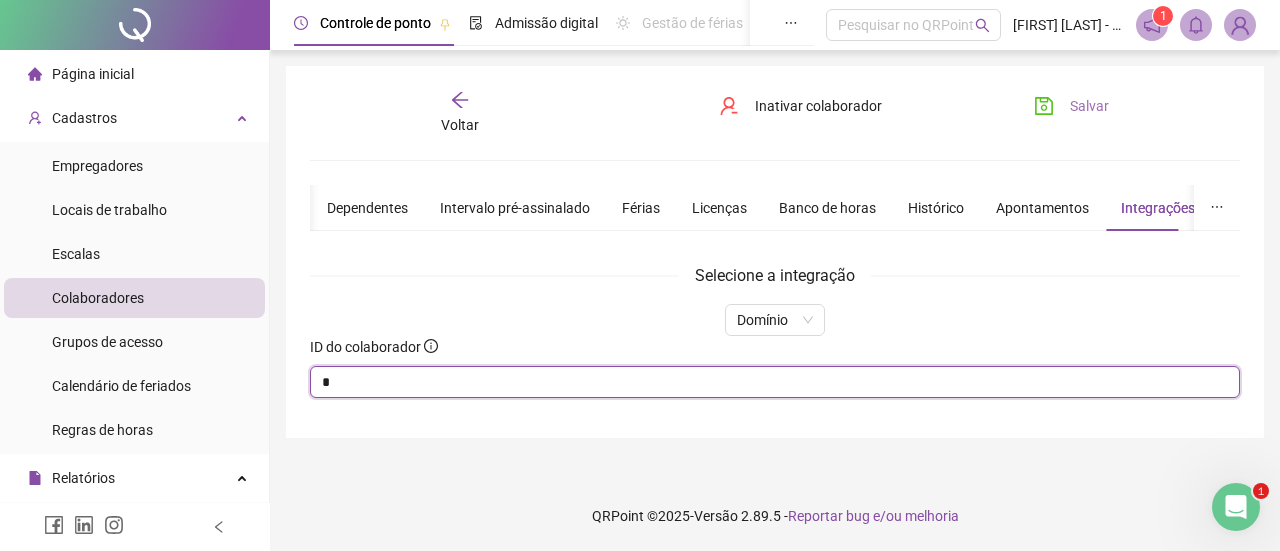 type on "*" 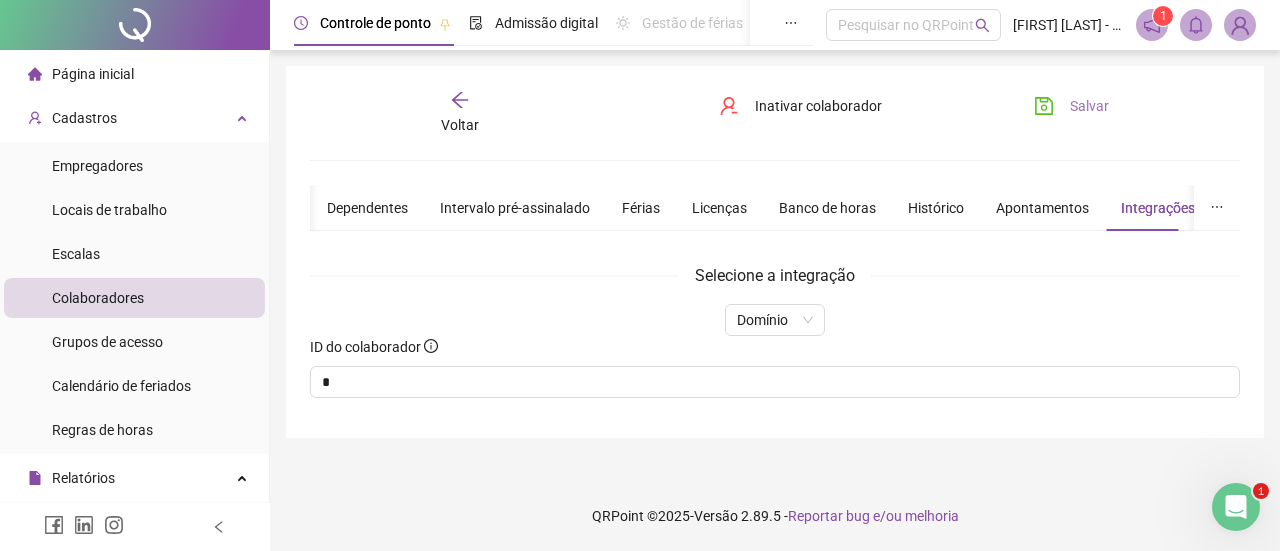 click on "Salvar" at bounding box center (1089, 106) 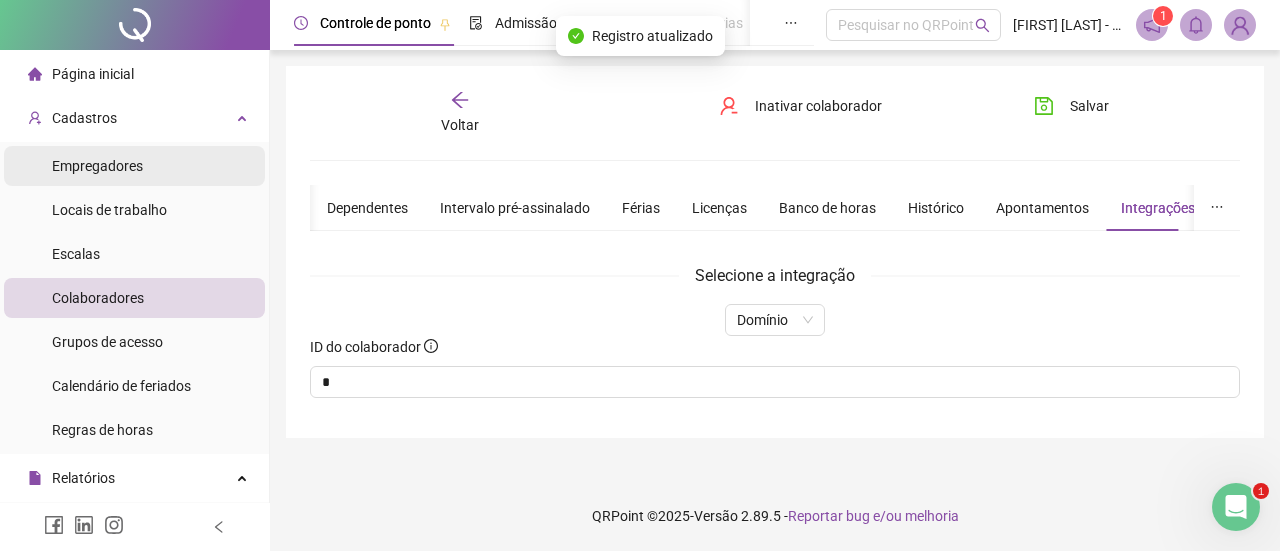 click on "Empregadores" at bounding box center [97, 166] 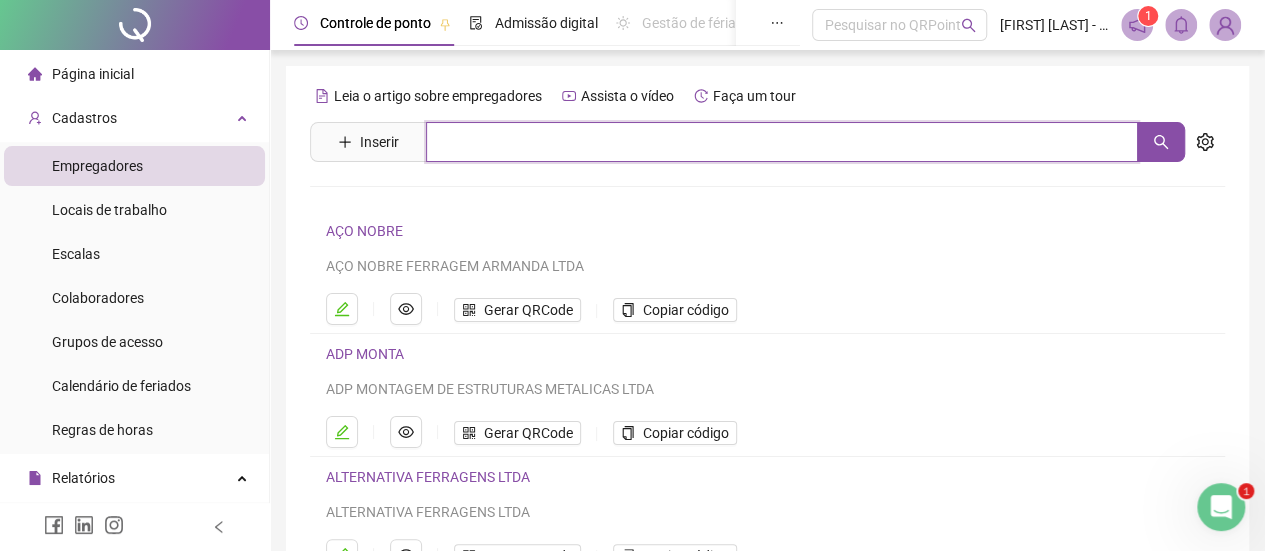 click at bounding box center [782, 142] 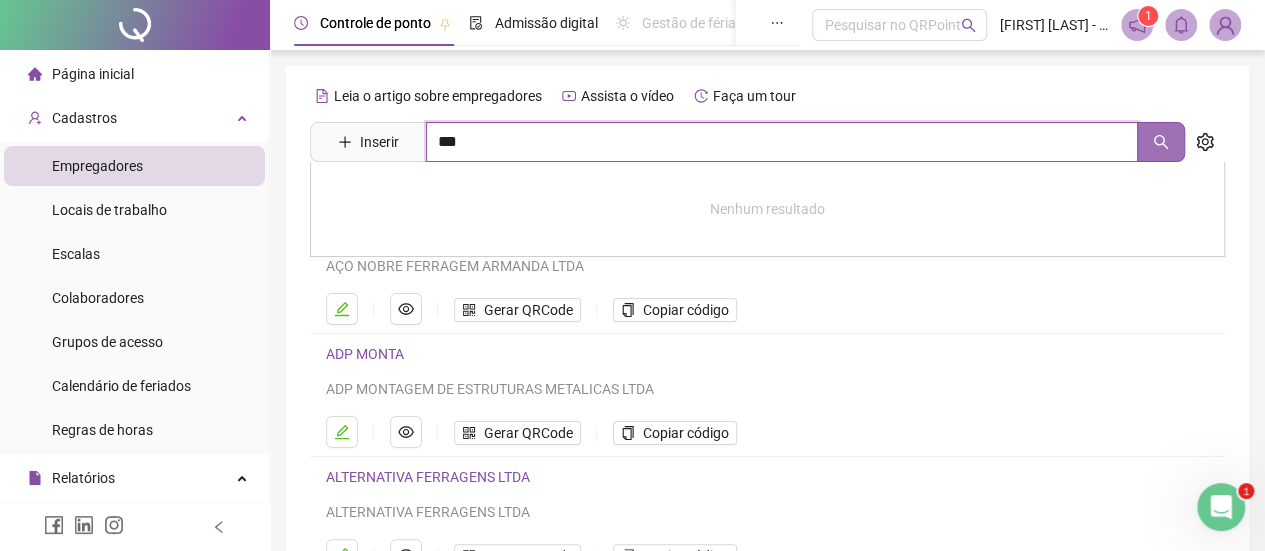 click 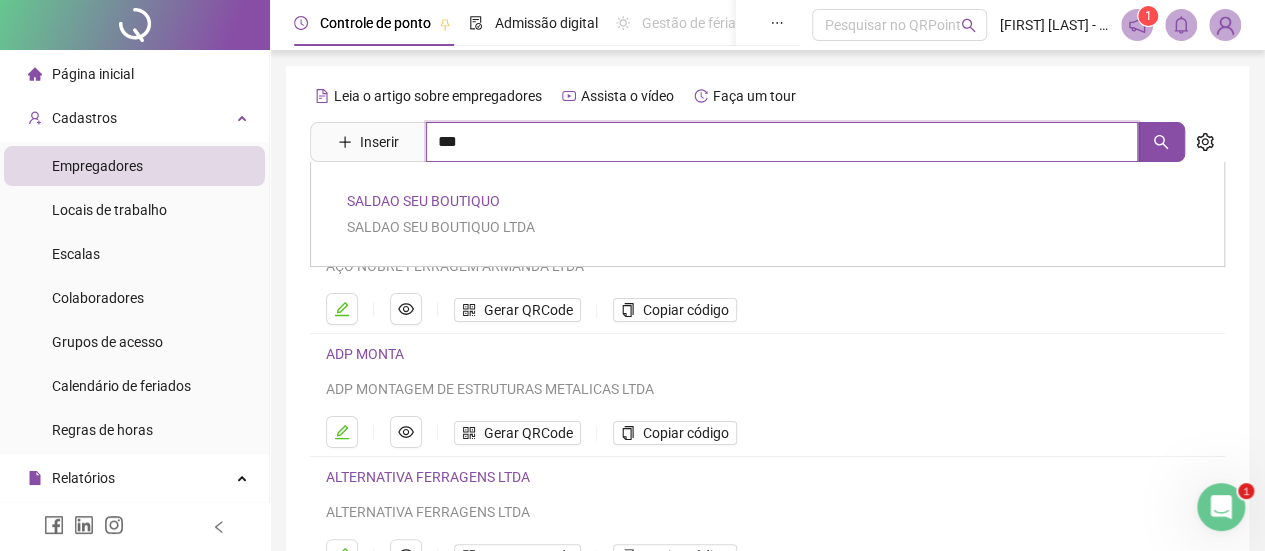 type on "***" 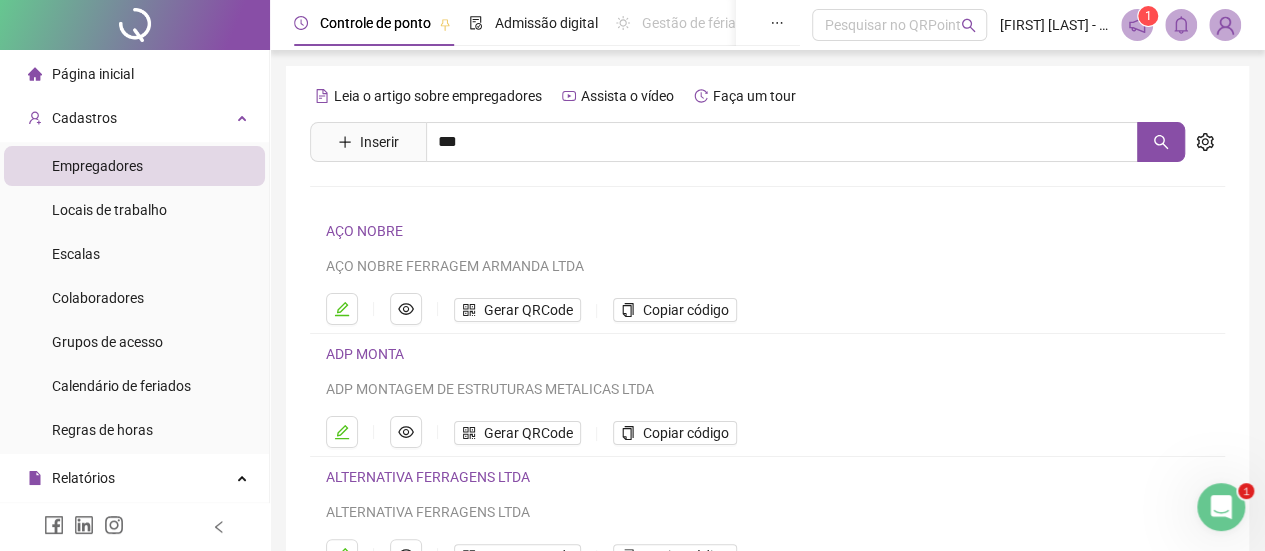 click on "SALDAO SEU BOUTIQUO" at bounding box center [423, 201] 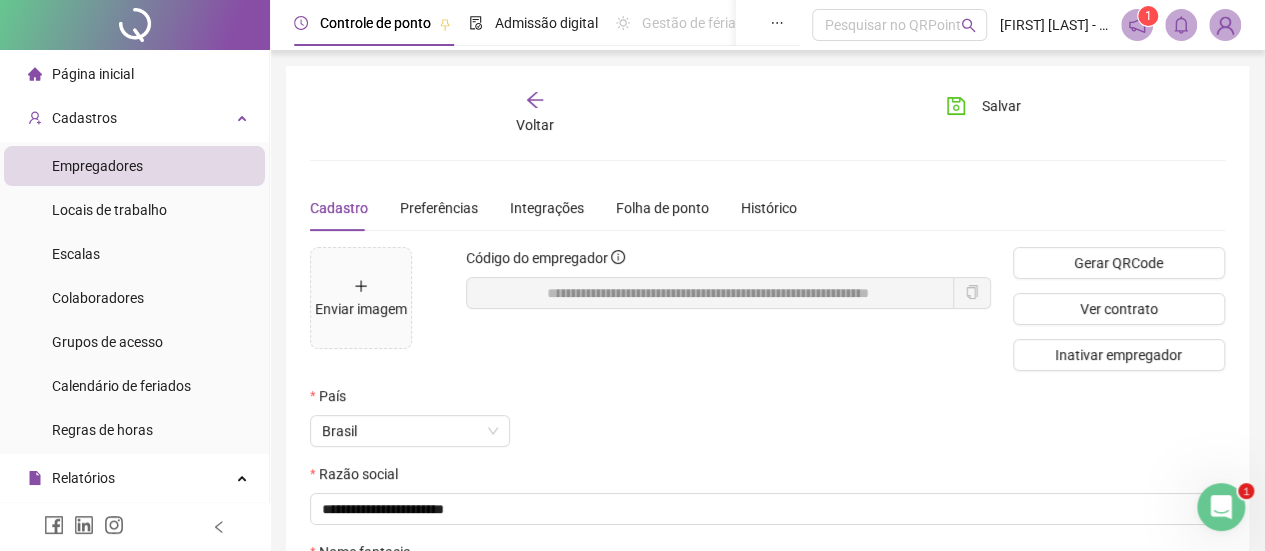 click 